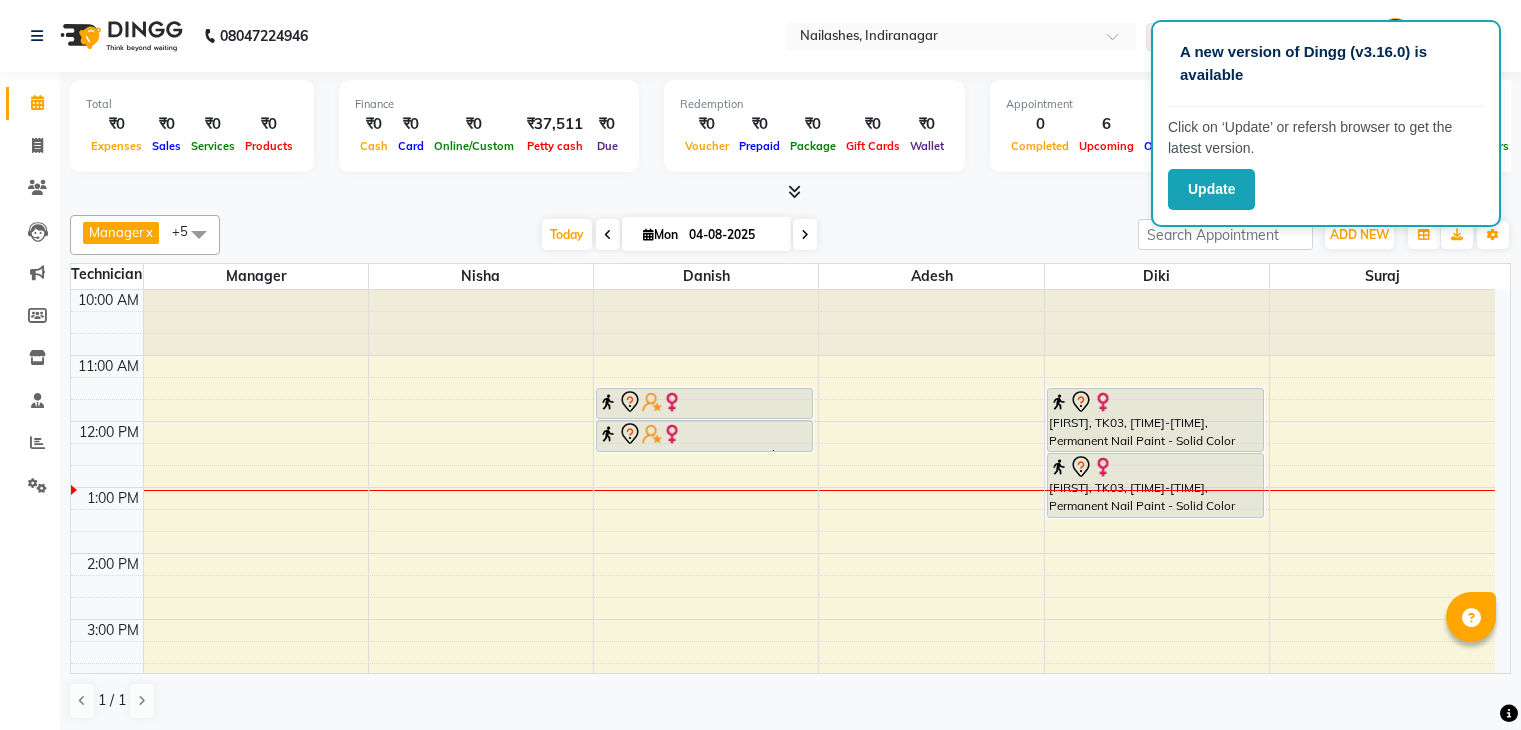scroll, scrollTop: 0, scrollLeft: 0, axis: both 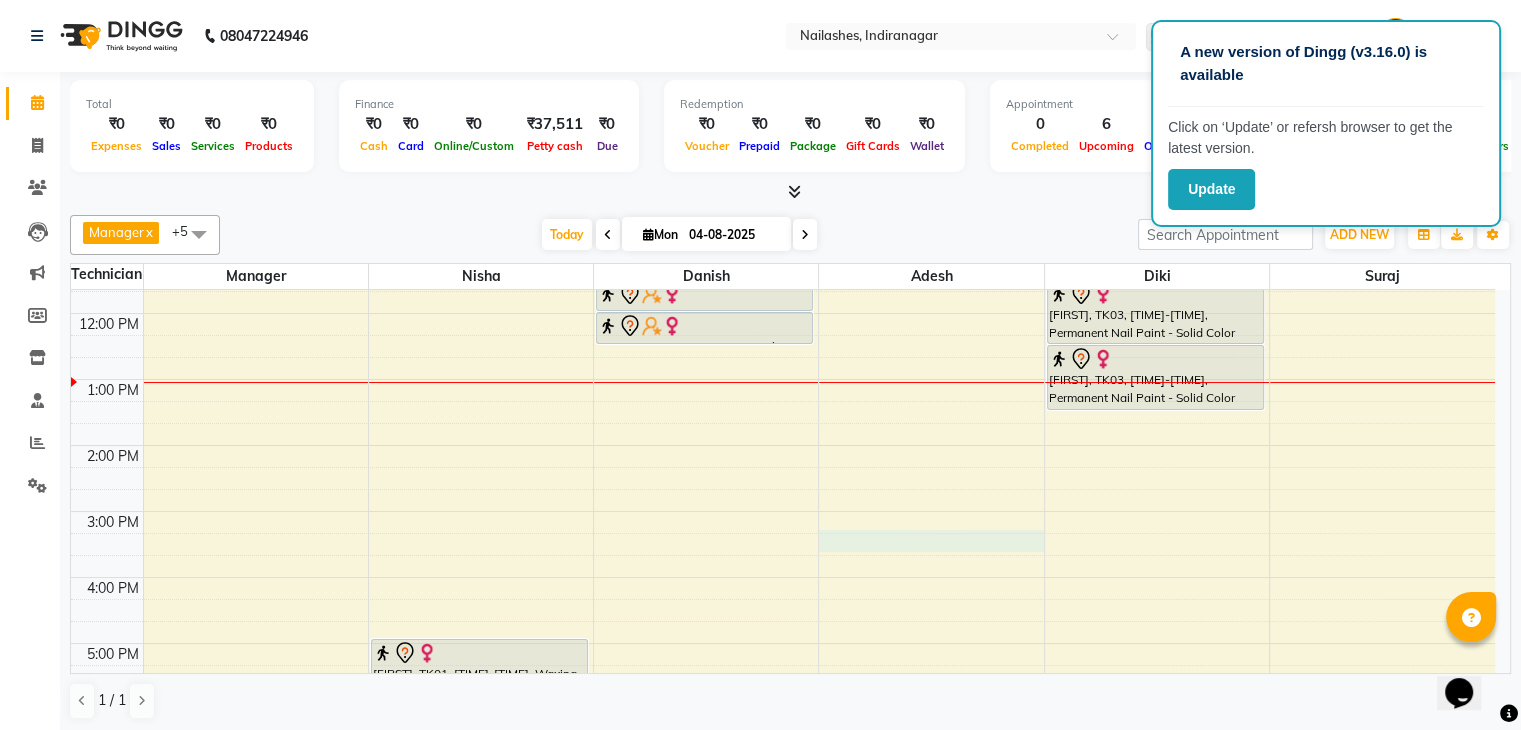 click on "10:00 AM 11:00 AM 12:00 PM 1:00 PM 2:00 PM 3:00 PM 4:00 PM 5:00 PM 6:00 PM 7:00 PM 8:00 PM 9:00 PM 10:00 PM             aditi, TK01, 05:00 PM-05:45 PM, Waxing - Full Legs             aditi, TK01, 05:45 PM-06:45 PM, Pedicure - Deluxe             Indiranagar, TK02, 11:30 AM-12:00 PM, Nail Art - Marble Art (Hand)             Indiranagar, TK02, 12:00 PM-12:30 PM, Nail Art - 3d Art (Hand)             Meghna, TK03, 11:30 AM-12:30 PM, Permanent Nail Paint - Solid Color (Hand)             Meghna, TK03, 12:30 PM-01:30 PM, Permanent Nail Paint - Solid Color (Toes)" at bounding box center [783, 610] 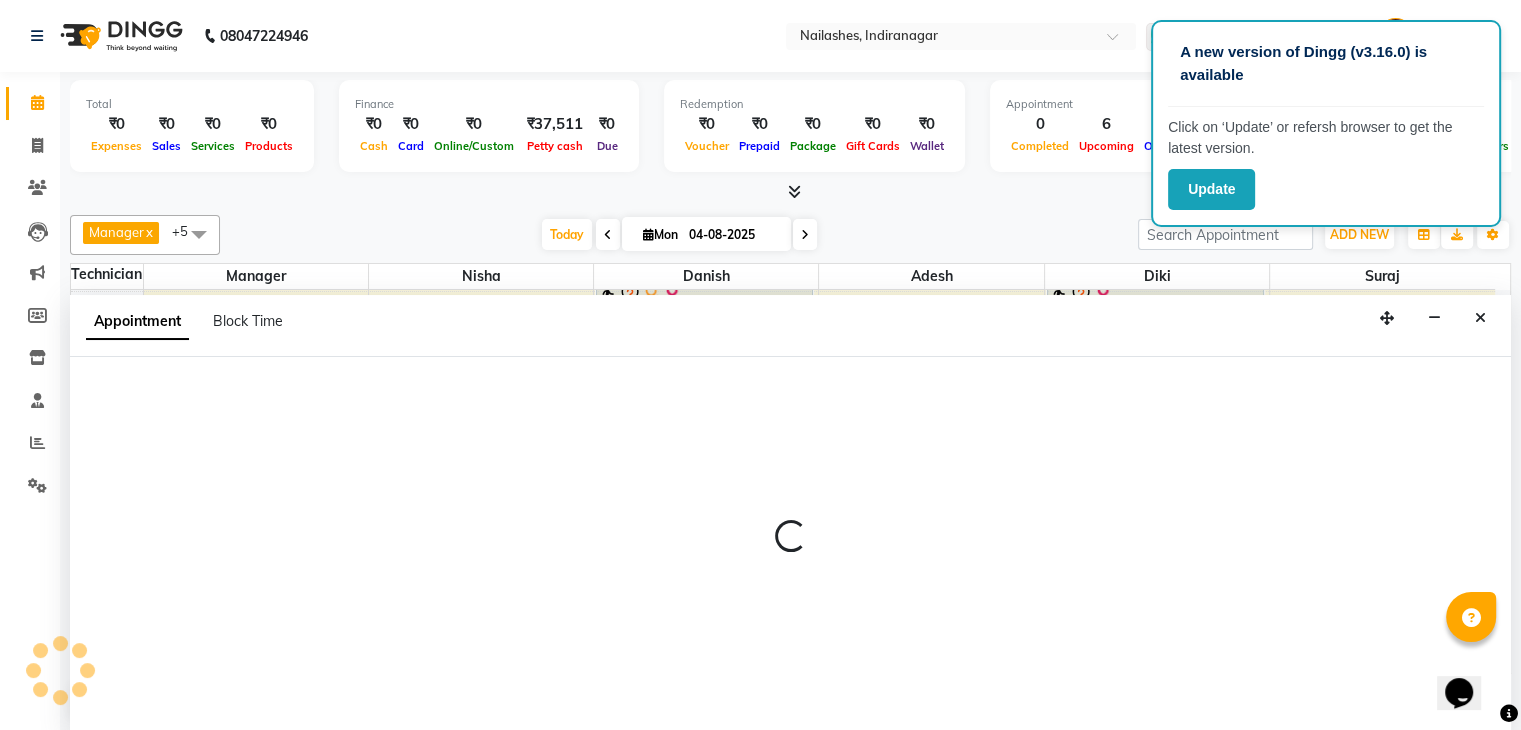 scroll, scrollTop: 1, scrollLeft: 0, axis: vertical 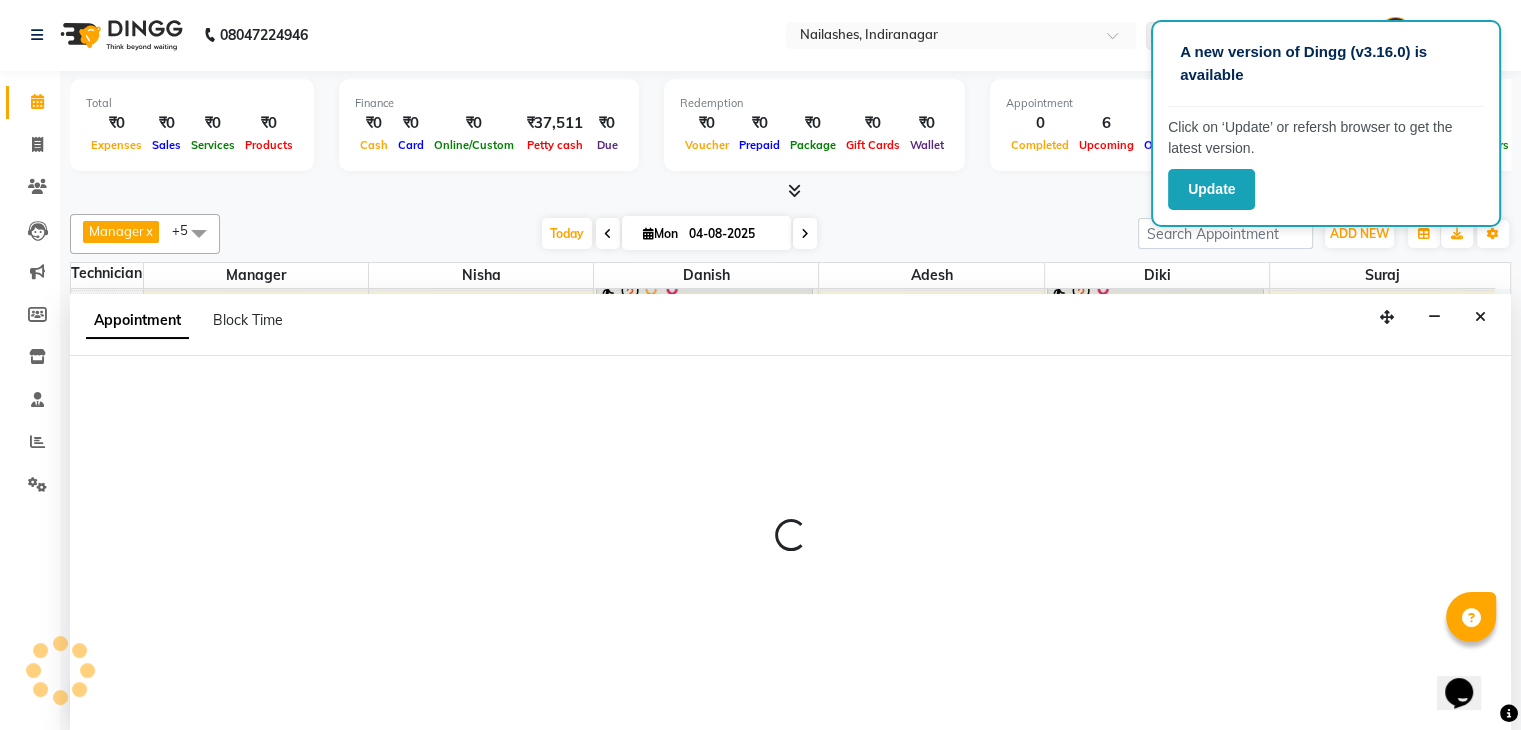 select on "35072" 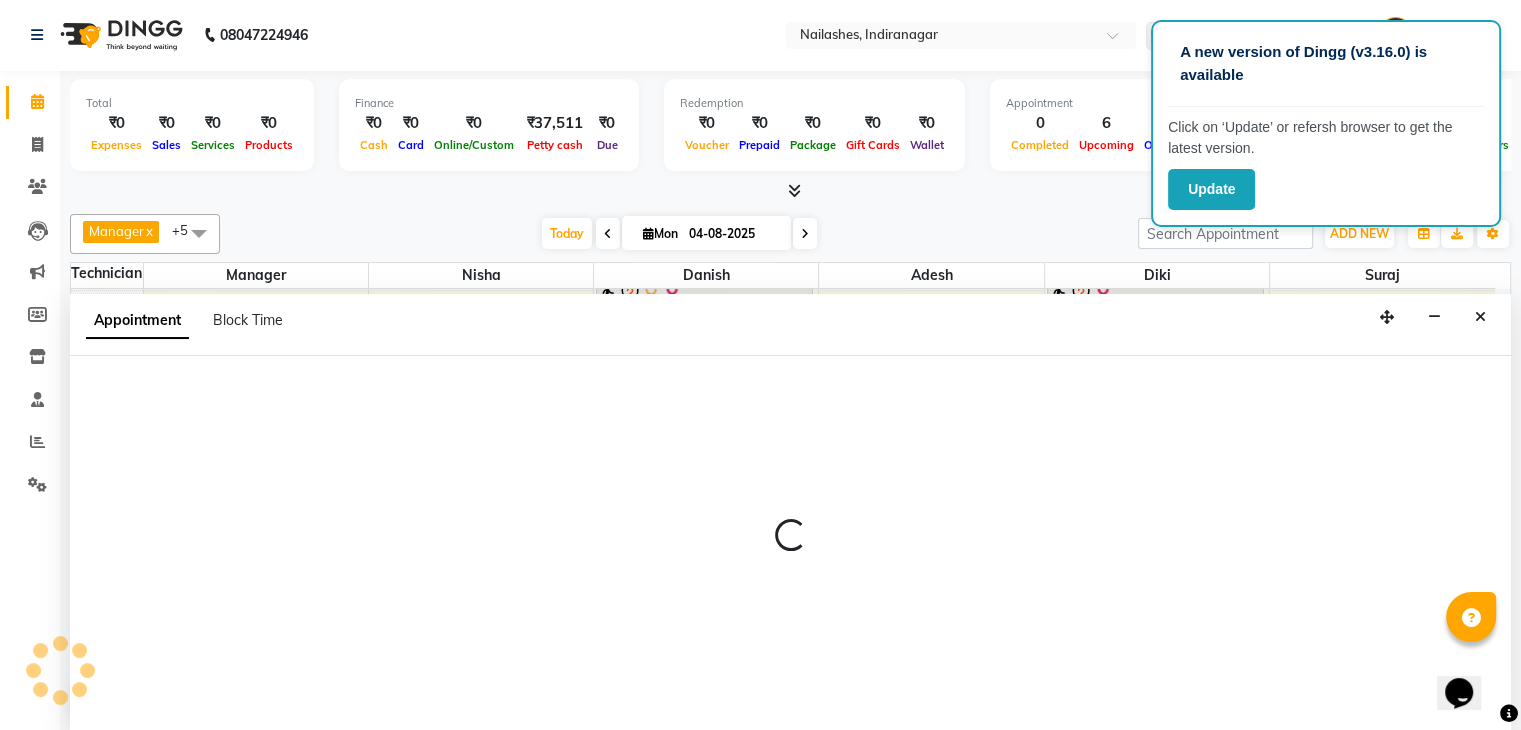 select on "915" 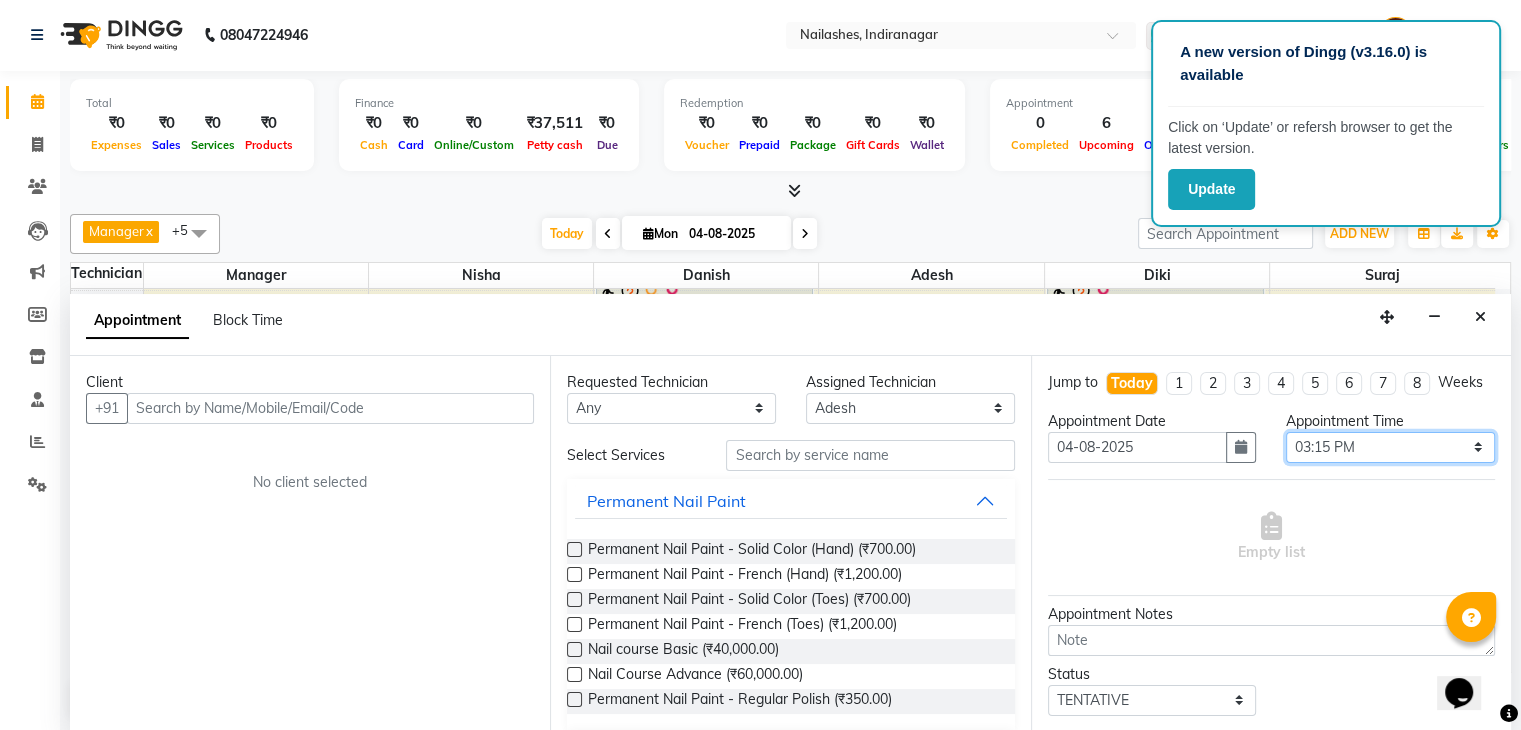 click on "Select 11:00 AM 11:15 AM 11:30 AM 11:45 AM 12:00 PM 12:15 PM 12:30 PM 12:45 PM 01:00 PM 01:15 PM 01:30 PM 01:45 PM 02:00 PM 02:15 PM 02:30 PM 02:45 PM 03:00 PM 03:15 PM 03:30 PM 03:45 PM 04:00 PM 04:15 PM 04:30 PM 04:45 PM 05:00 PM 05:15 PM 05:30 PM 05:45 PM 06:00 PM 06:15 PM 06:30 PM 06:45 PM 07:00 PM 07:15 PM 07:30 PM 07:45 PM 08:00 PM 08:15 PM 08:30 PM 08:45 PM 09:00 PM 09:15 PM 09:30 PM 09:45 PM 10:00 PM" at bounding box center (1390, 447) 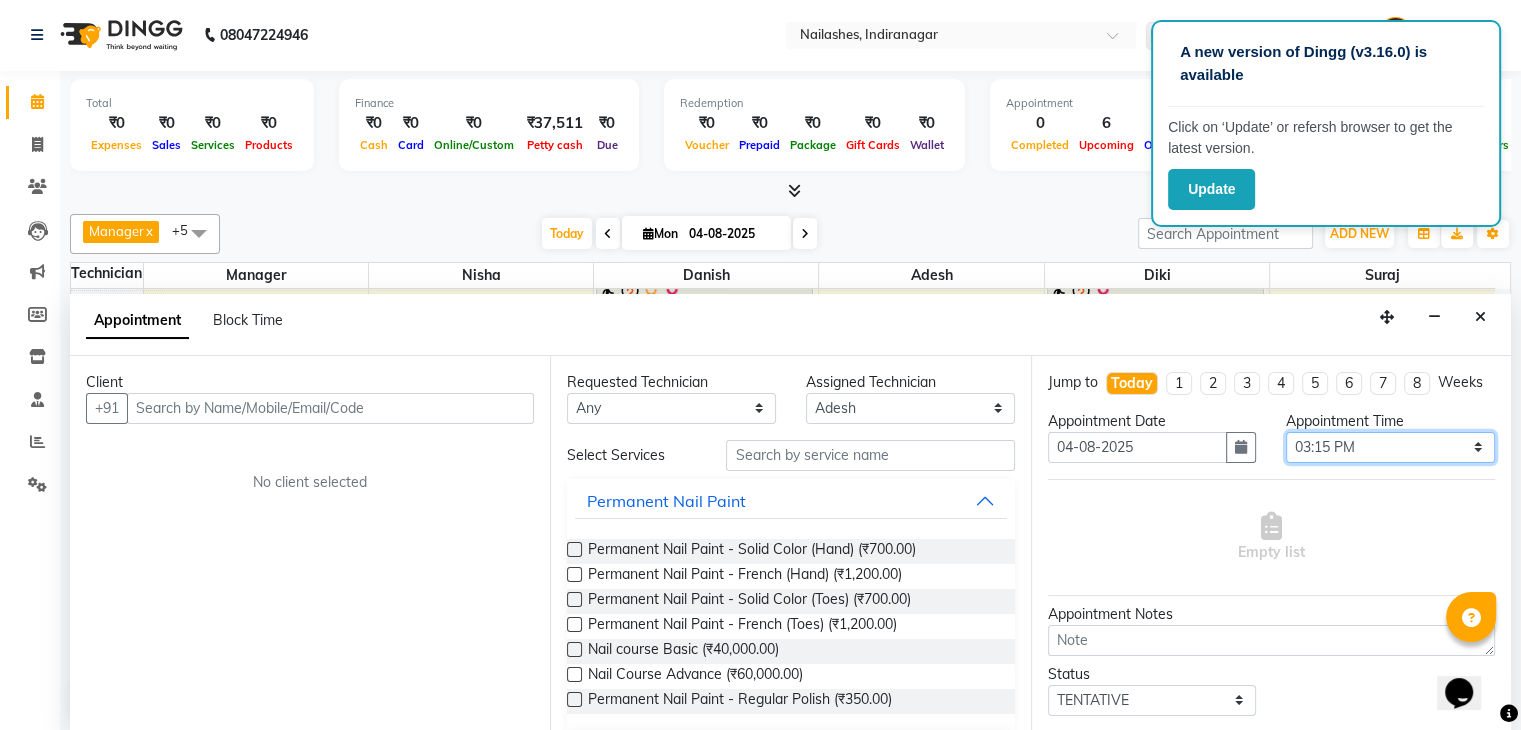 select on "930" 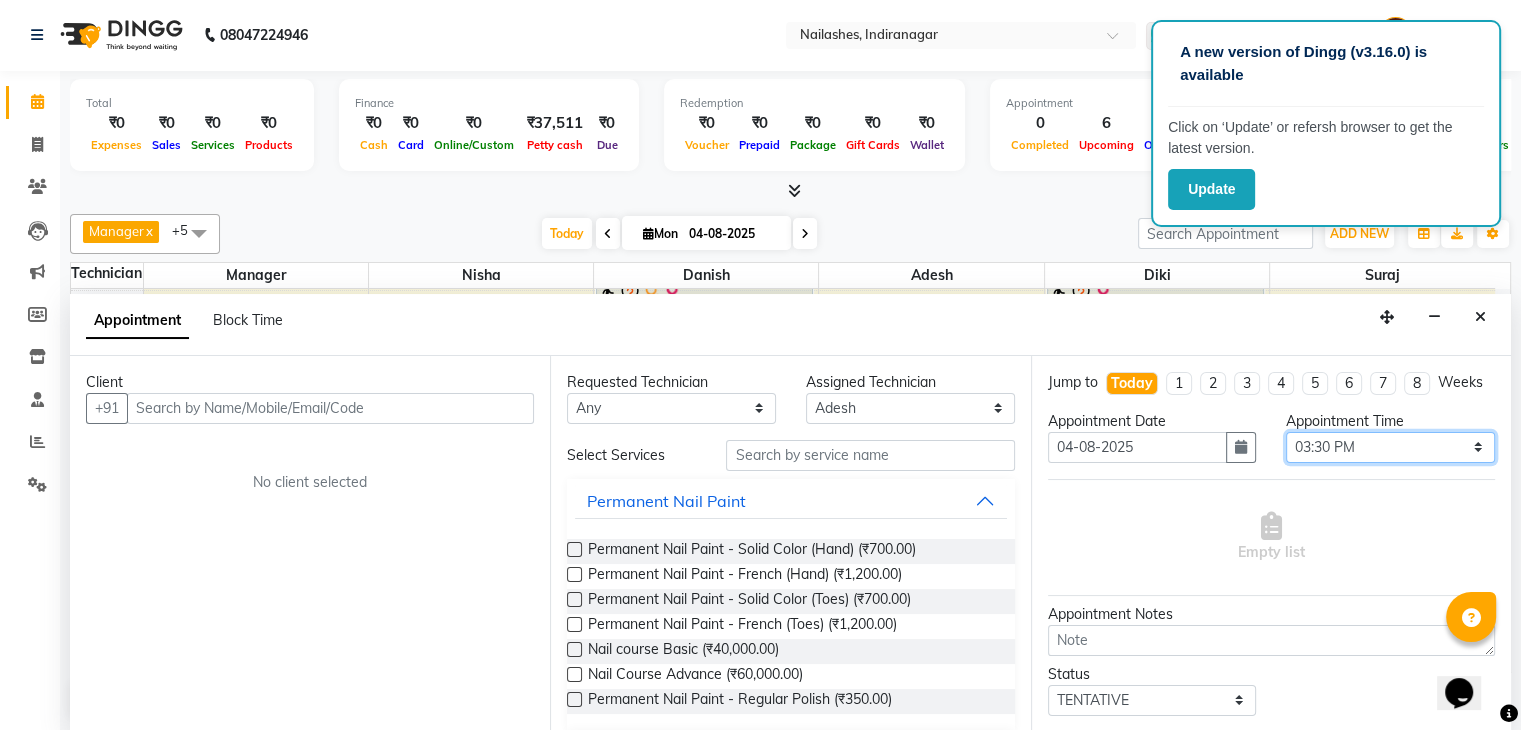click on "Select 11:00 AM 11:15 AM 11:30 AM 11:45 AM 12:00 PM 12:15 PM 12:30 PM 12:45 PM 01:00 PM 01:15 PM 01:30 PM 01:45 PM 02:00 PM 02:15 PM 02:30 PM 02:45 PM 03:00 PM 03:15 PM 03:30 PM 03:45 PM 04:00 PM 04:15 PM 04:30 PM 04:45 PM 05:00 PM 05:15 PM 05:30 PM 05:45 PM 06:00 PM 06:15 PM 06:30 PM 06:45 PM 07:00 PM 07:15 PM 07:30 PM 07:45 PM 08:00 PM 08:15 PM 08:30 PM 08:45 PM 09:00 PM 09:15 PM 09:30 PM 09:45 PM 10:00 PM" at bounding box center [1390, 447] 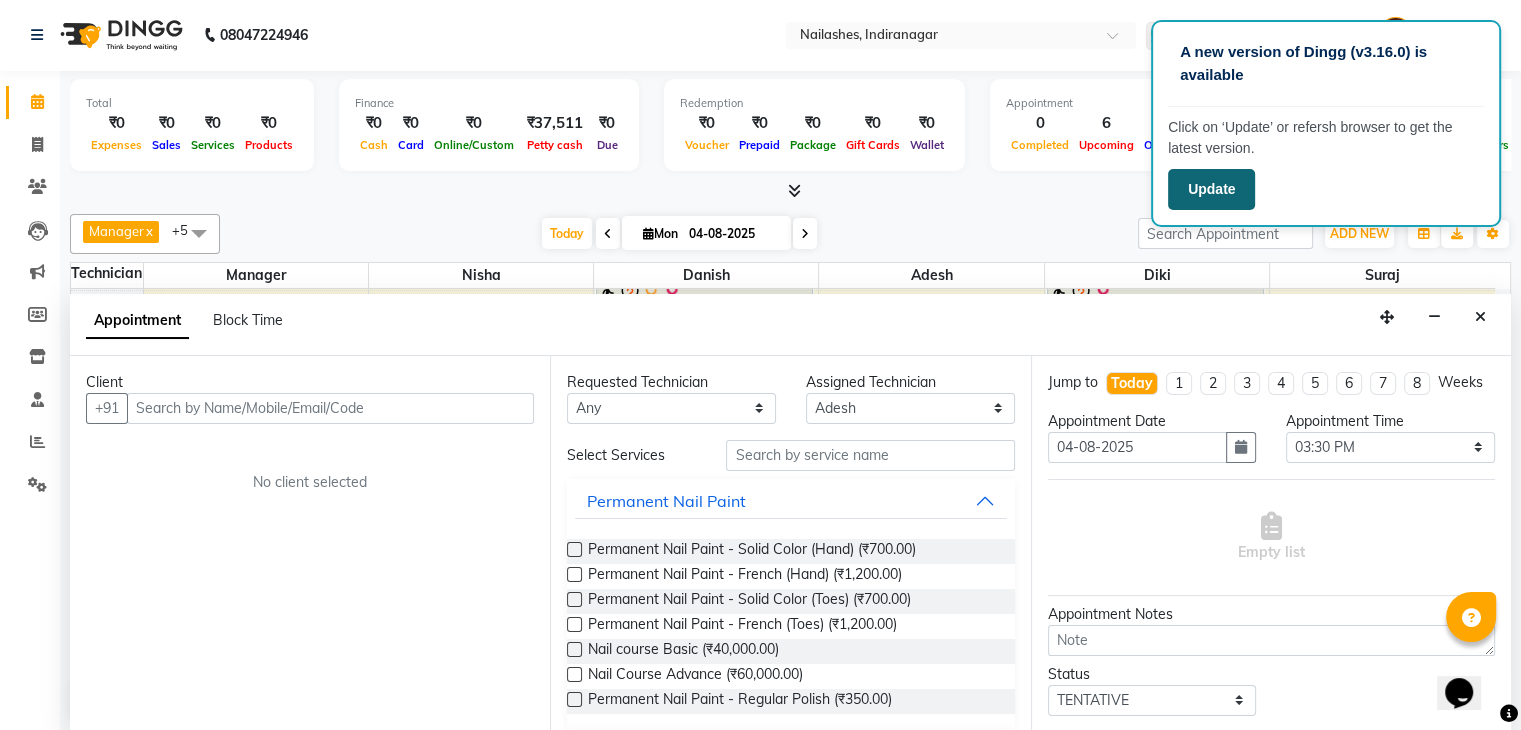 click on "Update" 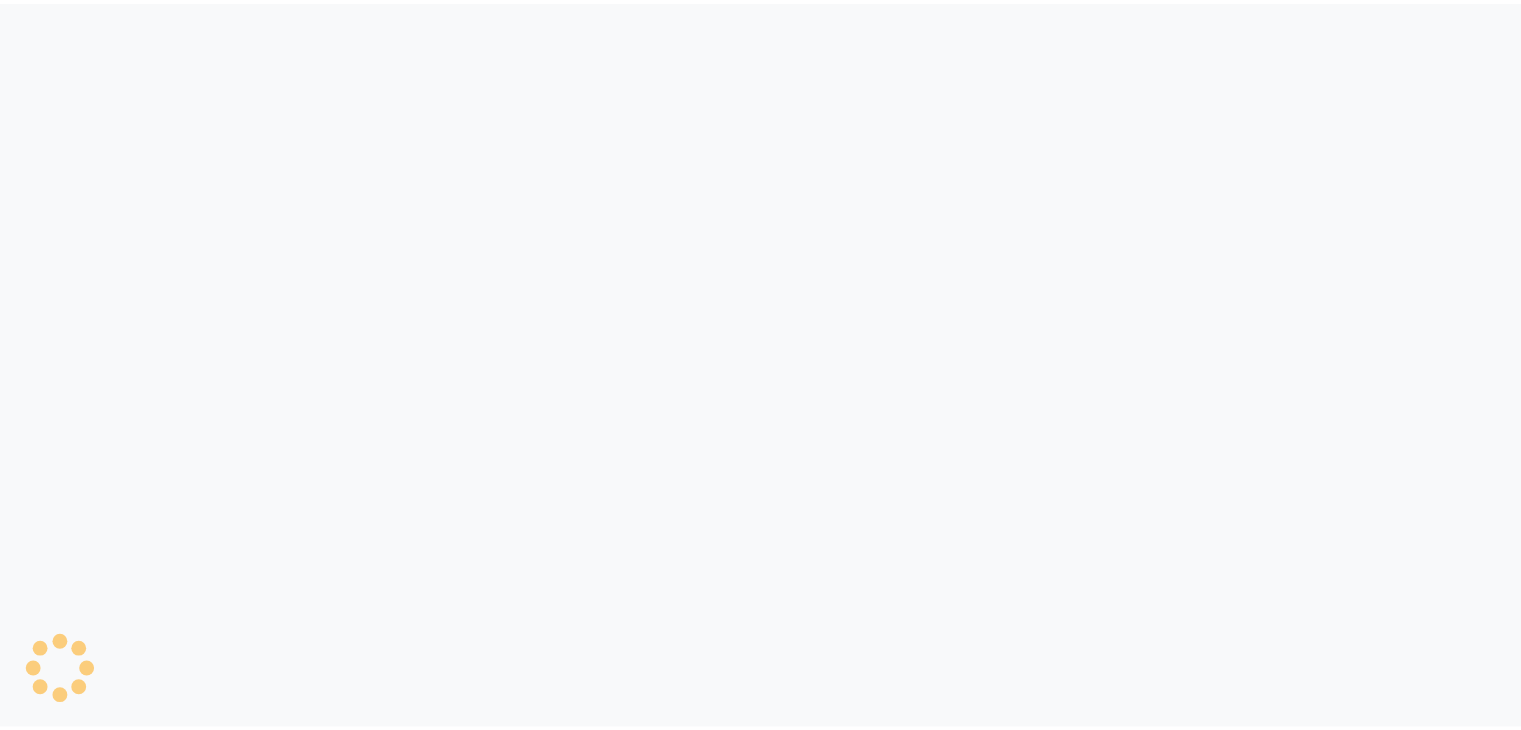 scroll, scrollTop: 0, scrollLeft: 0, axis: both 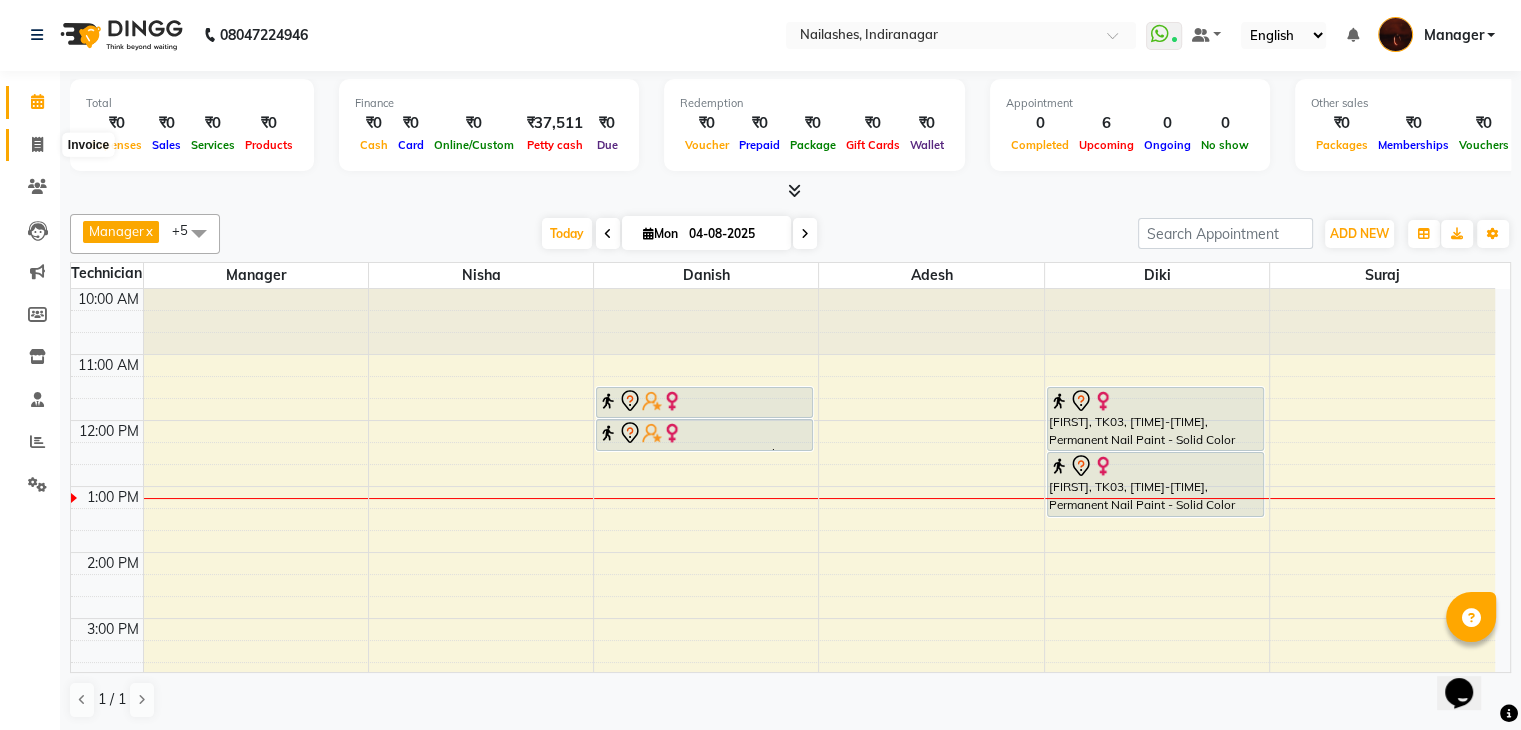 click 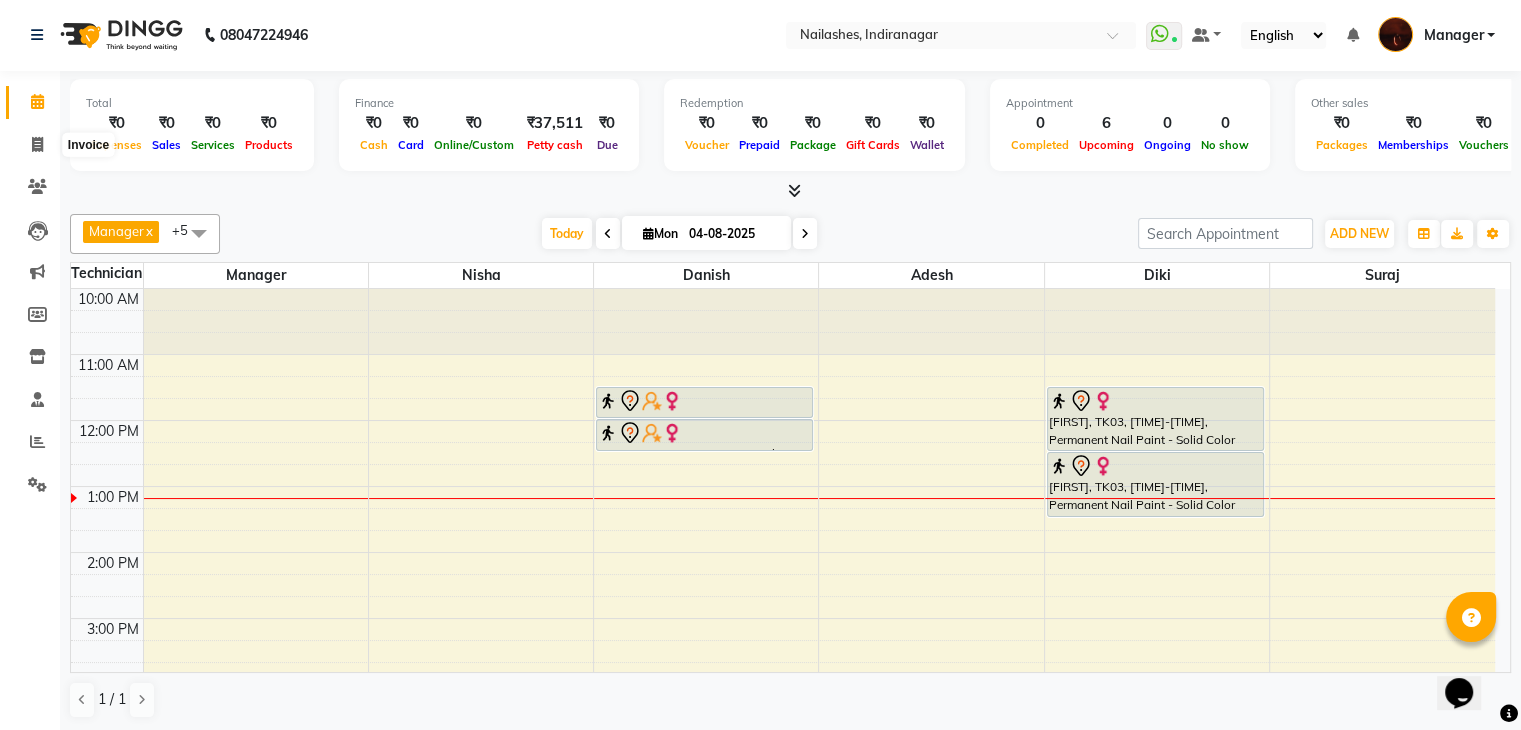 select on "service" 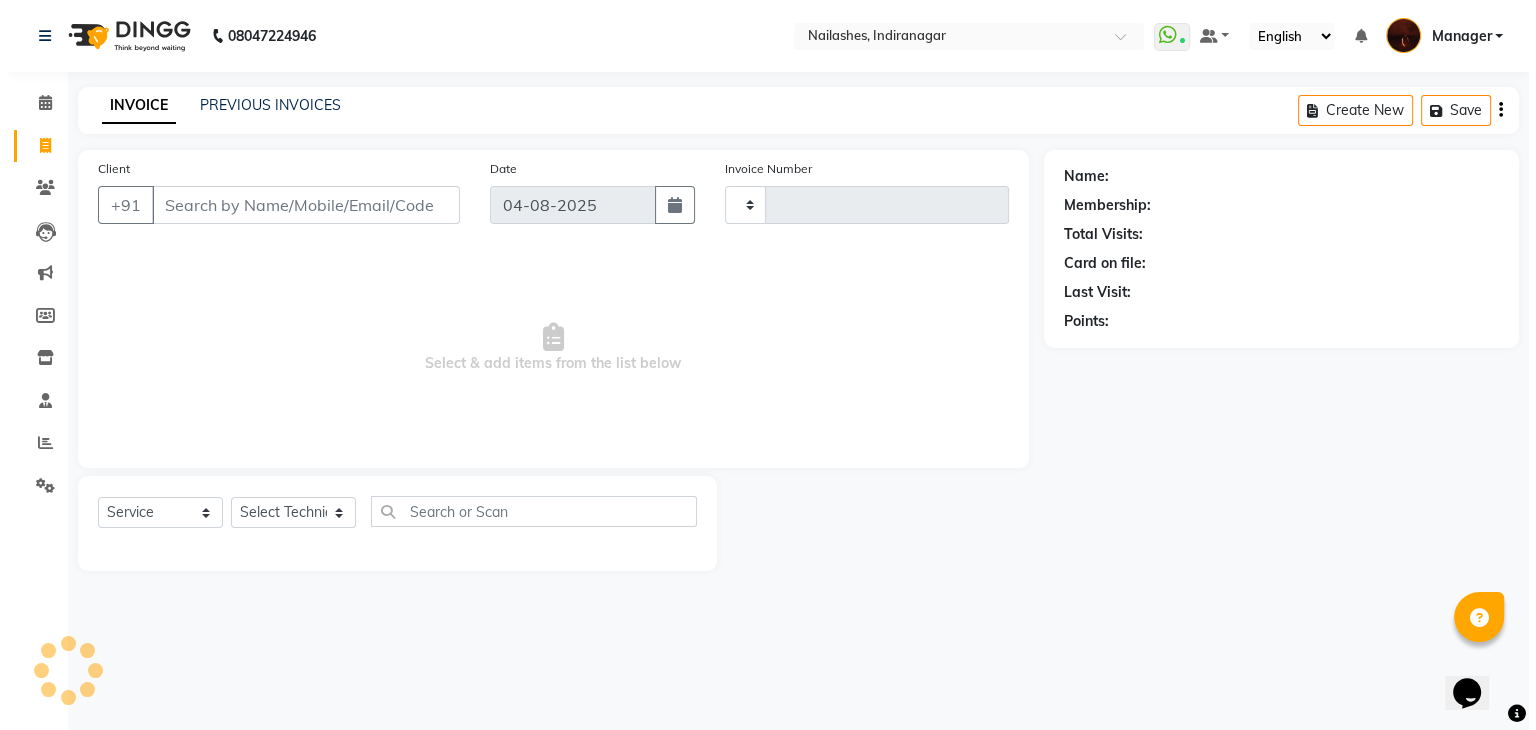 scroll, scrollTop: 0, scrollLeft: 0, axis: both 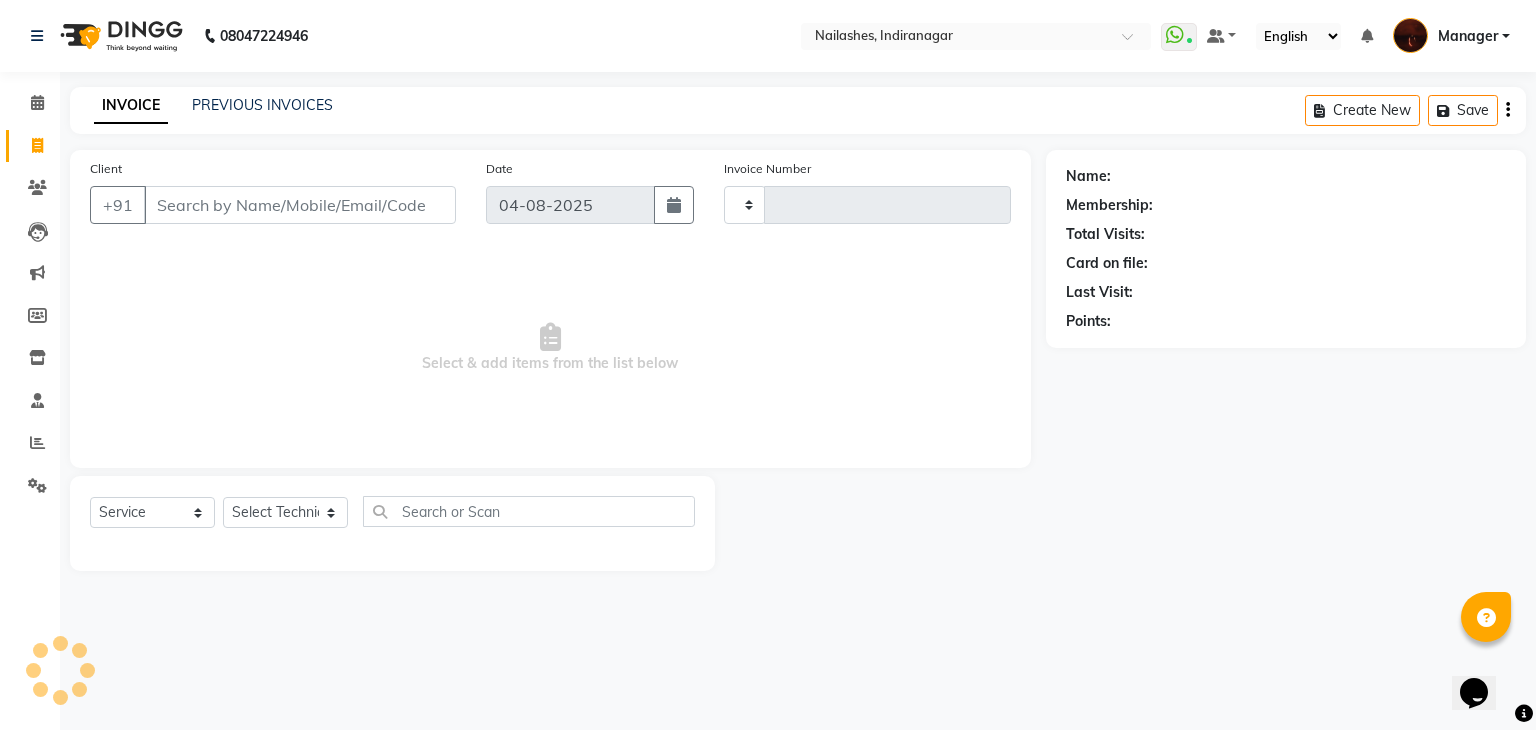 type on "1446" 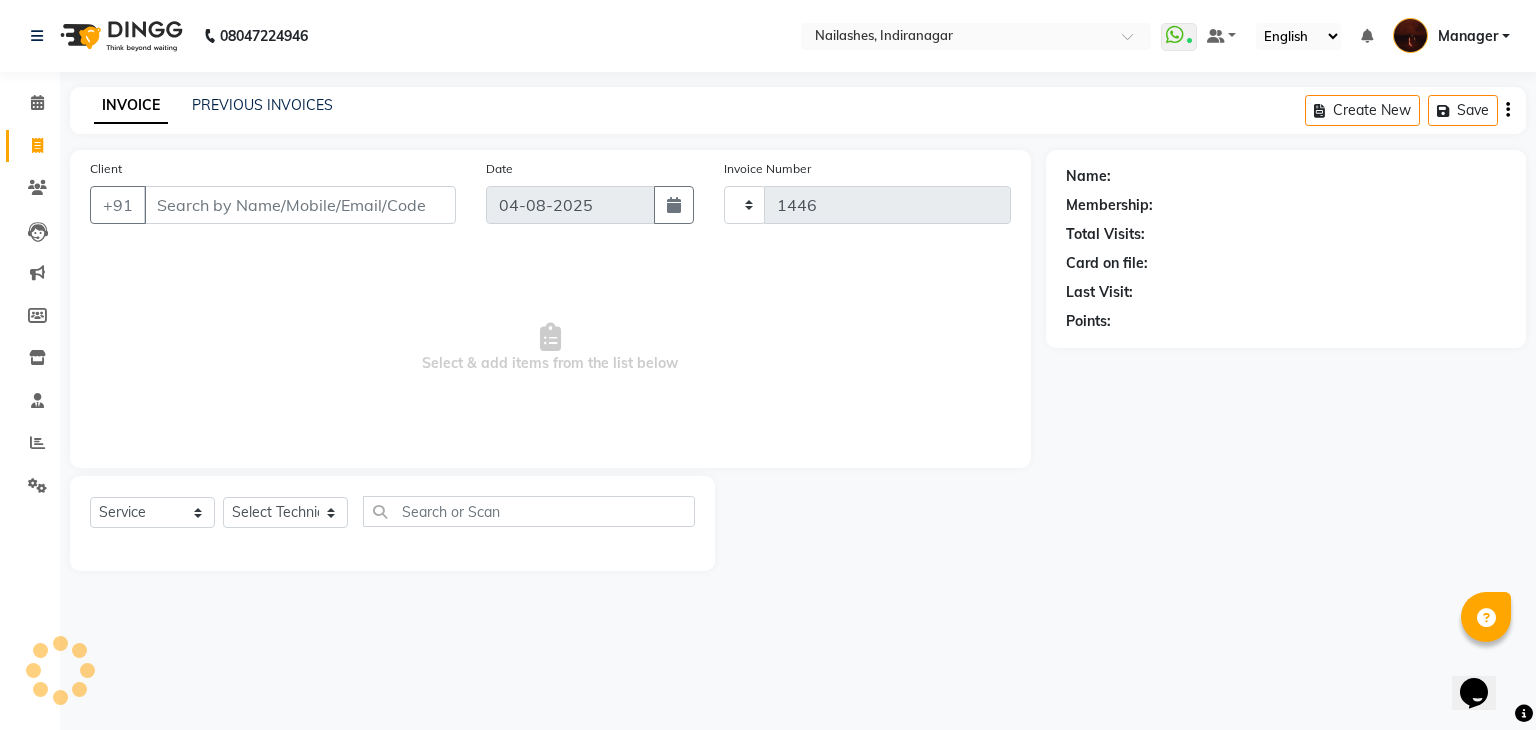 select on "4063" 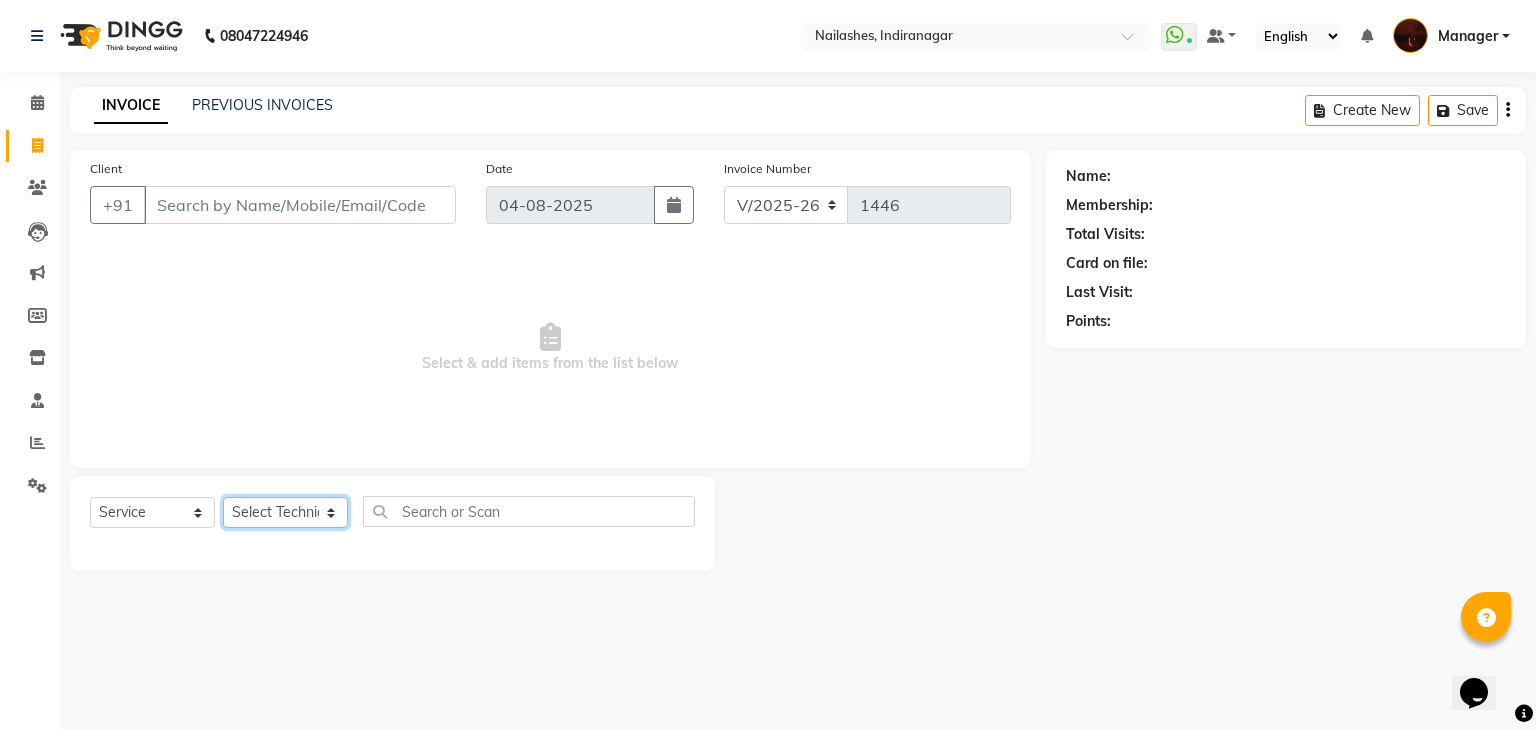 click on "Select Technician" 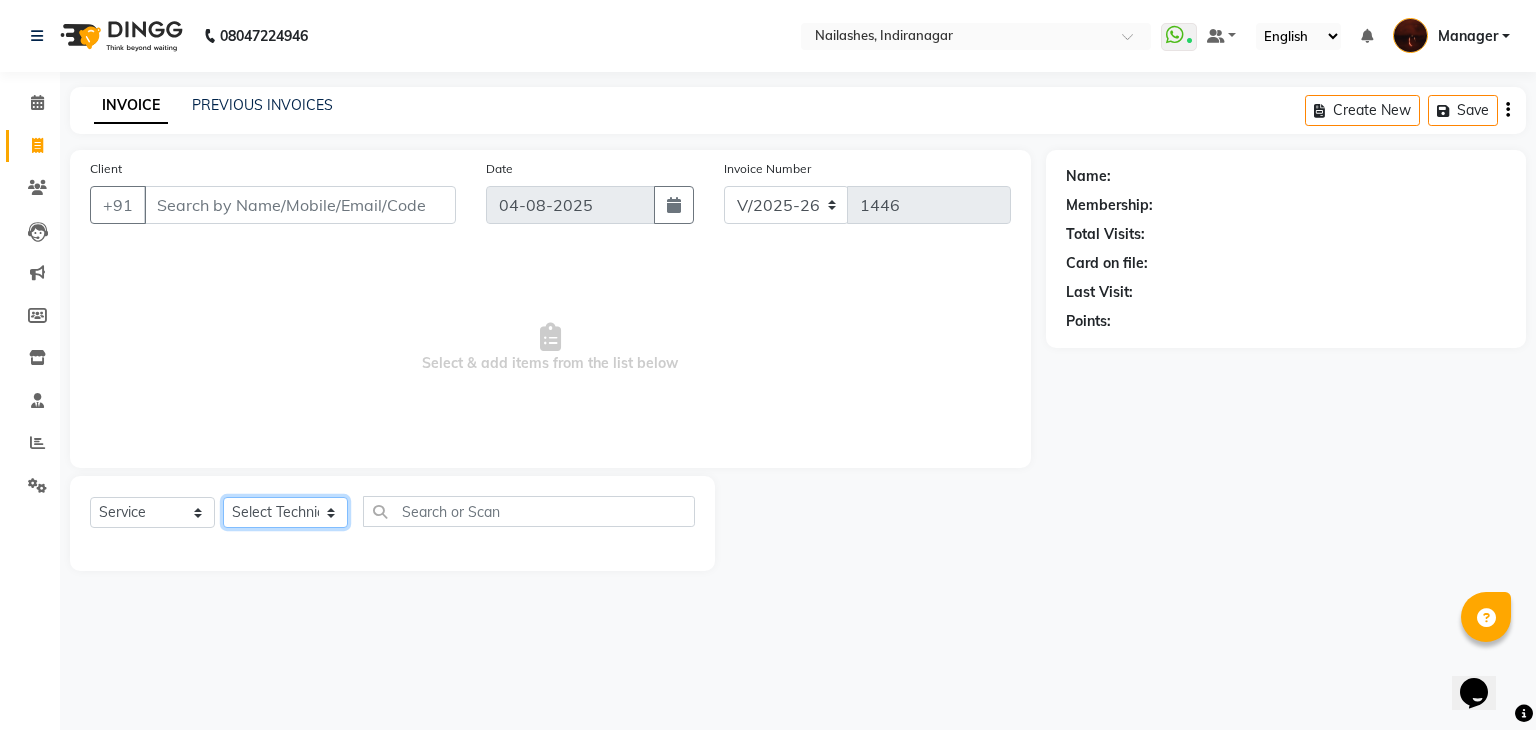 select on "20822" 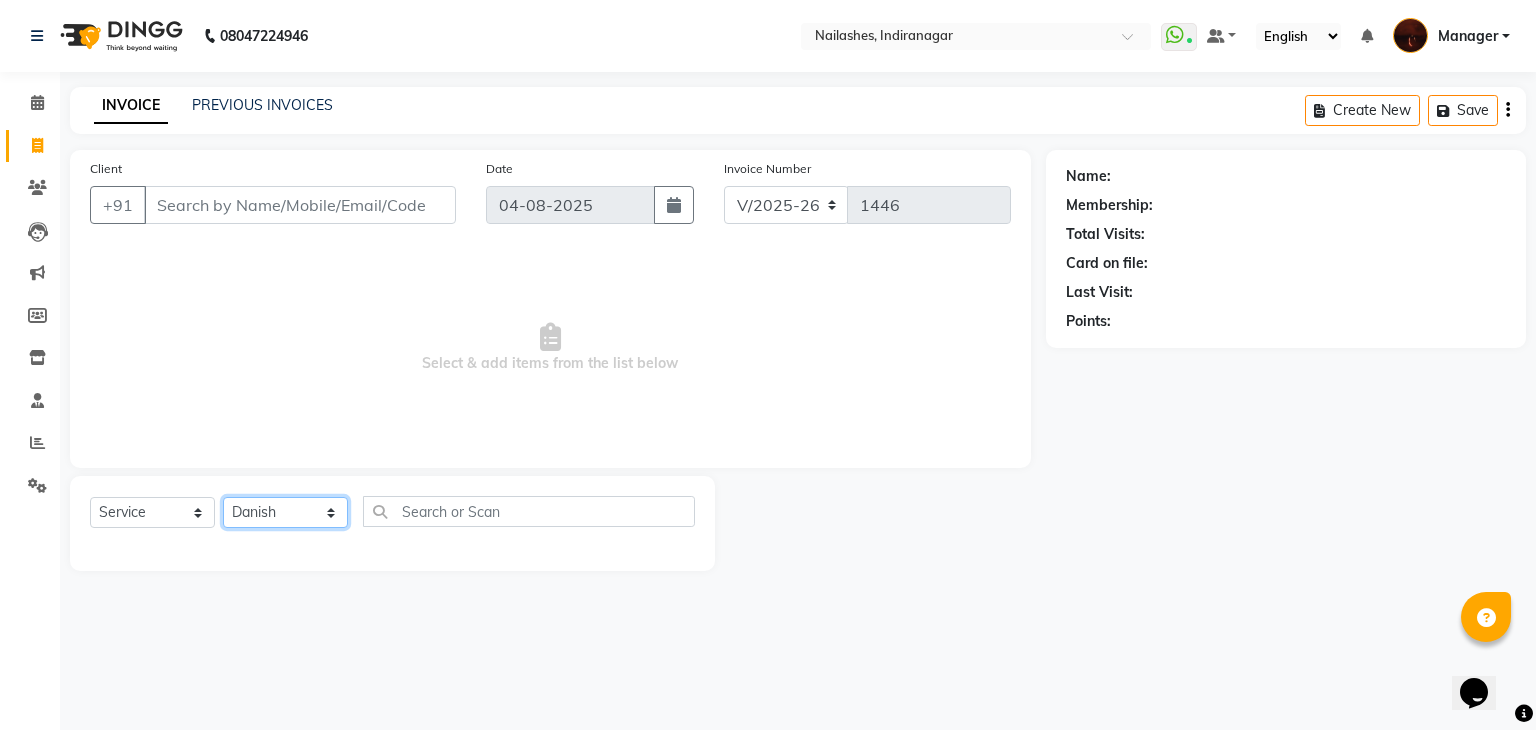 click on "Select Technician Adesh amir Danish Diki  Geeta Himanshu jenifer Manager megna Nisha Pooja roshni Sameer sudeb Sudhir Accounting suraj" 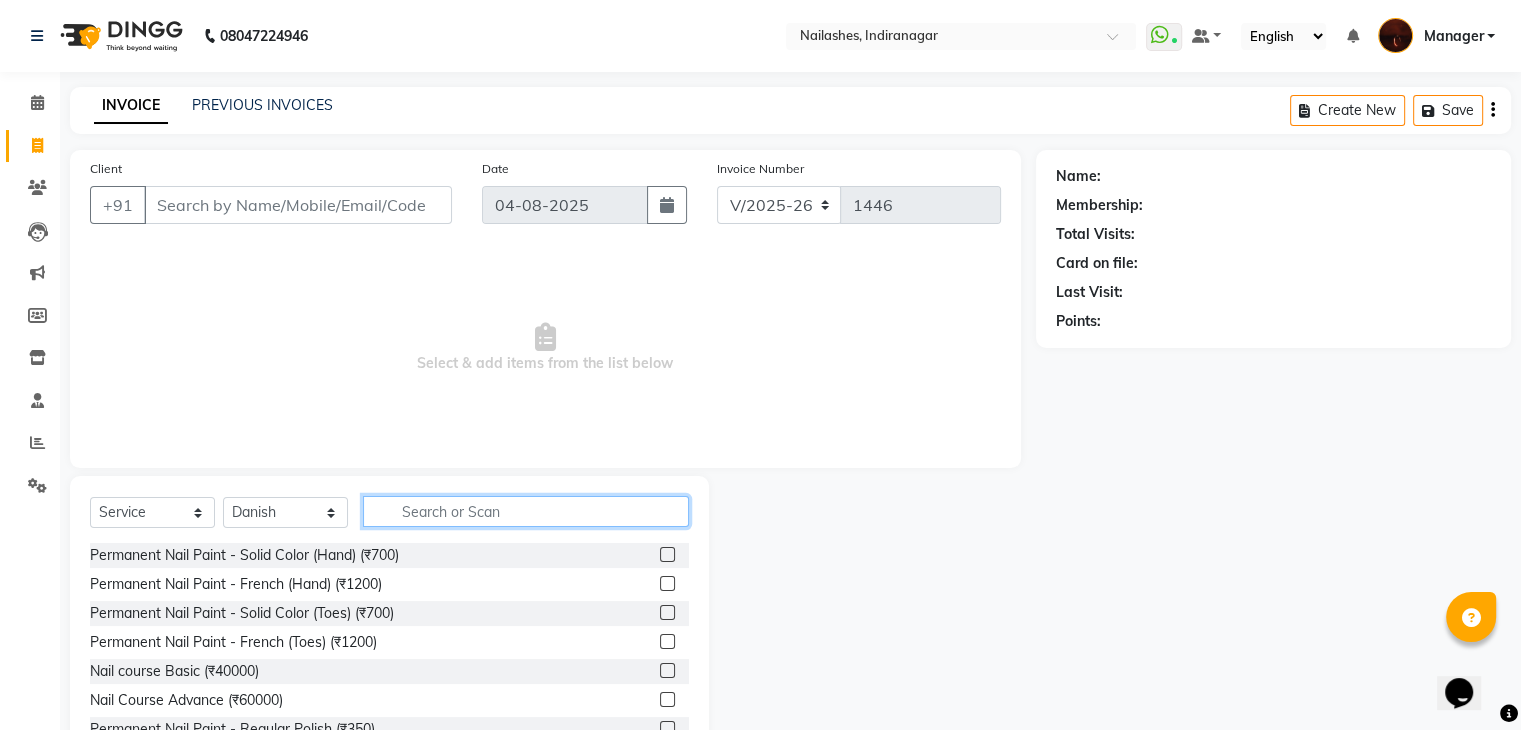 click 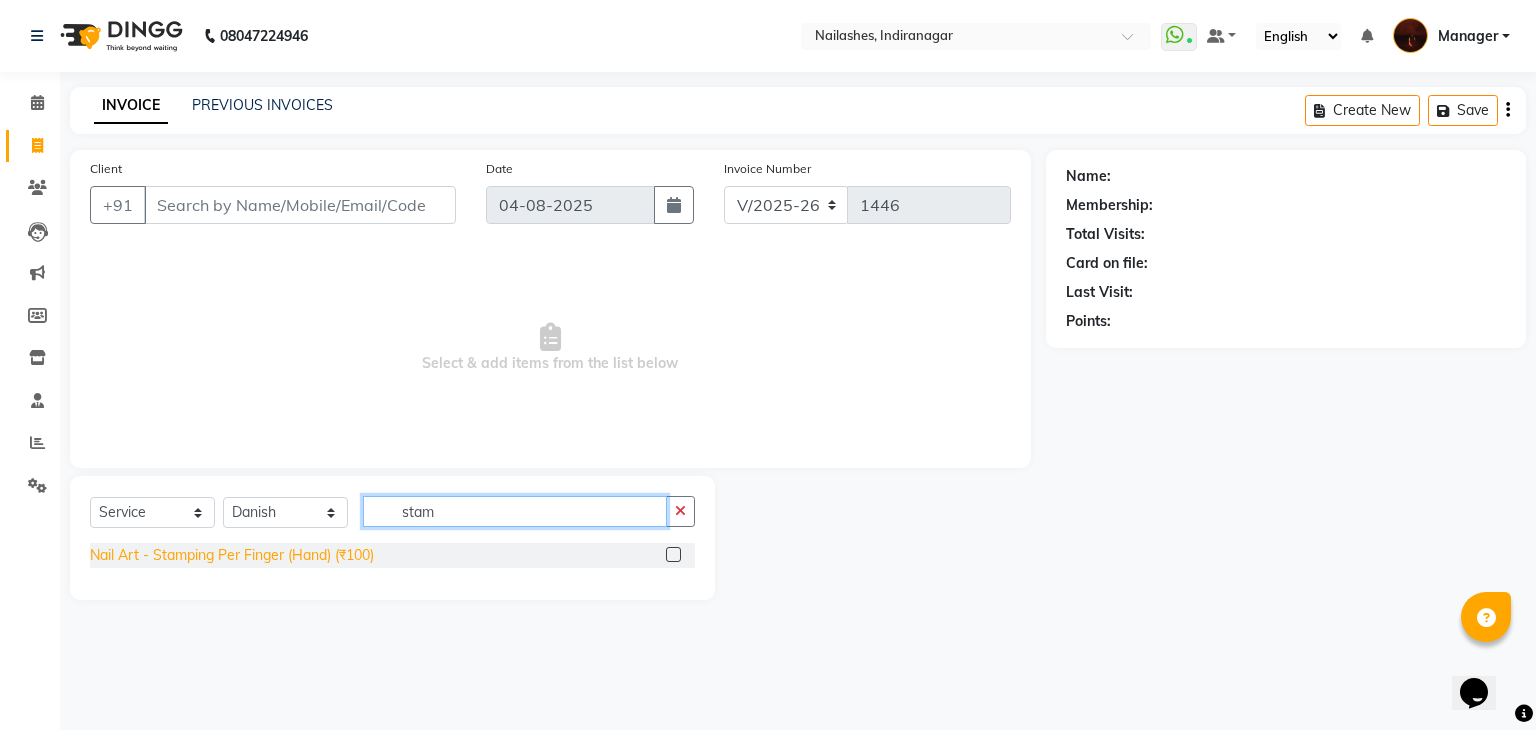 type on "stam" 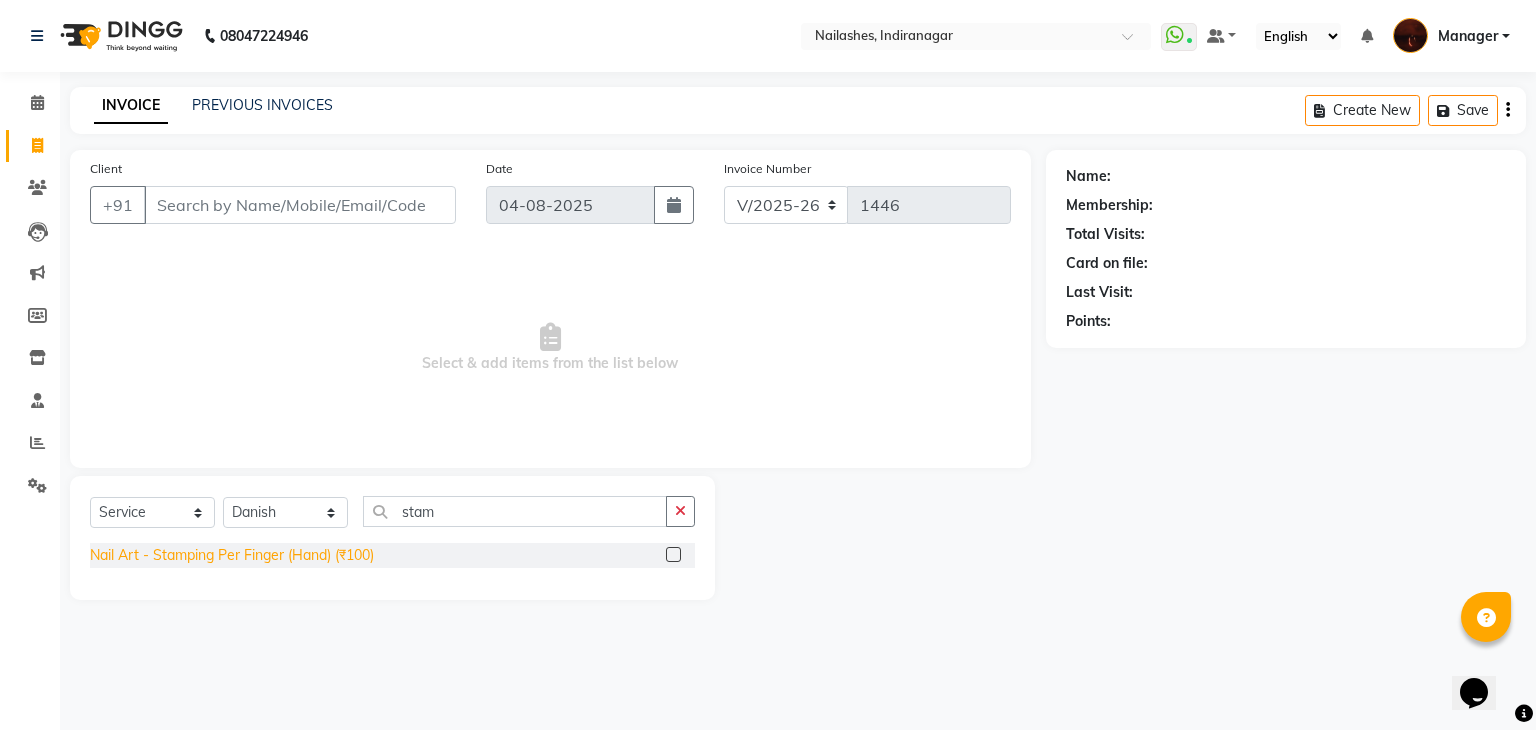 click on "Nail Art - Stamping Per Finger (Hand) (₹100)" 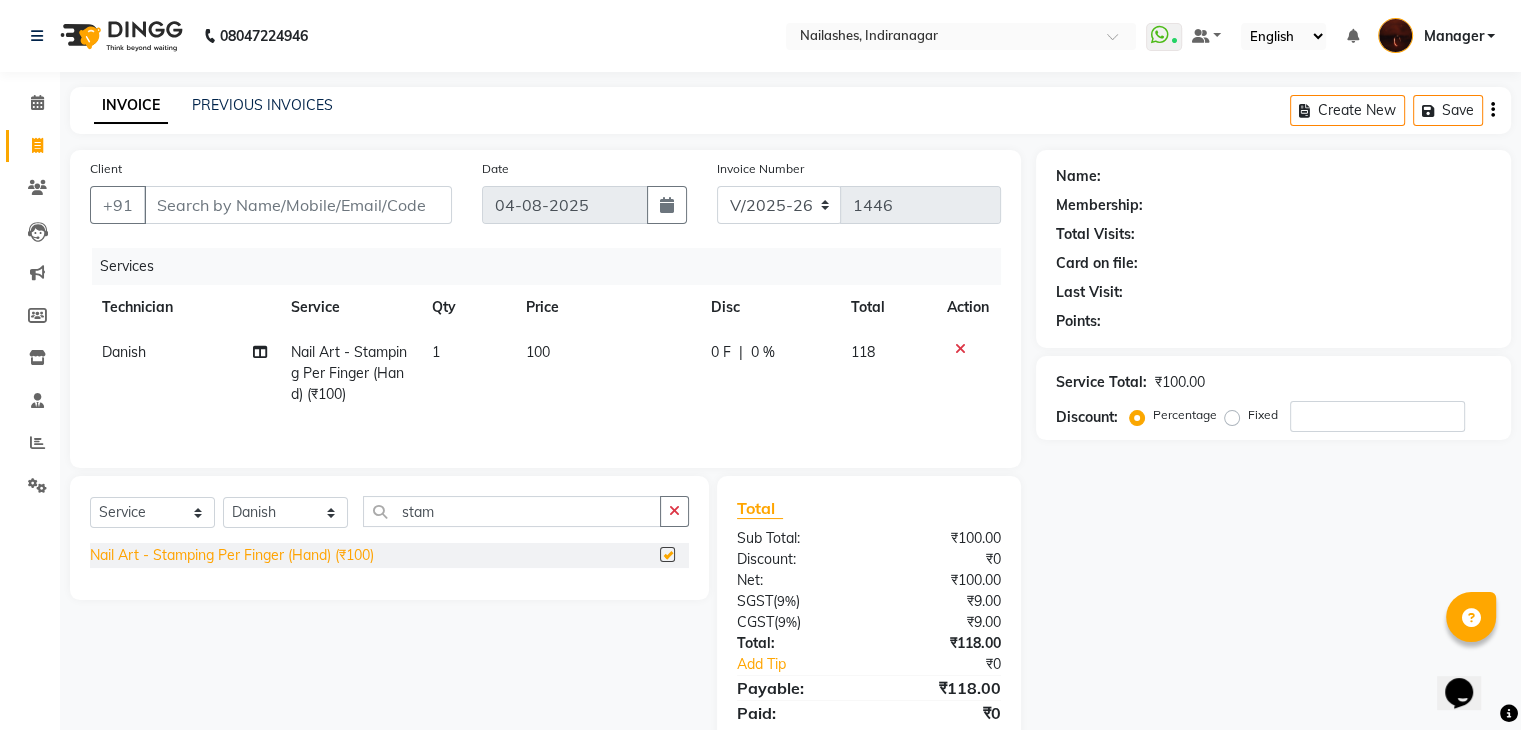checkbox on "false" 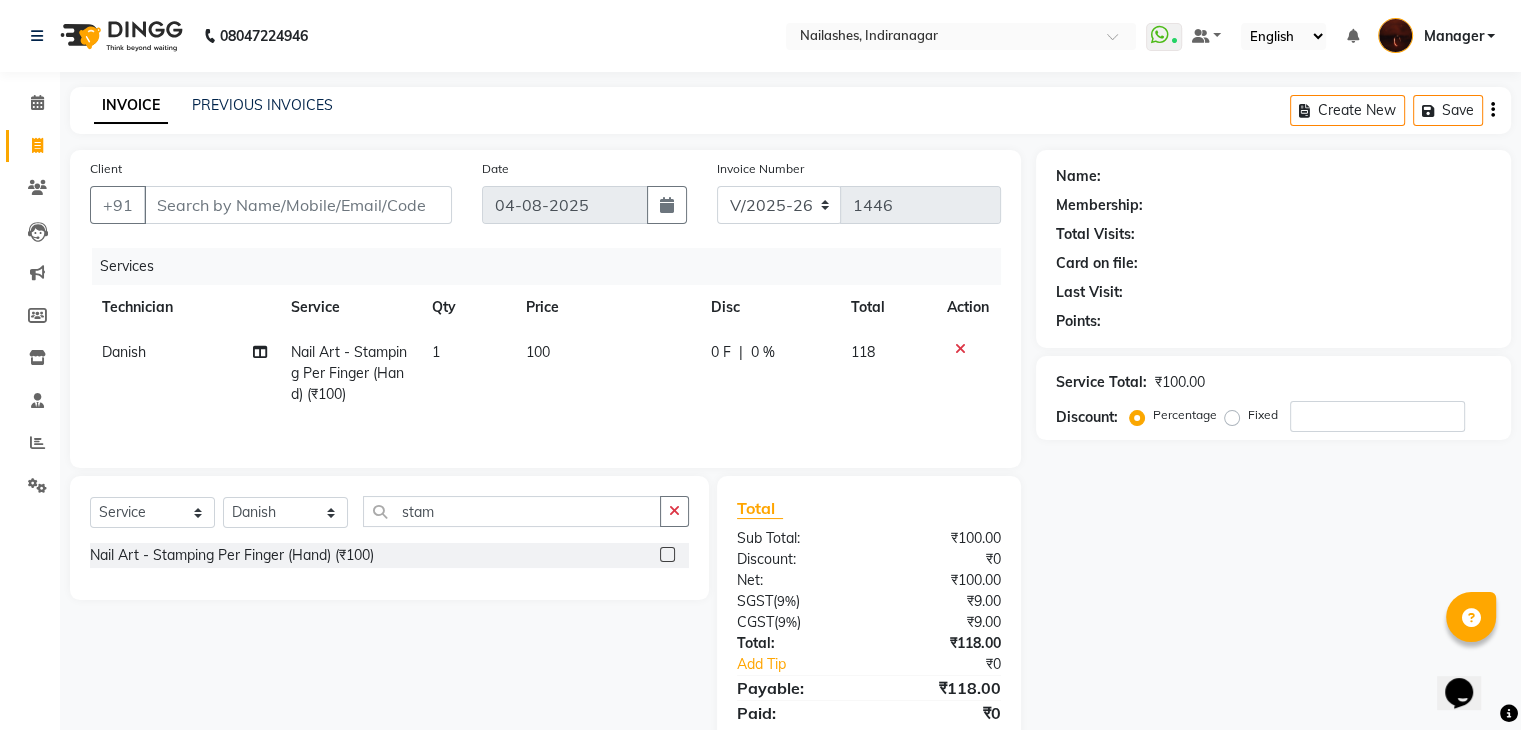 click on "100" 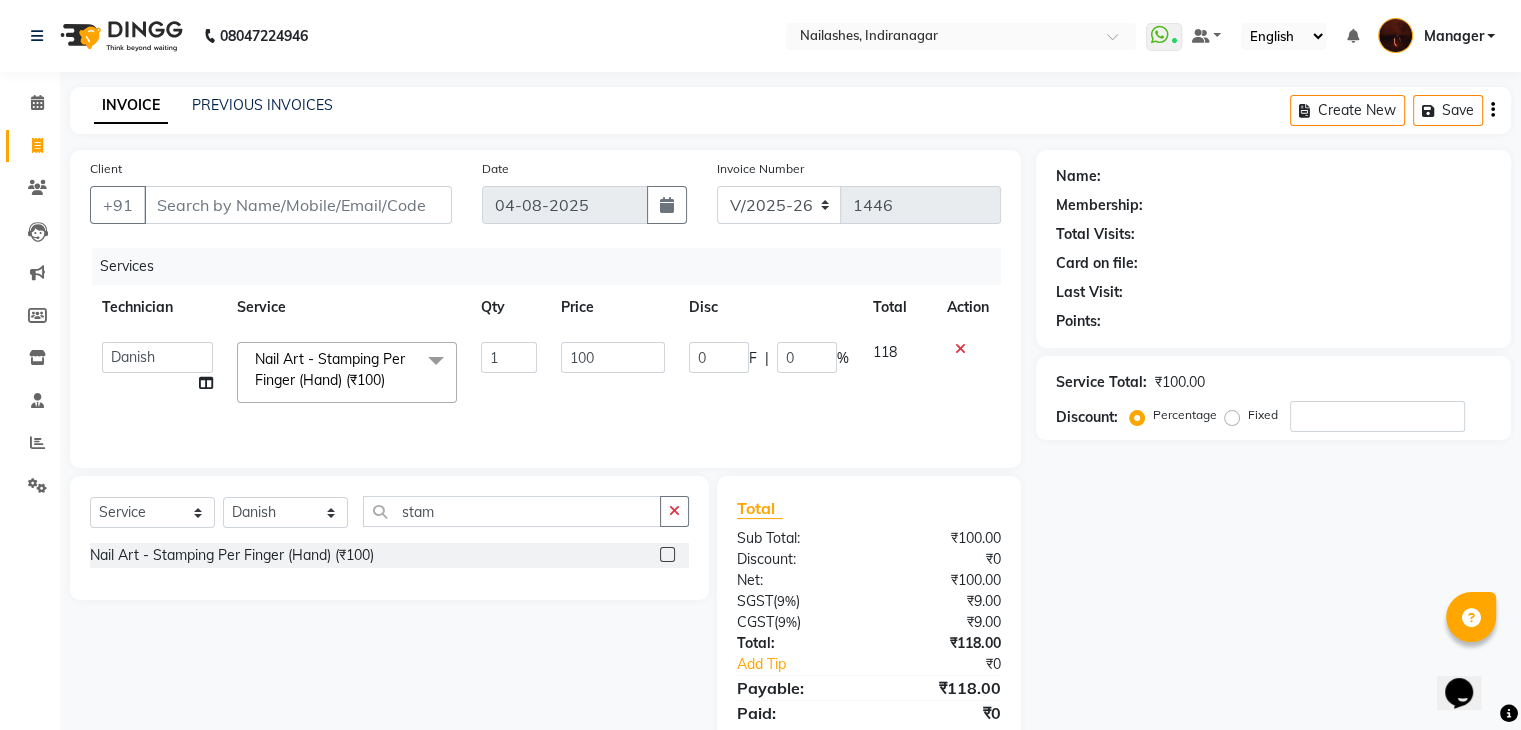 click on "100" 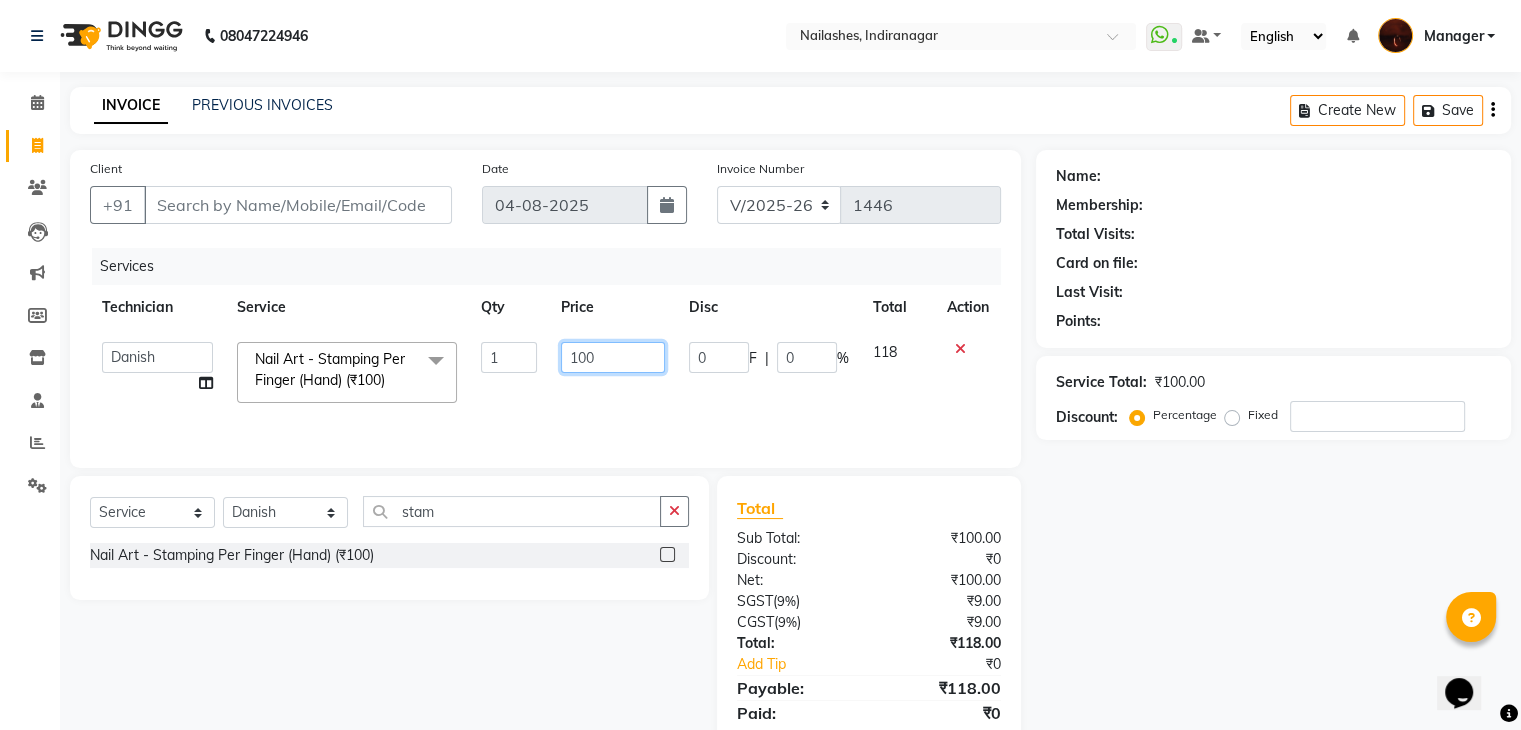 click on "100" 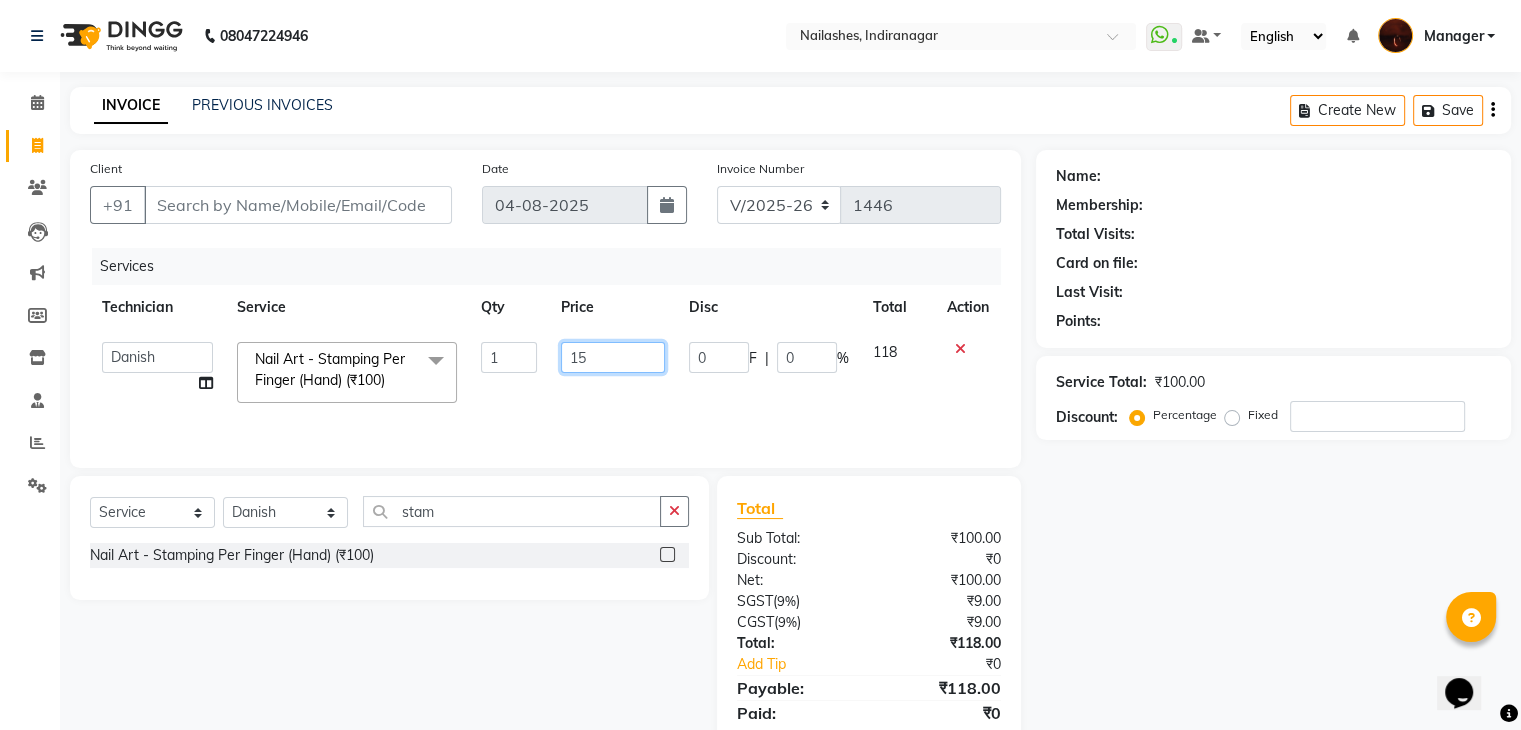 type on "150" 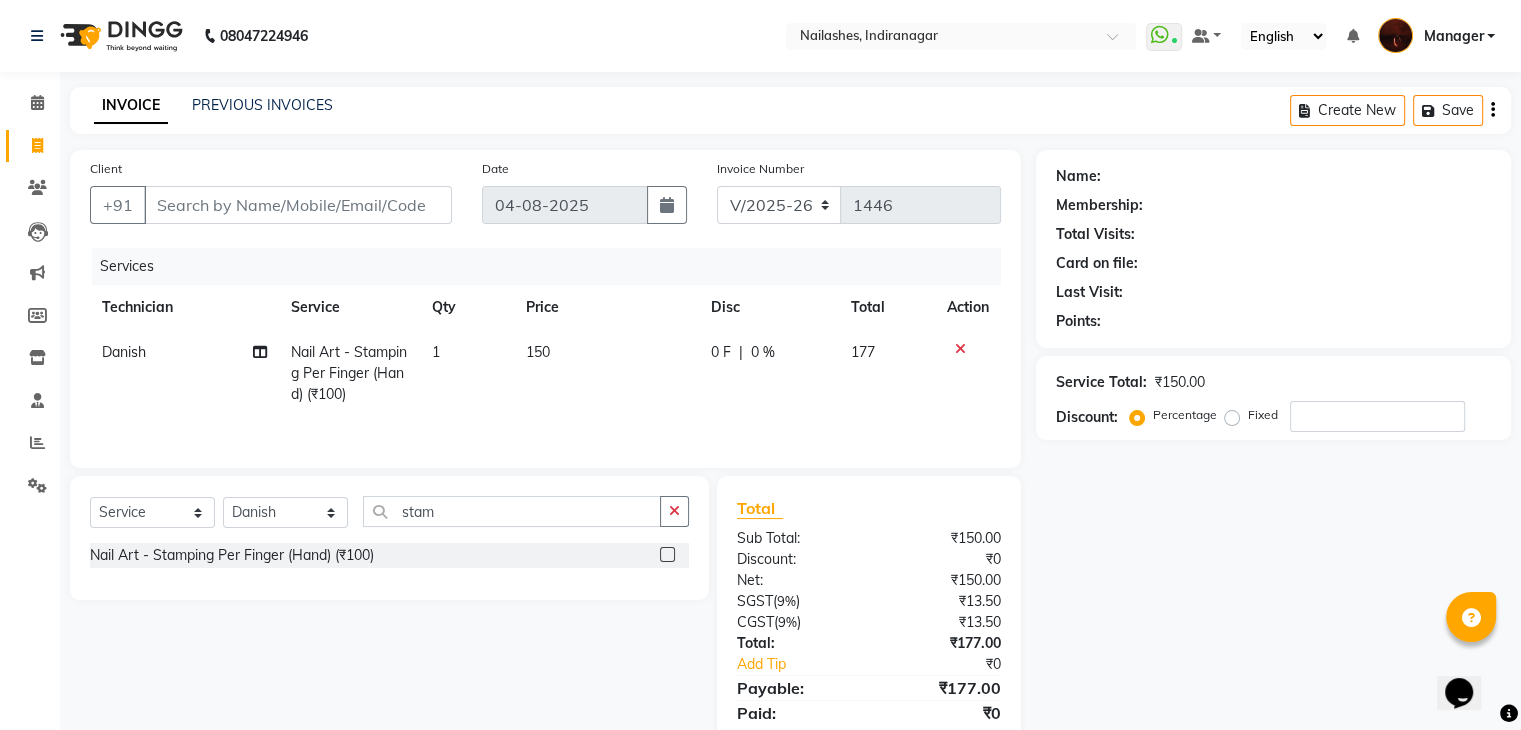 click on "1" 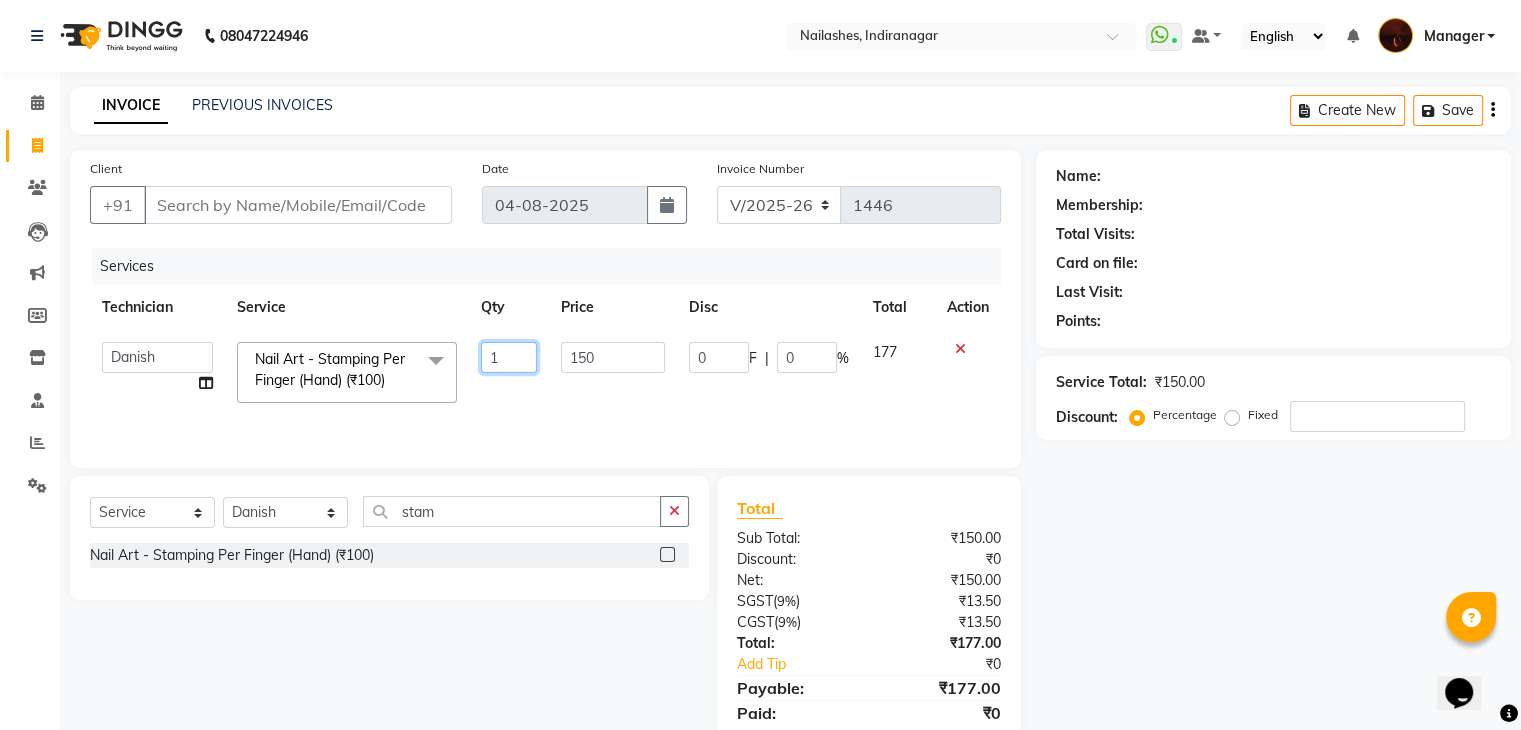 click on "1" 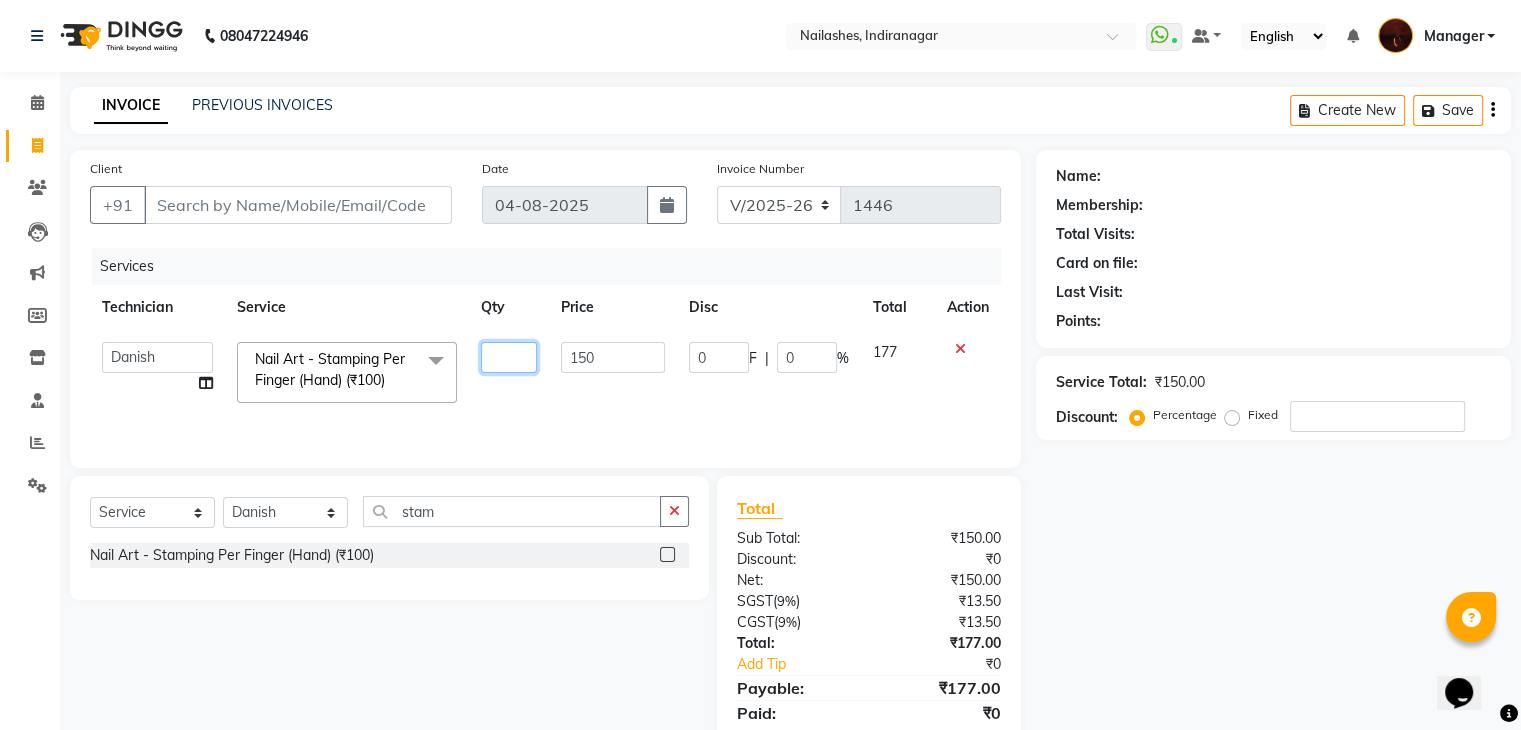 type on "6" 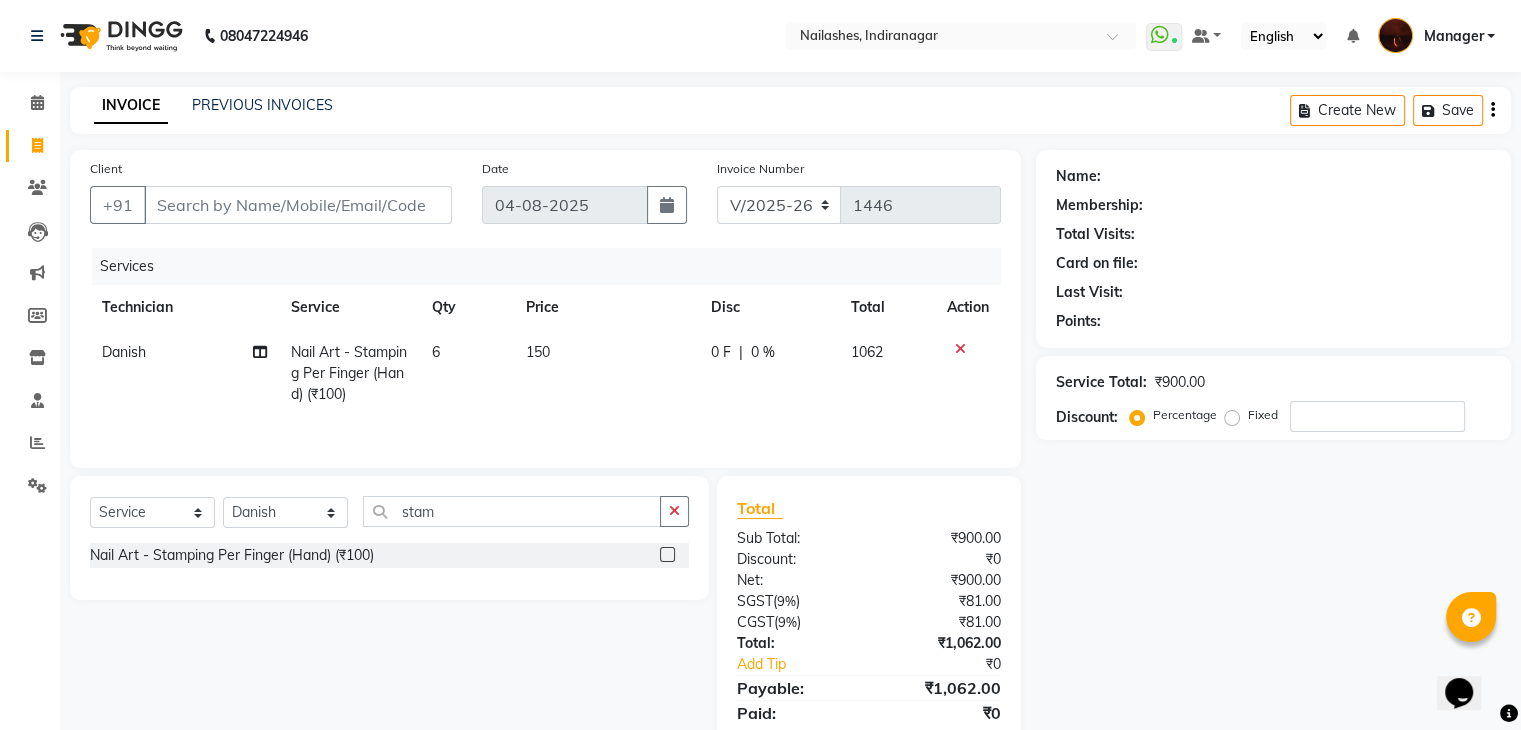 click on "Services Technician Service Qty Price Disc Total Action Danish Nail Art - Stamping Per Finger (Hand) (₹100) 6 150 0 F | 0 % 1062" 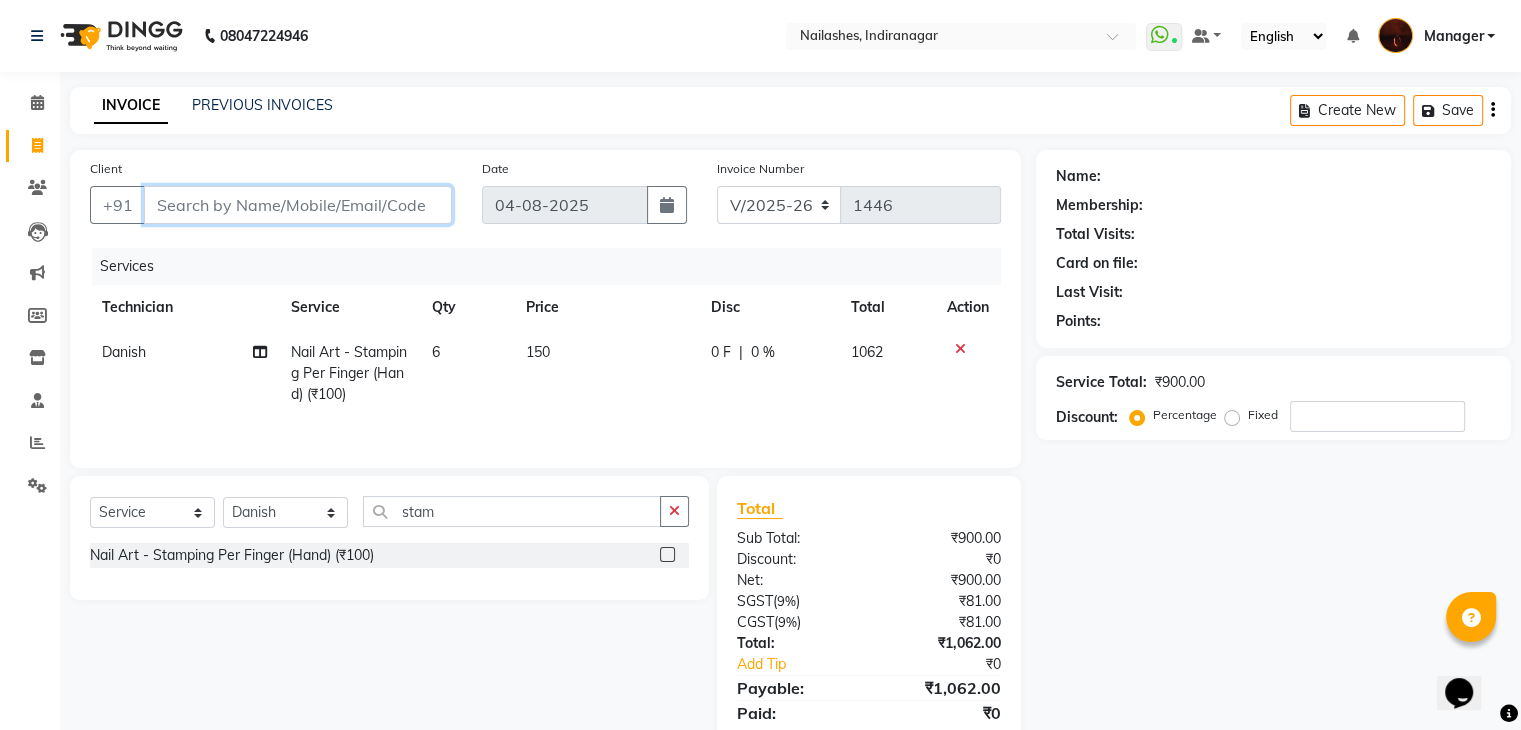 click on "Client" at bounding box center [298, 205] 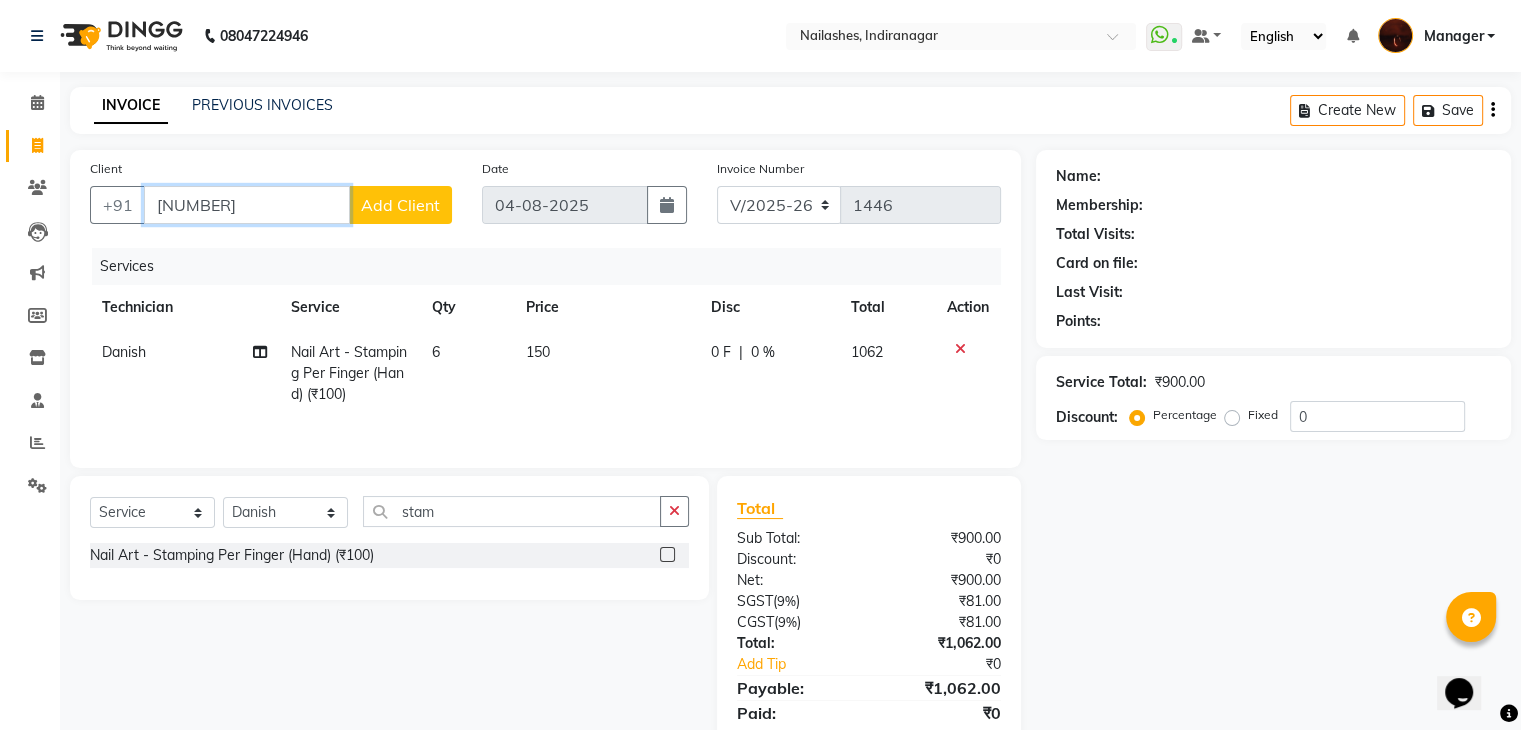 type on "[NUMBER]" 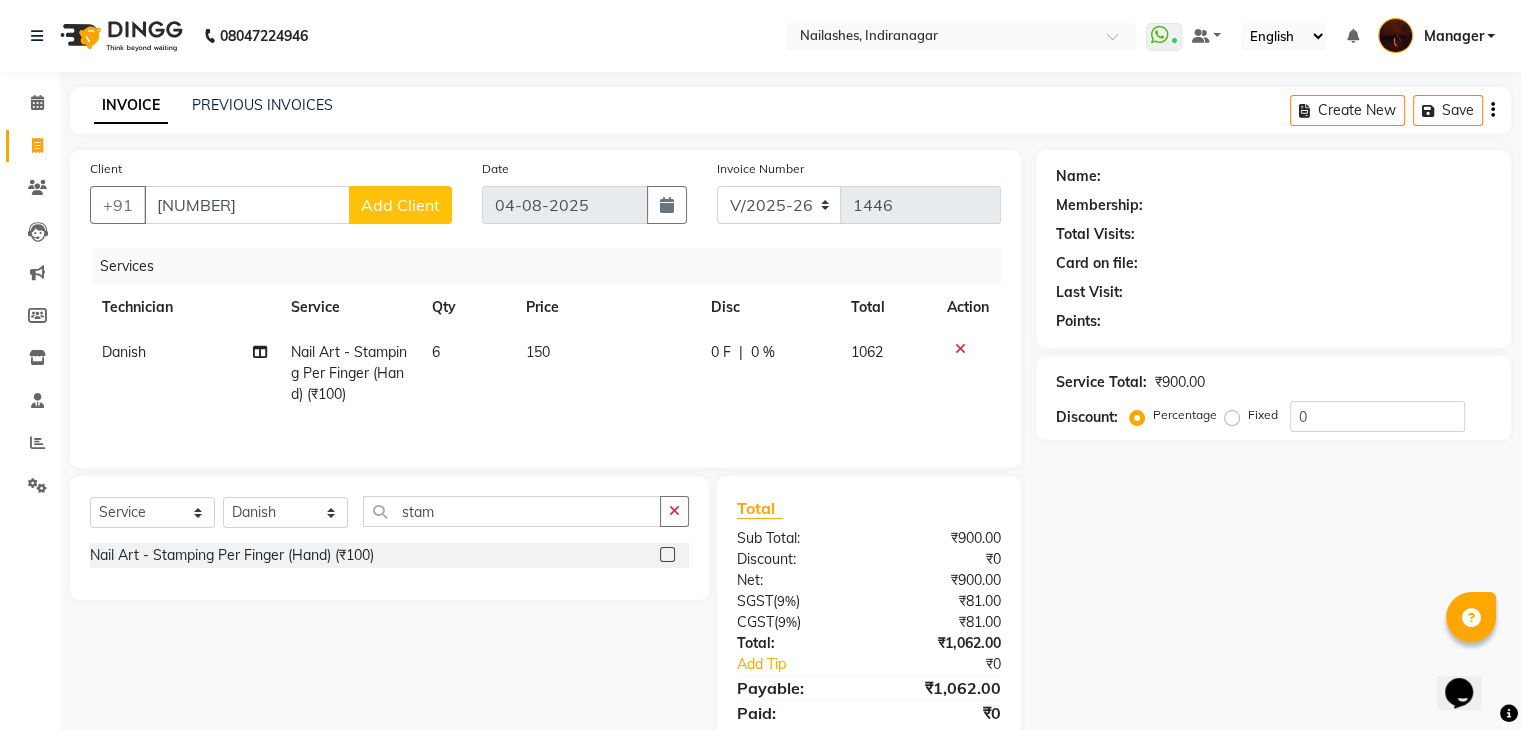 click on "Add Client" 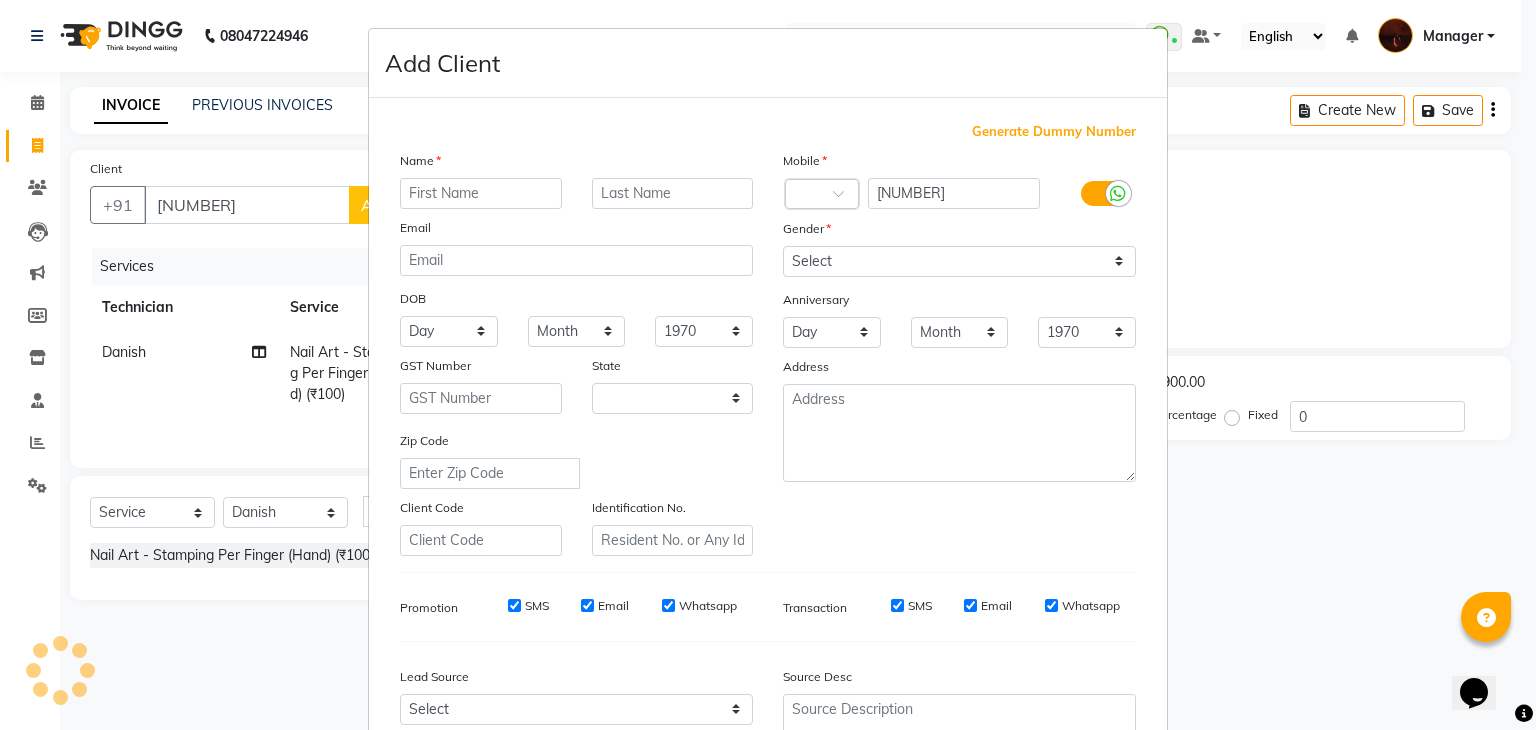 select on "21" 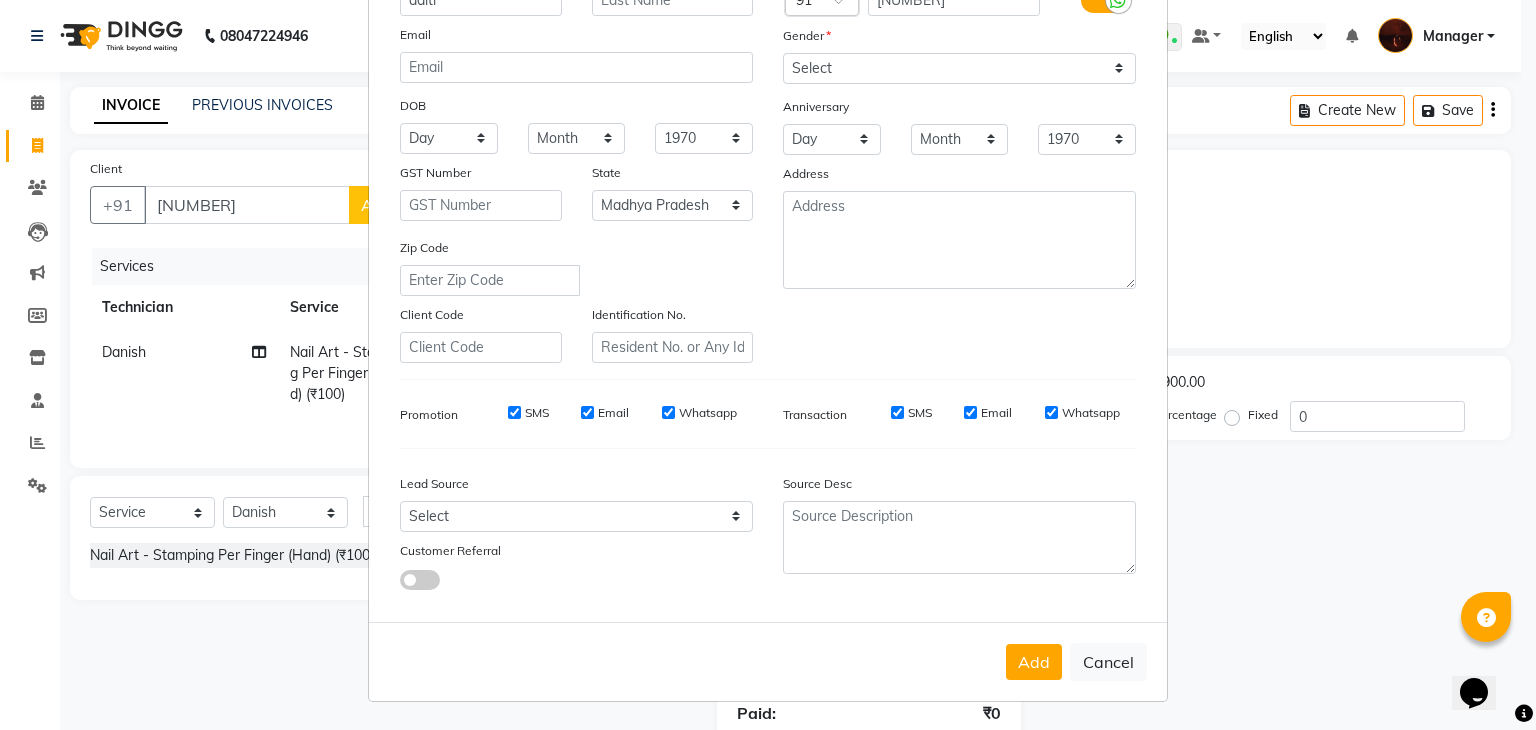 scroll, scrollTop: 0, scrollLeft: 0, axis: both 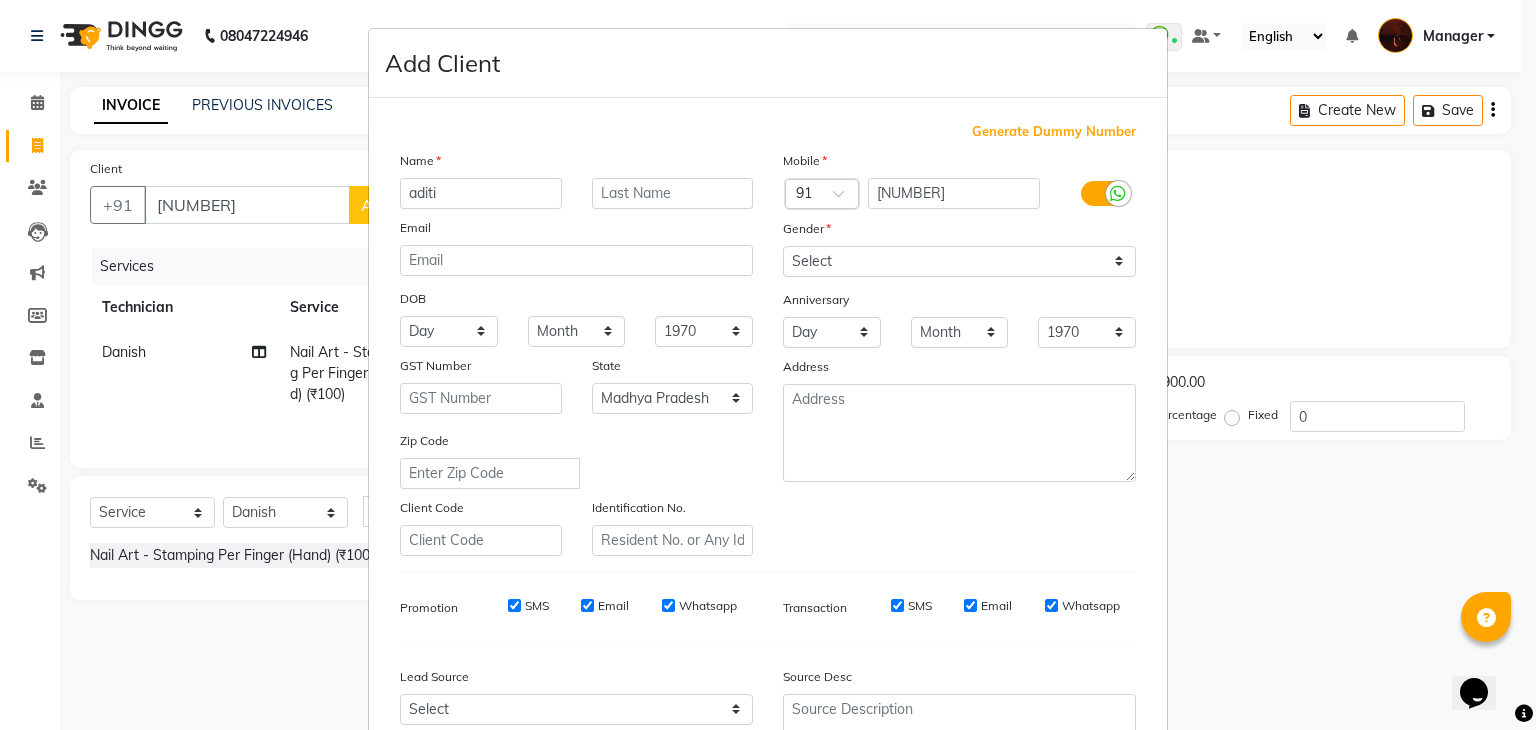 type on "aditi" 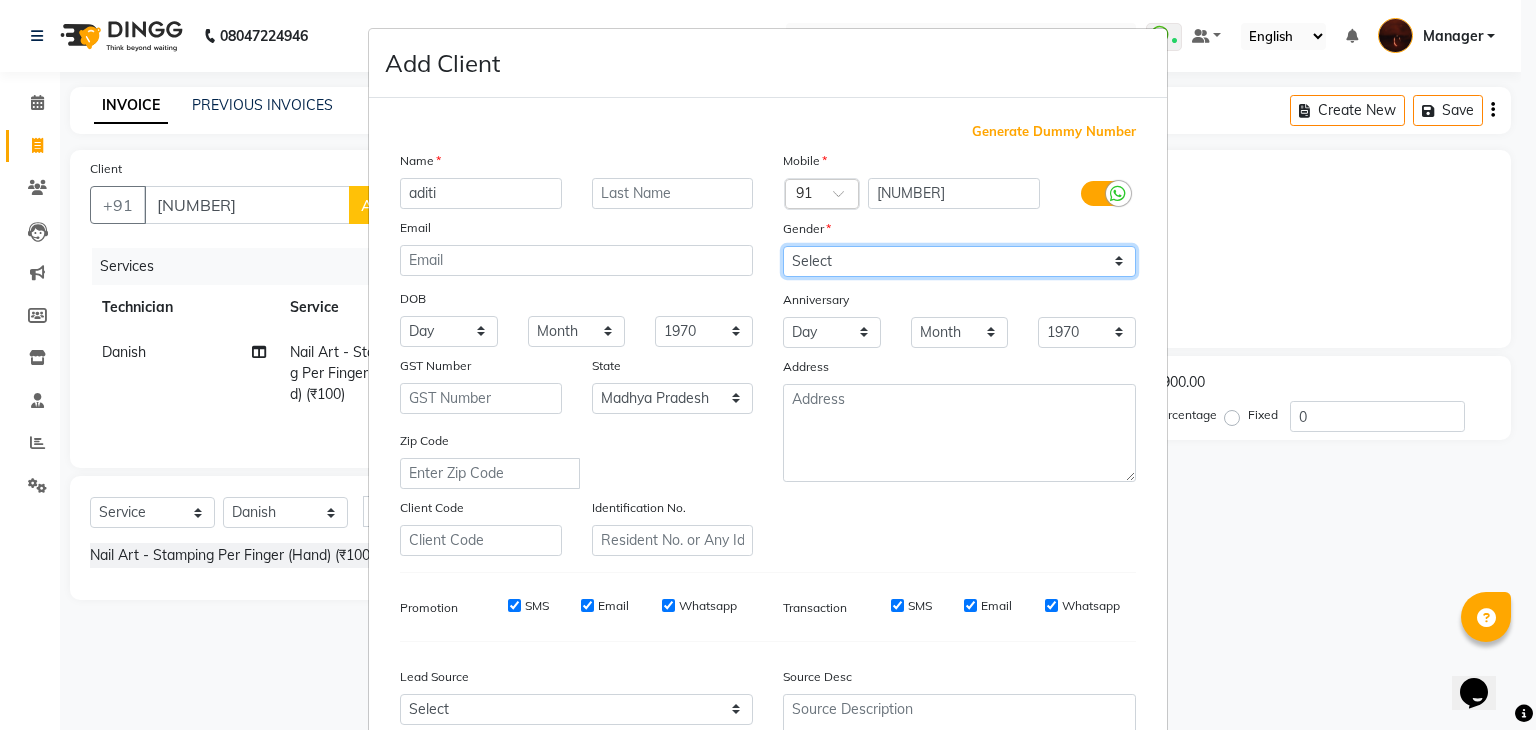 click on "Select Male Female Other Prefer Not To Say" at bounding box center (959, 261) 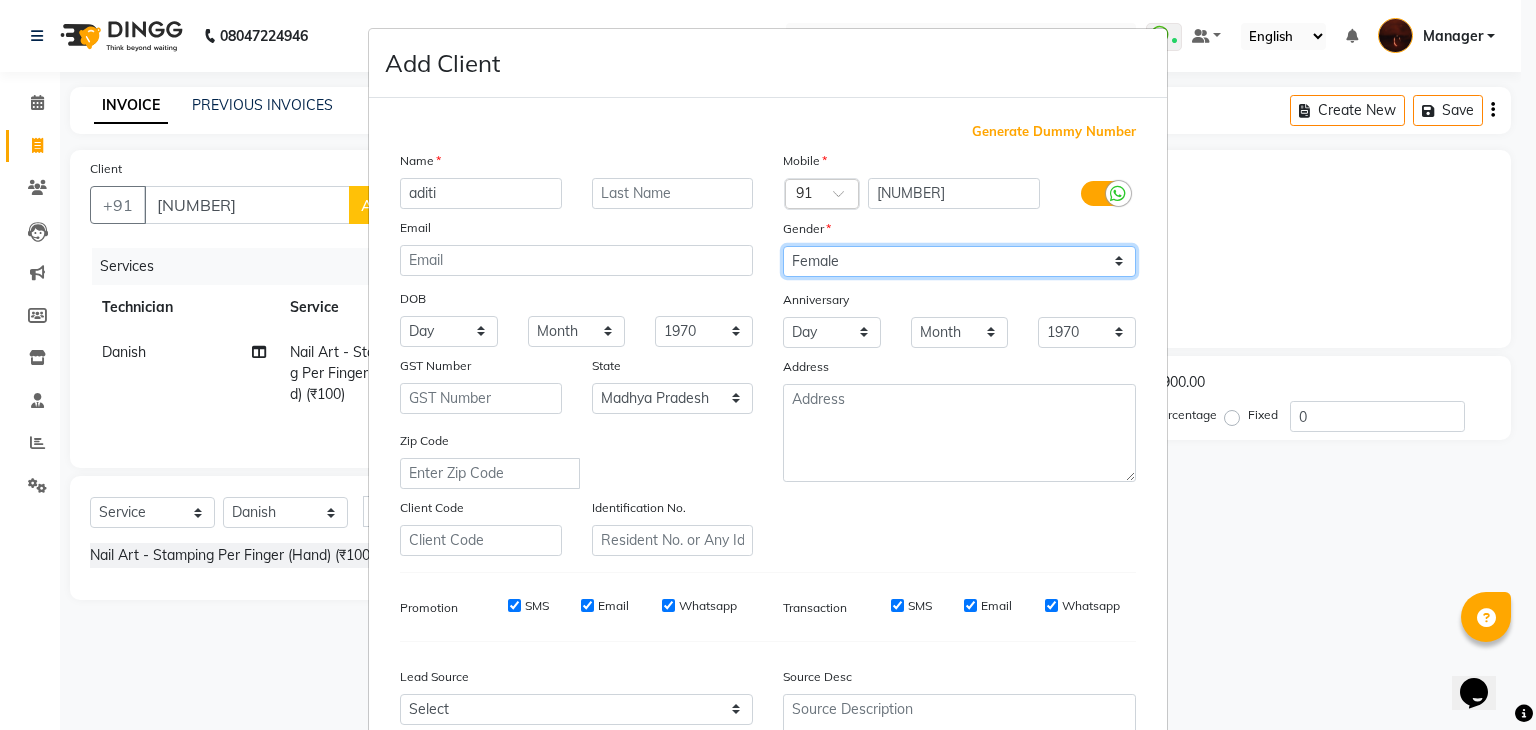 click on "Select Male Female Other Prefer Not To Say" at bounding box center [959, 261] 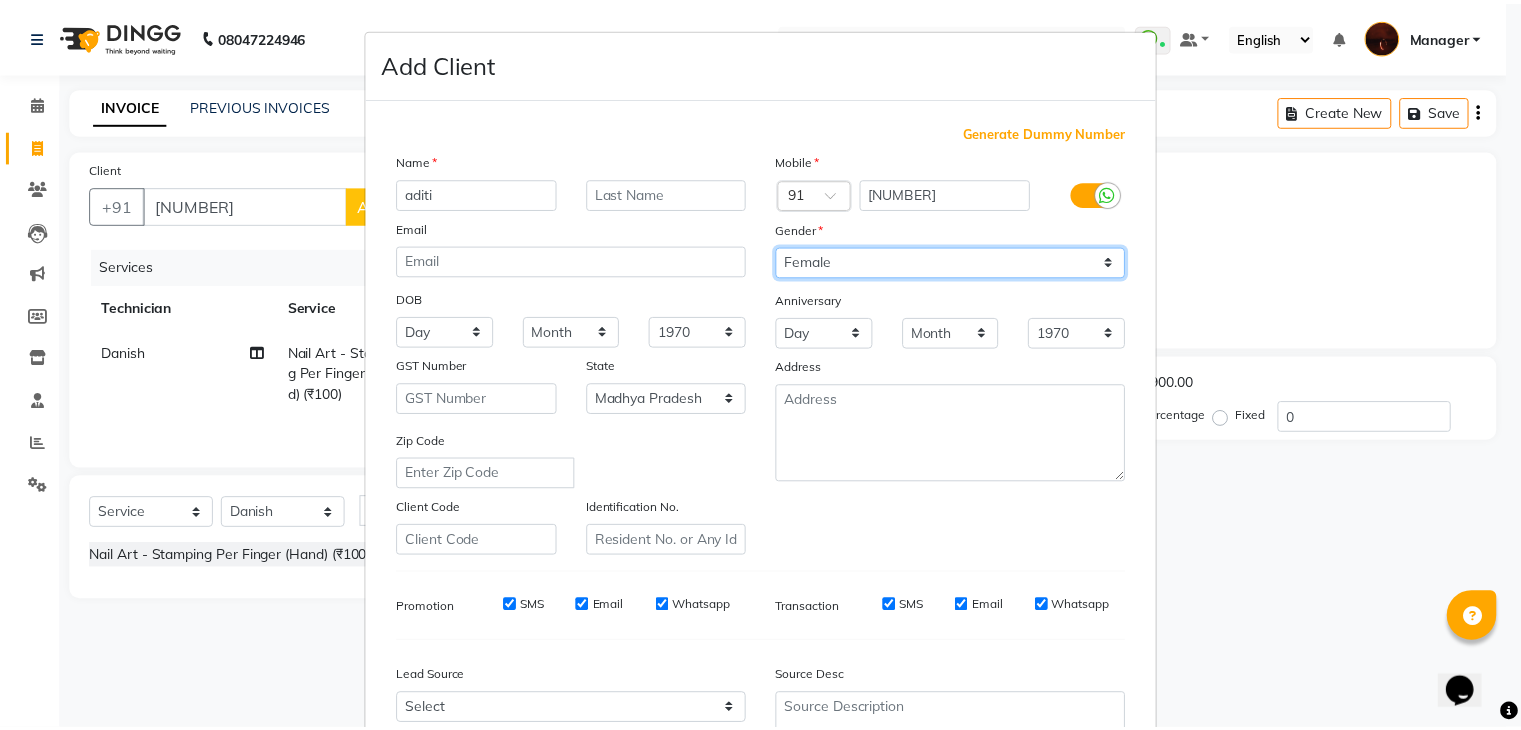 scroll, scrollTop: 203, scrollLeft: 0, axis: vertical 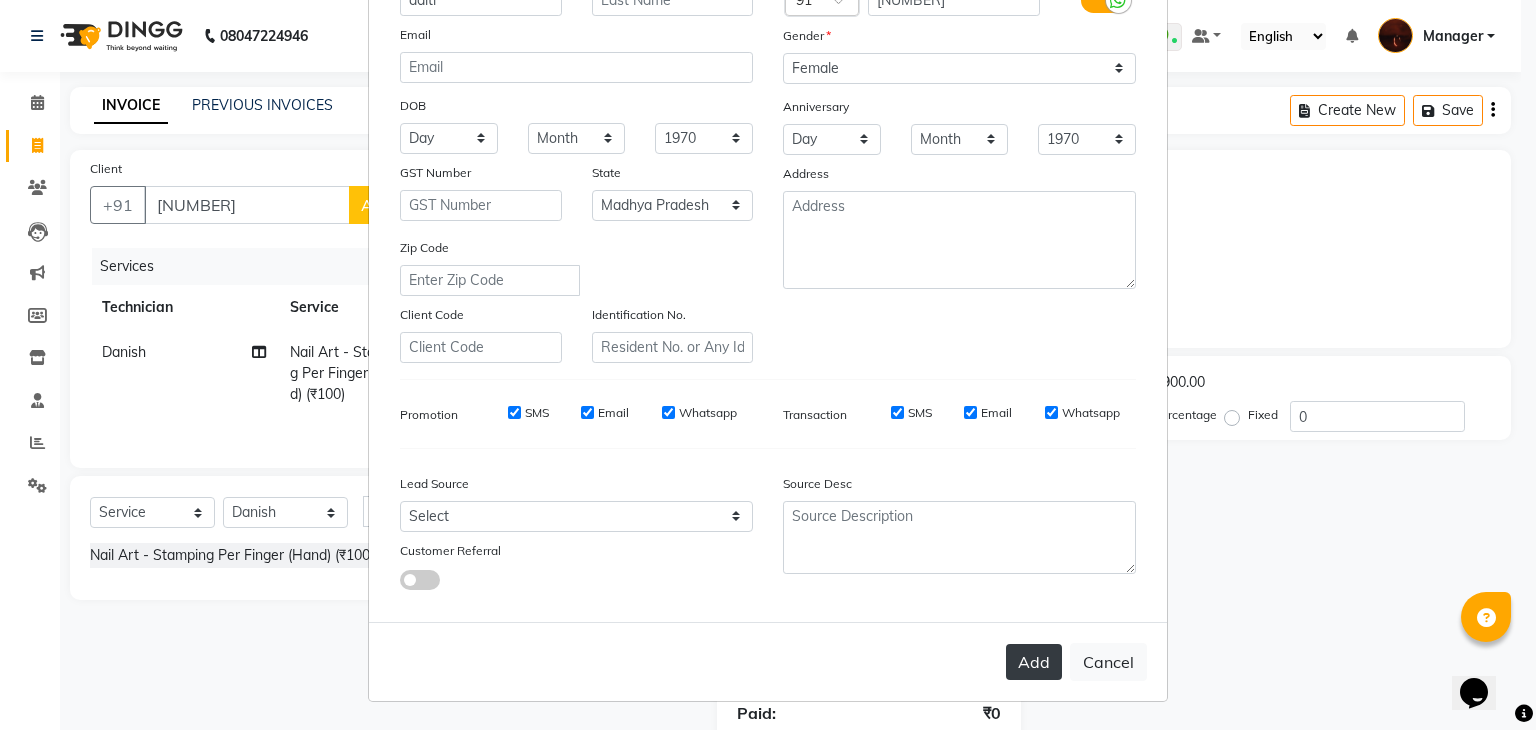 click on "Add" at bounding box center [1034, 662] 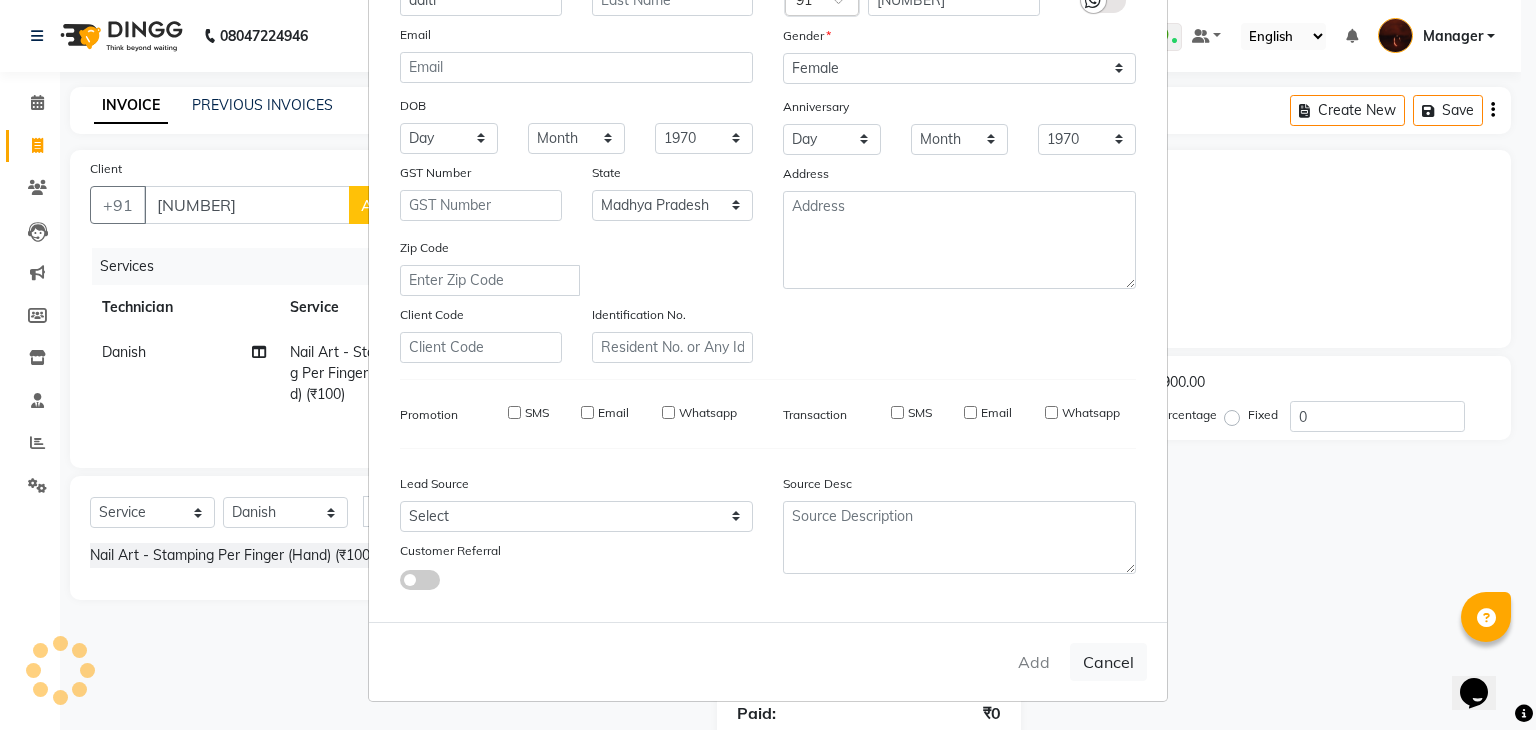 type on "98******47" 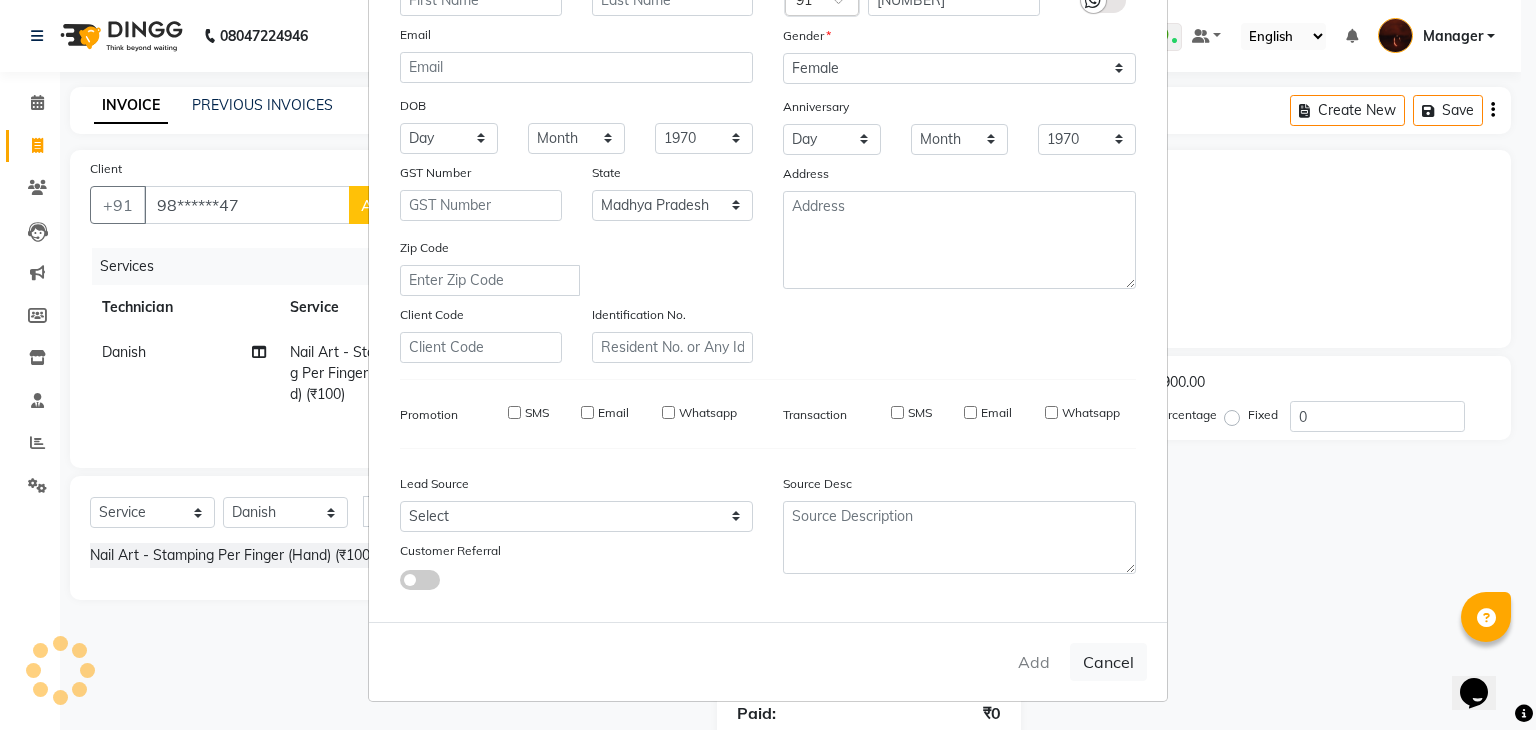 select 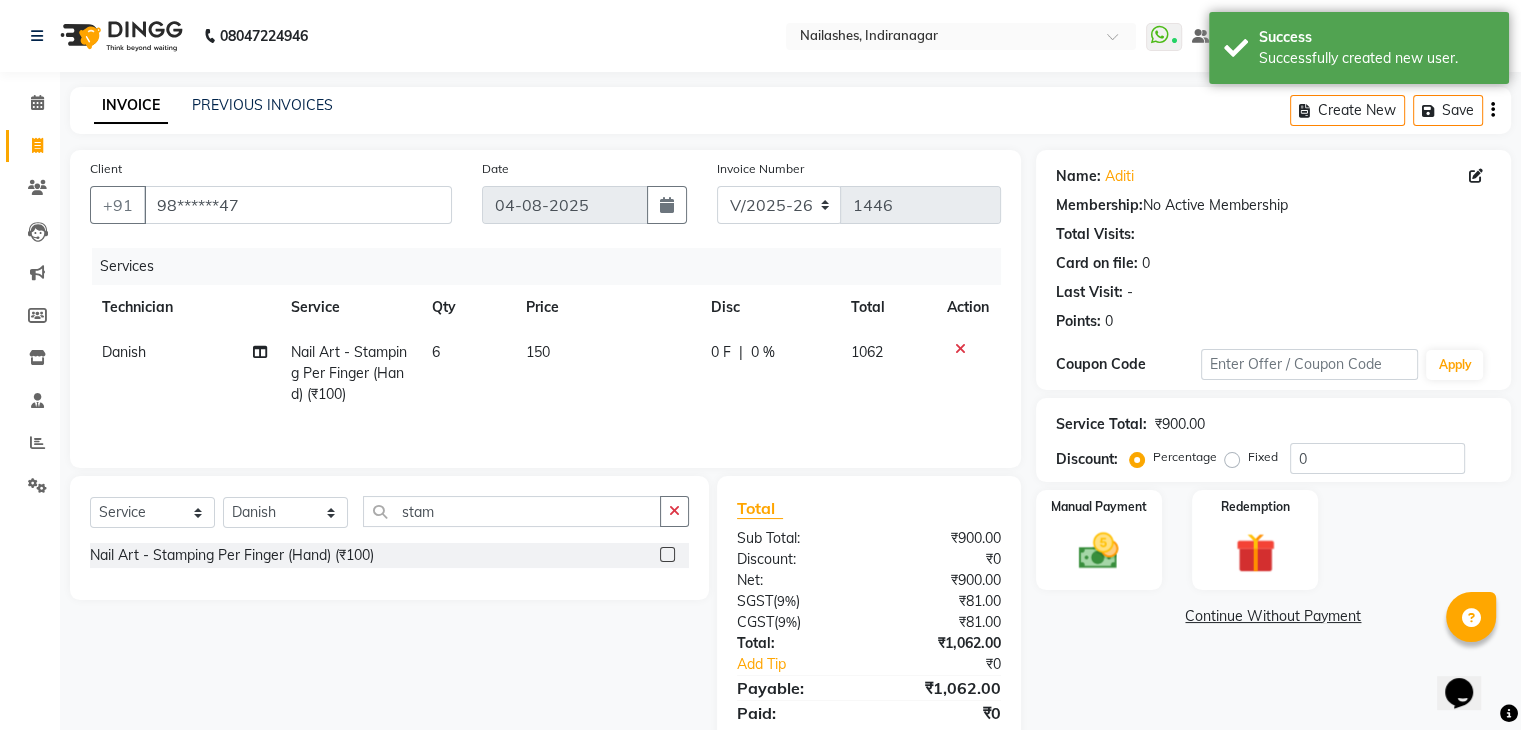 scroll, scrollTop: 71, scrollLeft: 0, axis: vertical 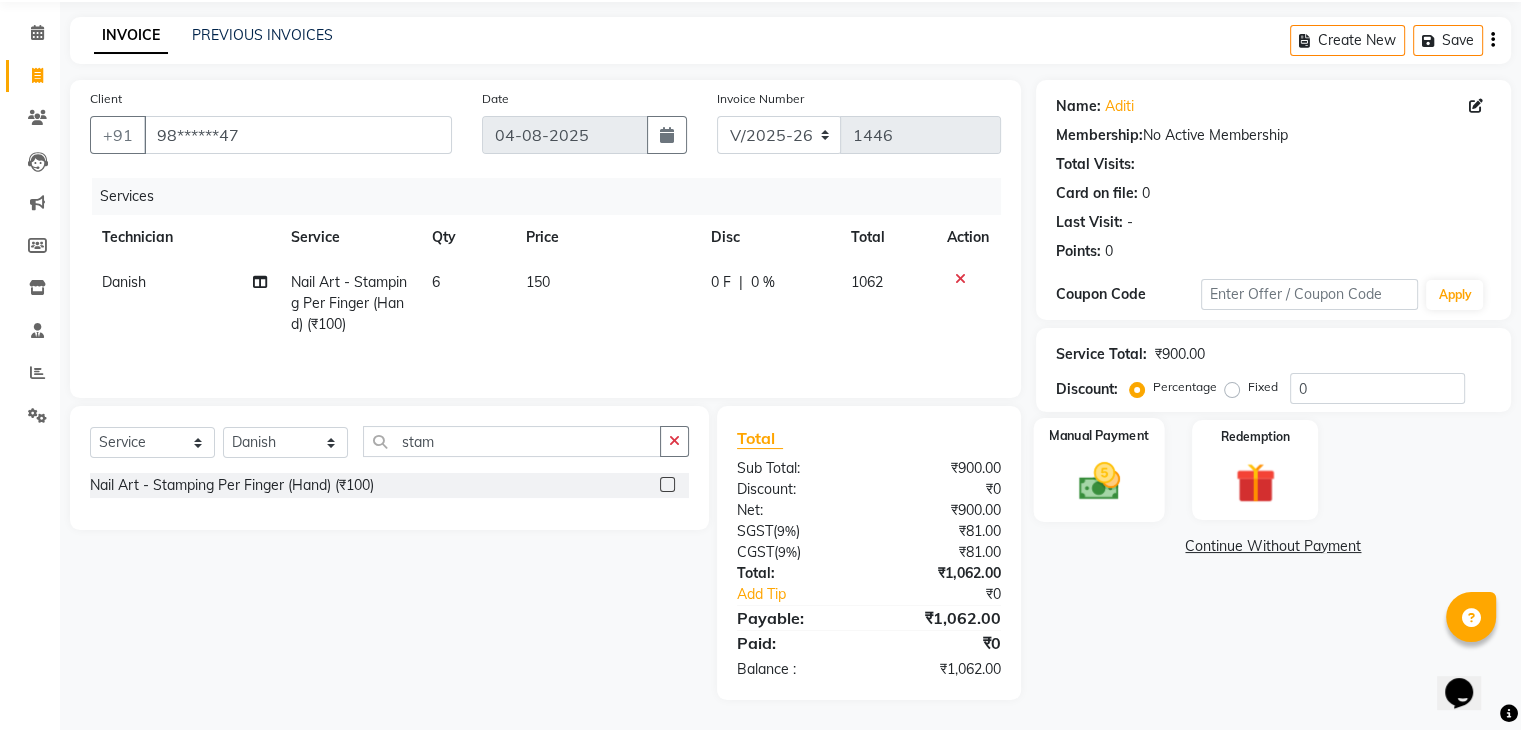 click 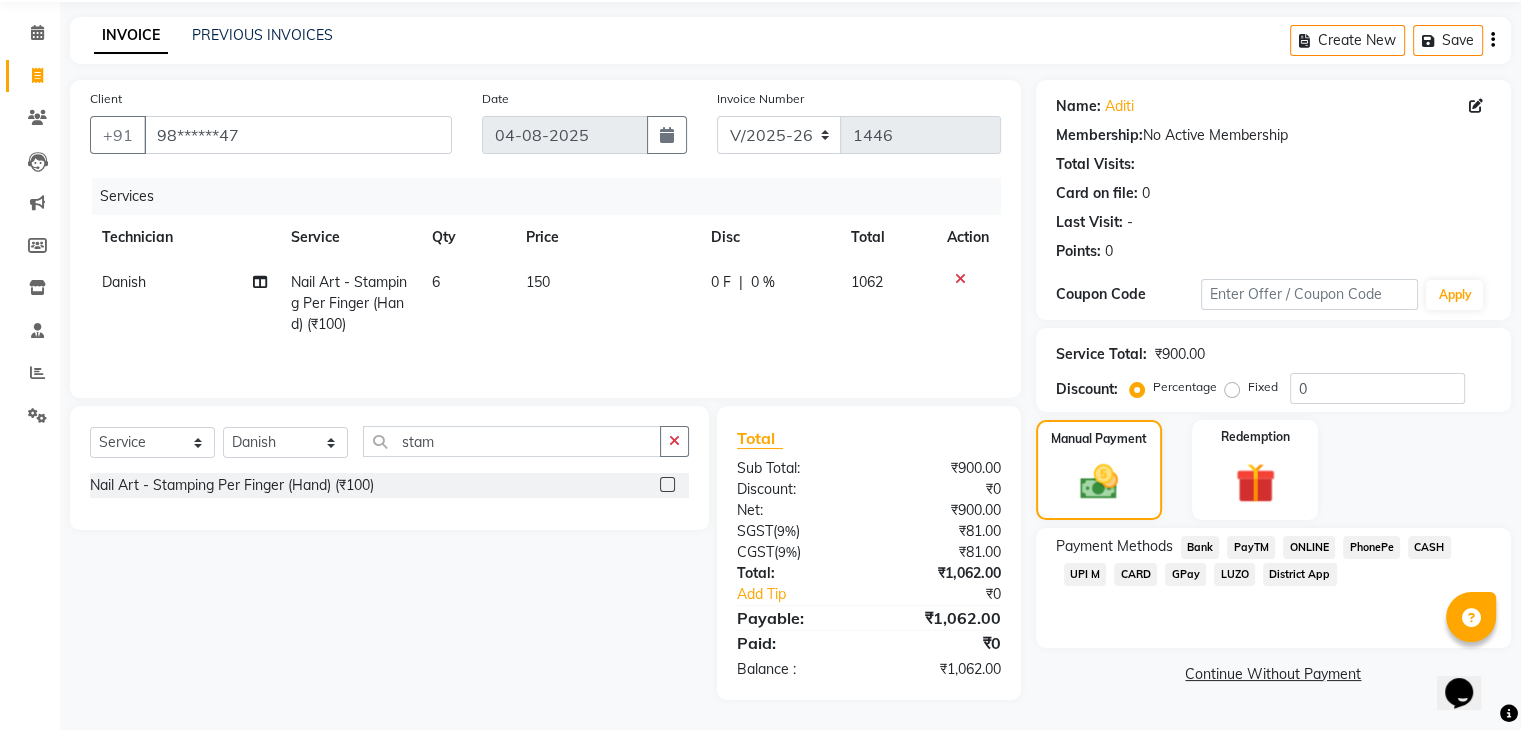 click on "CARD" 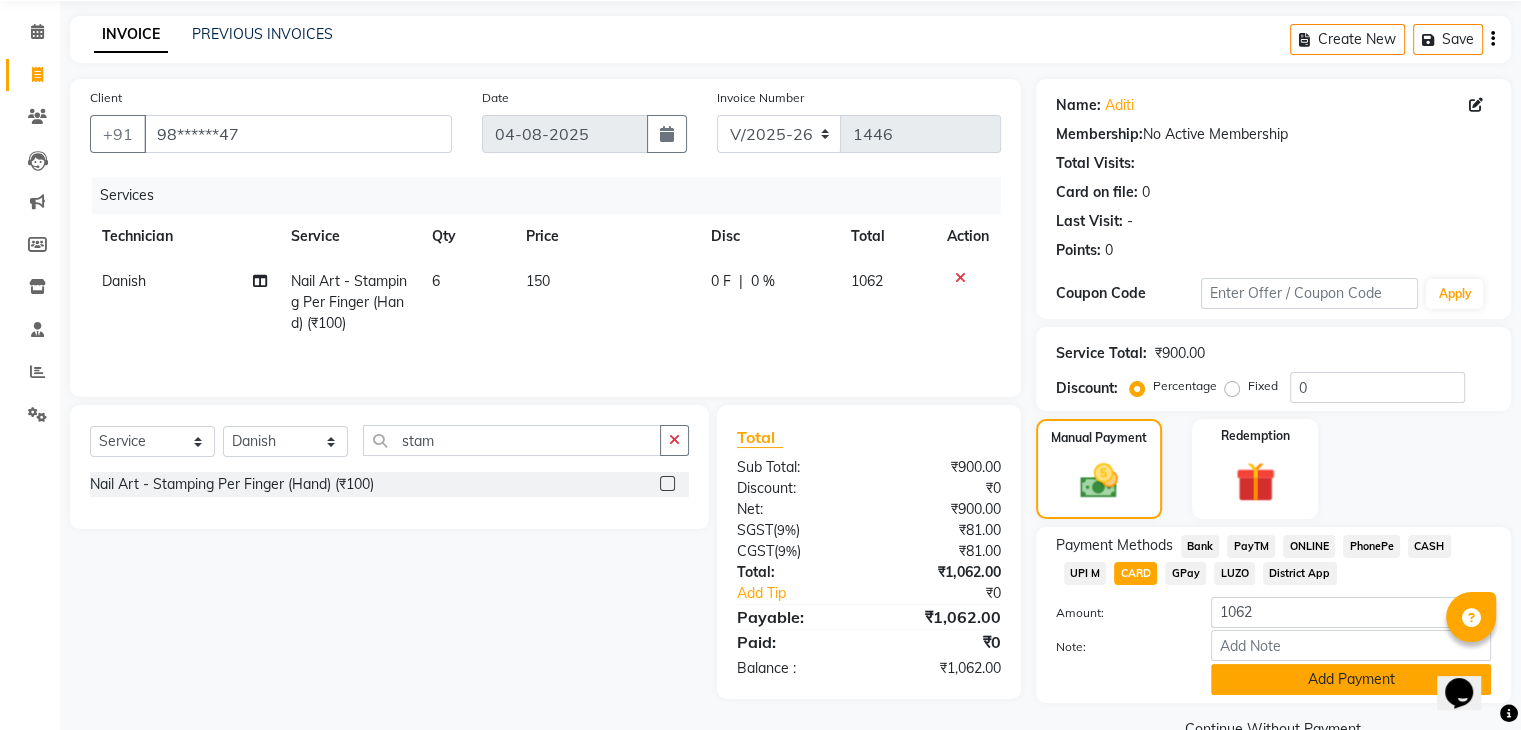 click on "Add Payment" 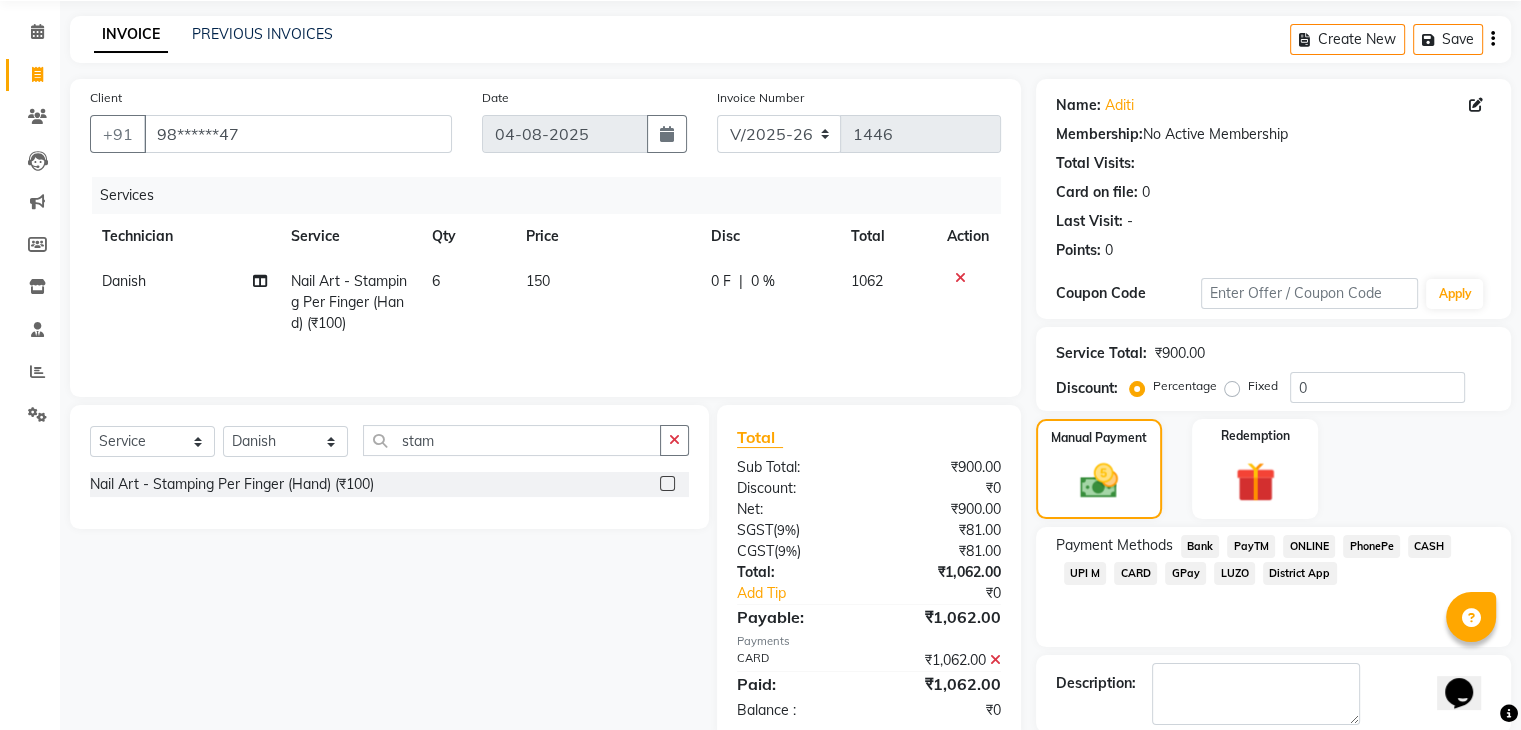 scroll, scrollTop: 171, scrollLeft: 0, axis: vertical 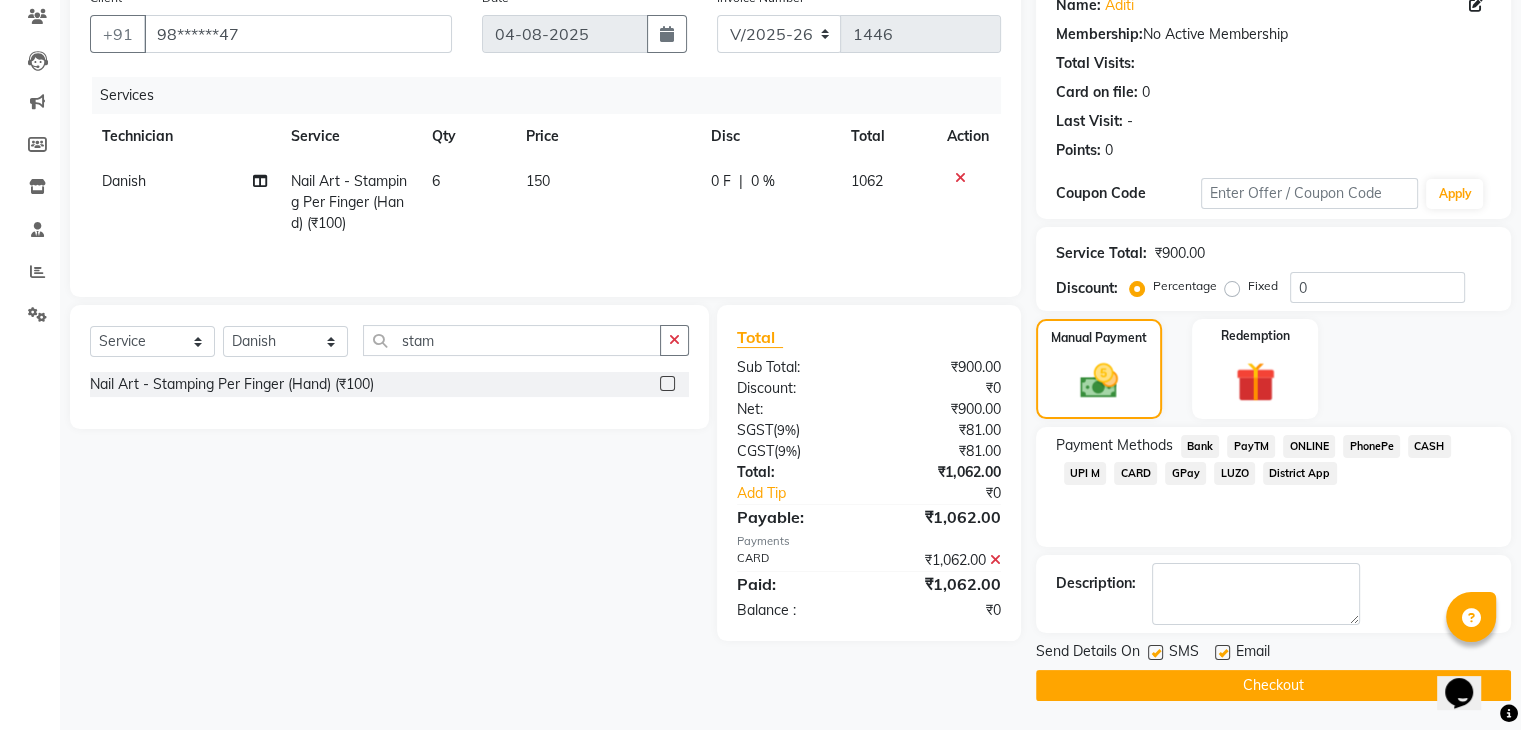 click on "Send Details On SMS Email  Checkout" 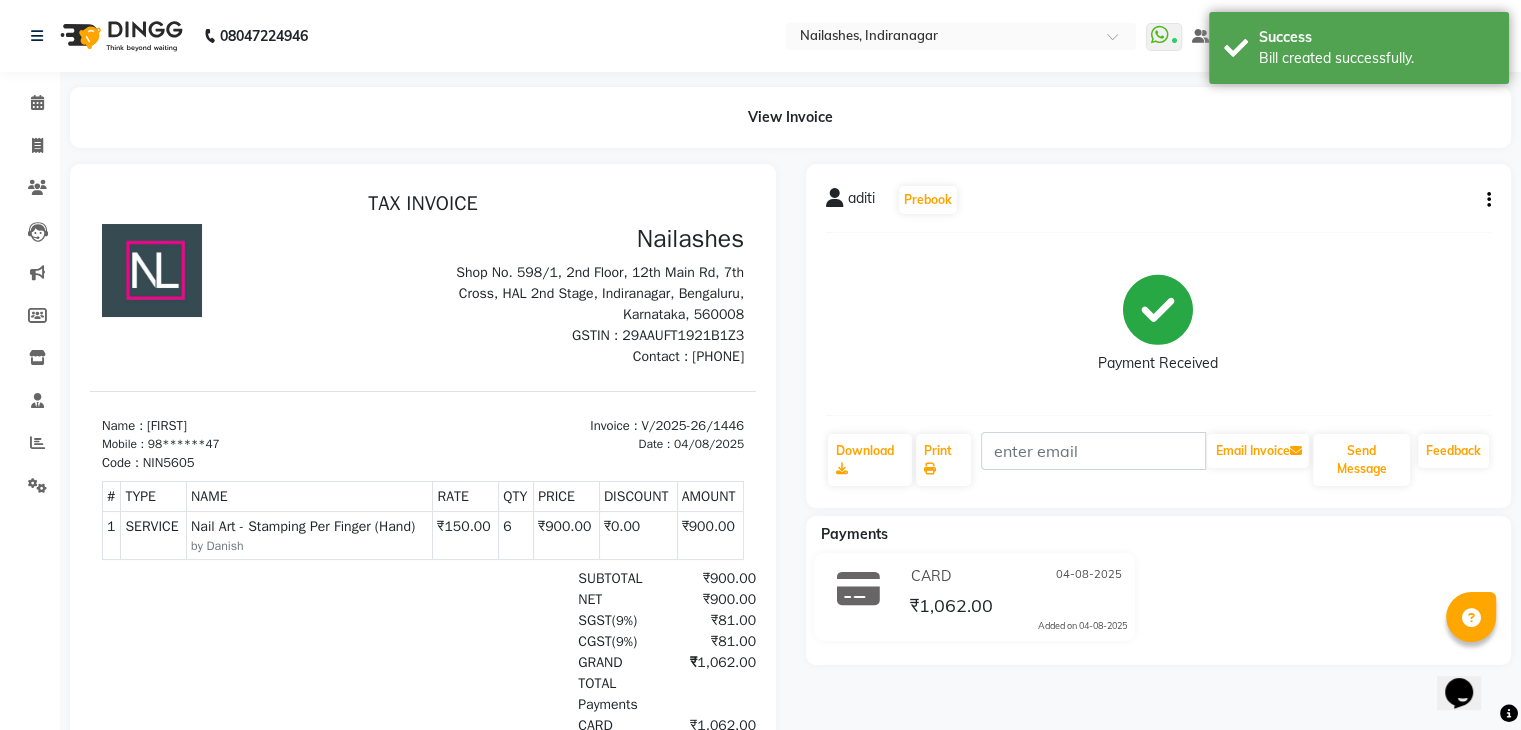 scroll, scrollTop: 0, scrollLeft: 0, axis: both 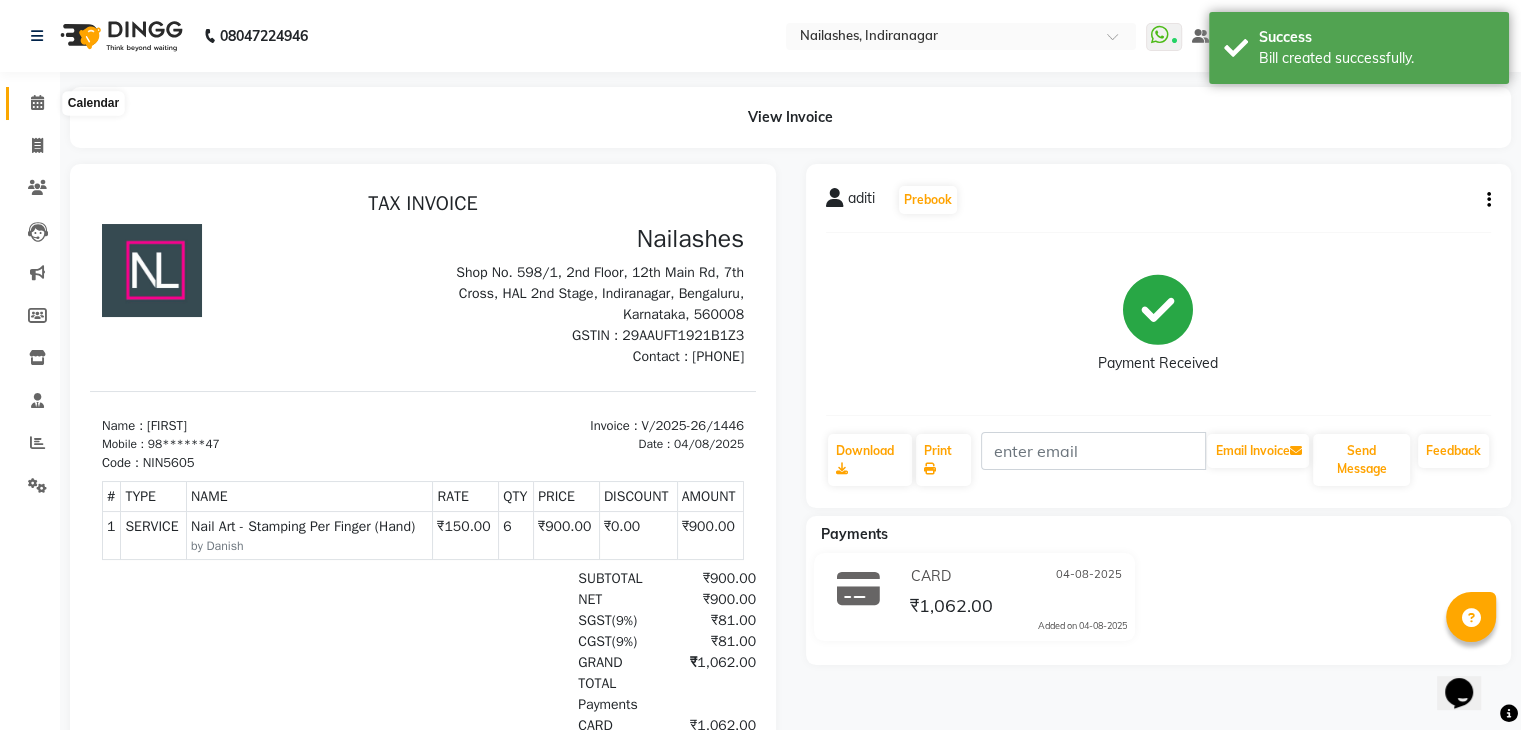 click 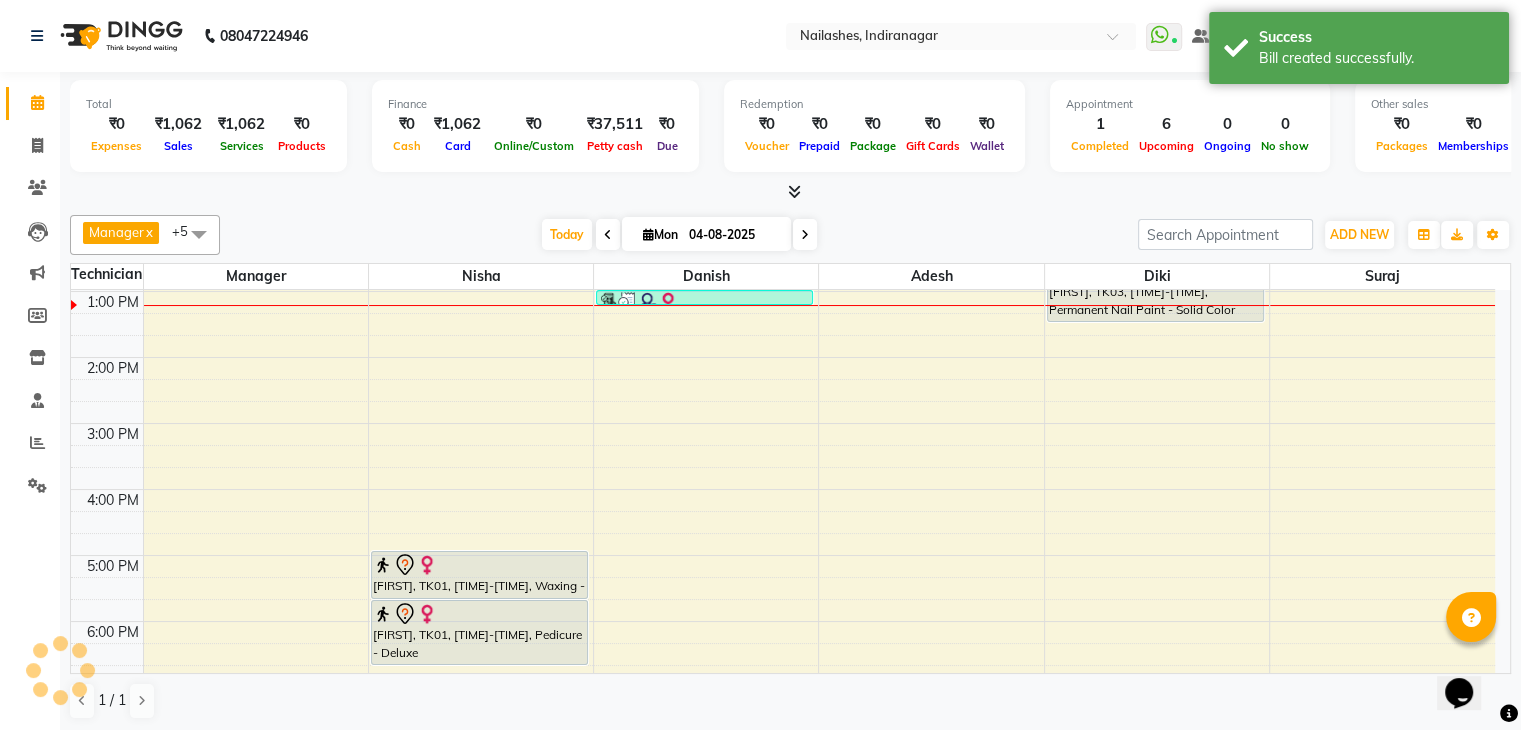 scroll, scrollTop: 0, scrollLeft: 0, axis: both 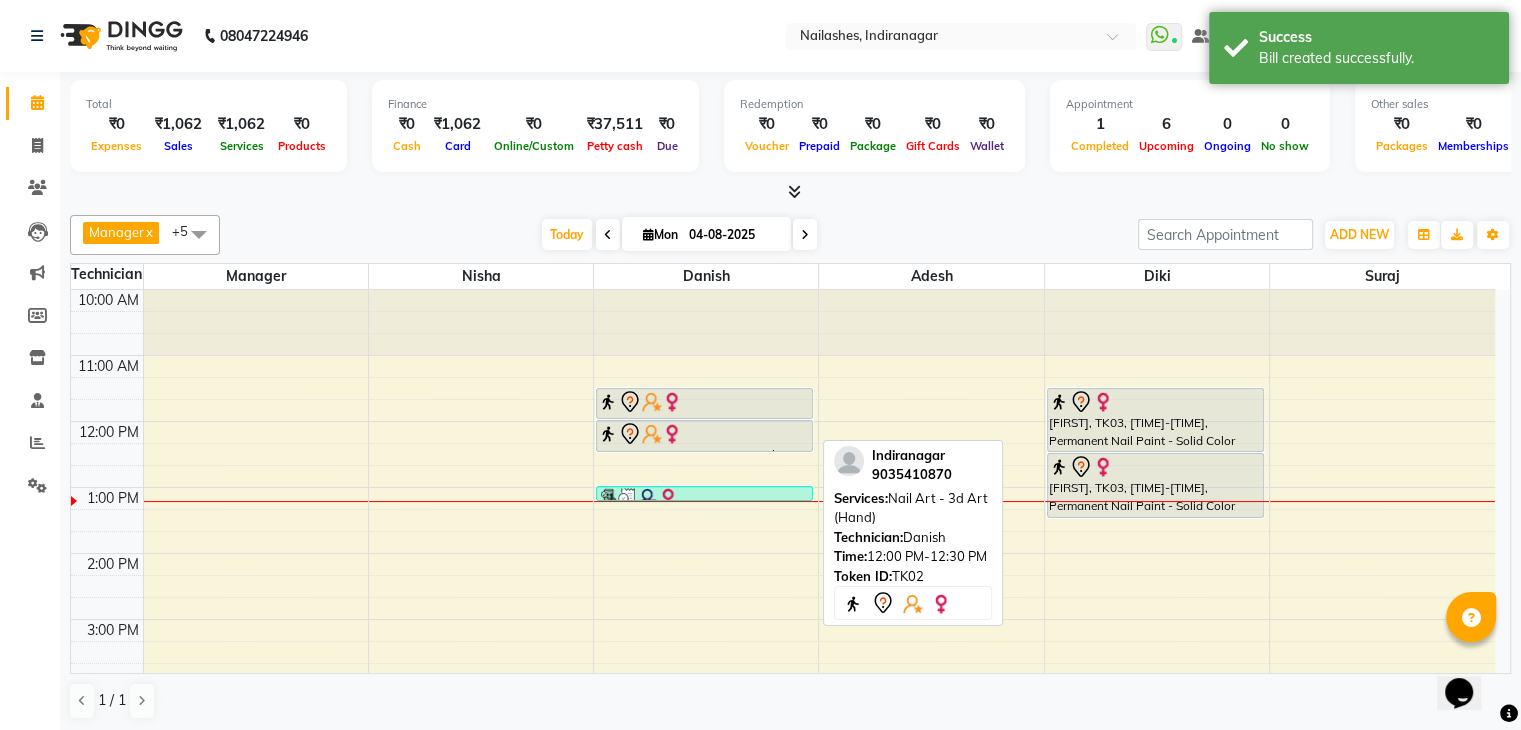 click at bounding box center [704, 434] 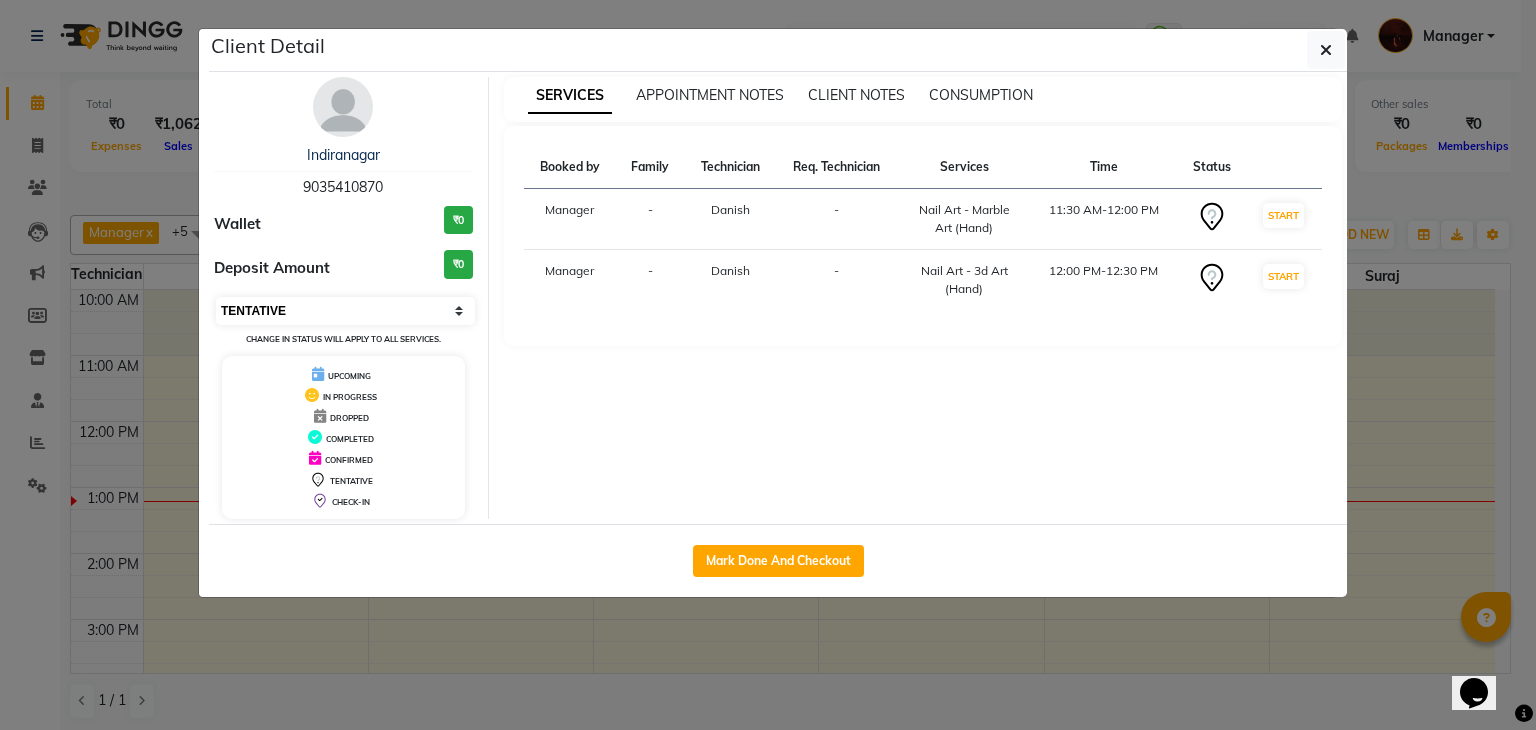 click on "Select IN SERVICE CONFIRMED TENTATIVE CHECK IN MARK DONE DROPPED UPCOMING" at bounding box center (345, 311) 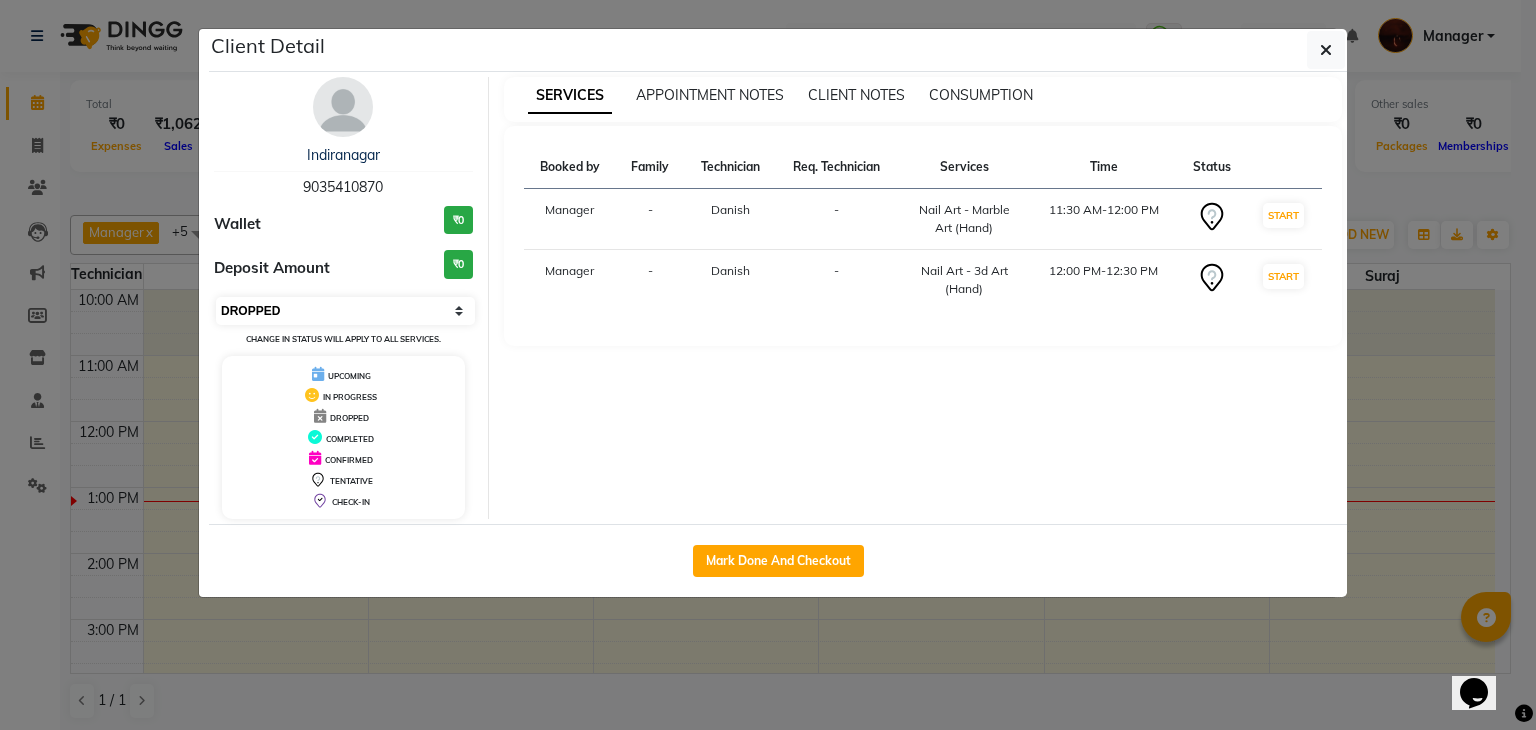 click on "Select IN SERVICE CONFIRMED TENTATIVE CHECK IN MARK DONE DROPPED UPCOMING" at bounding box center (345, 311) 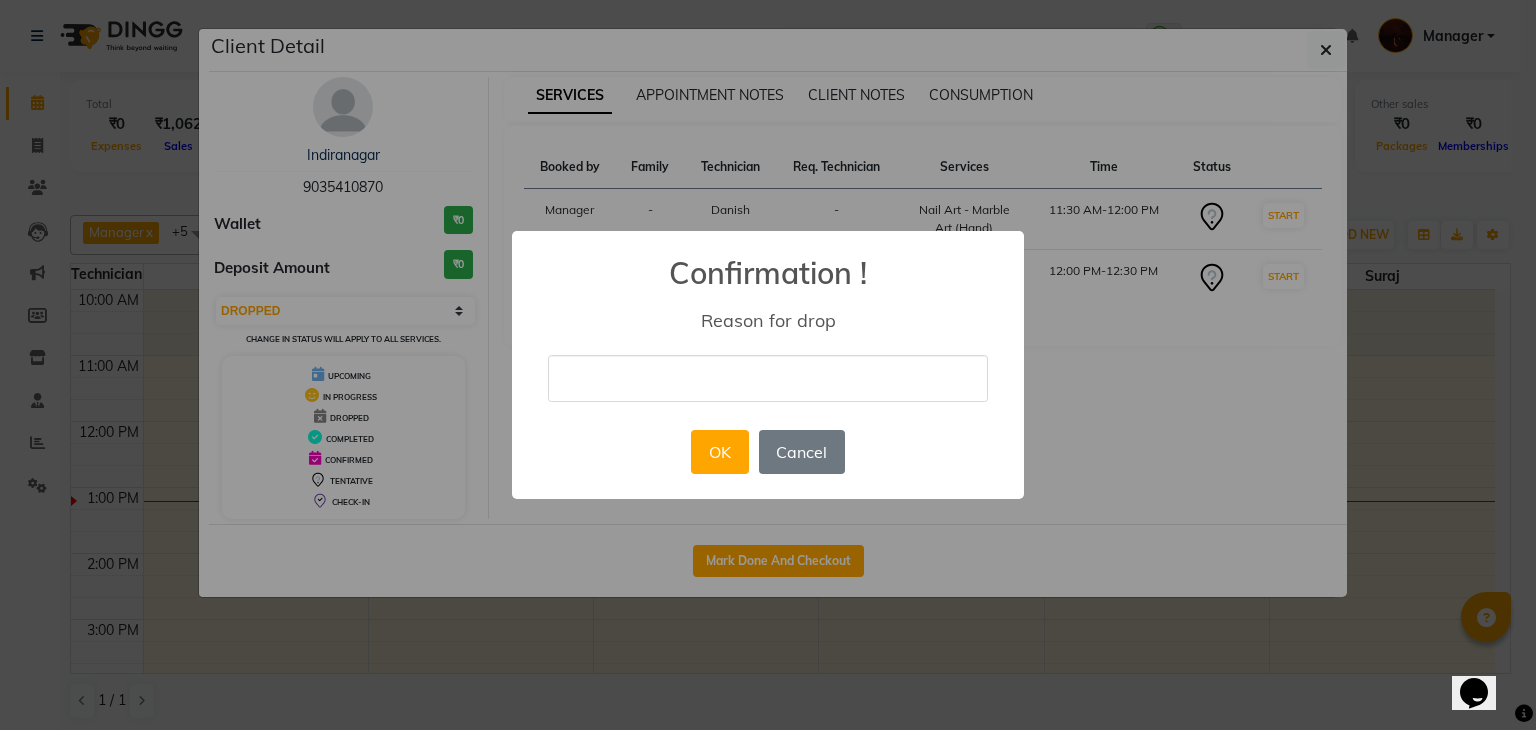 click at bounding box center [768, 378] 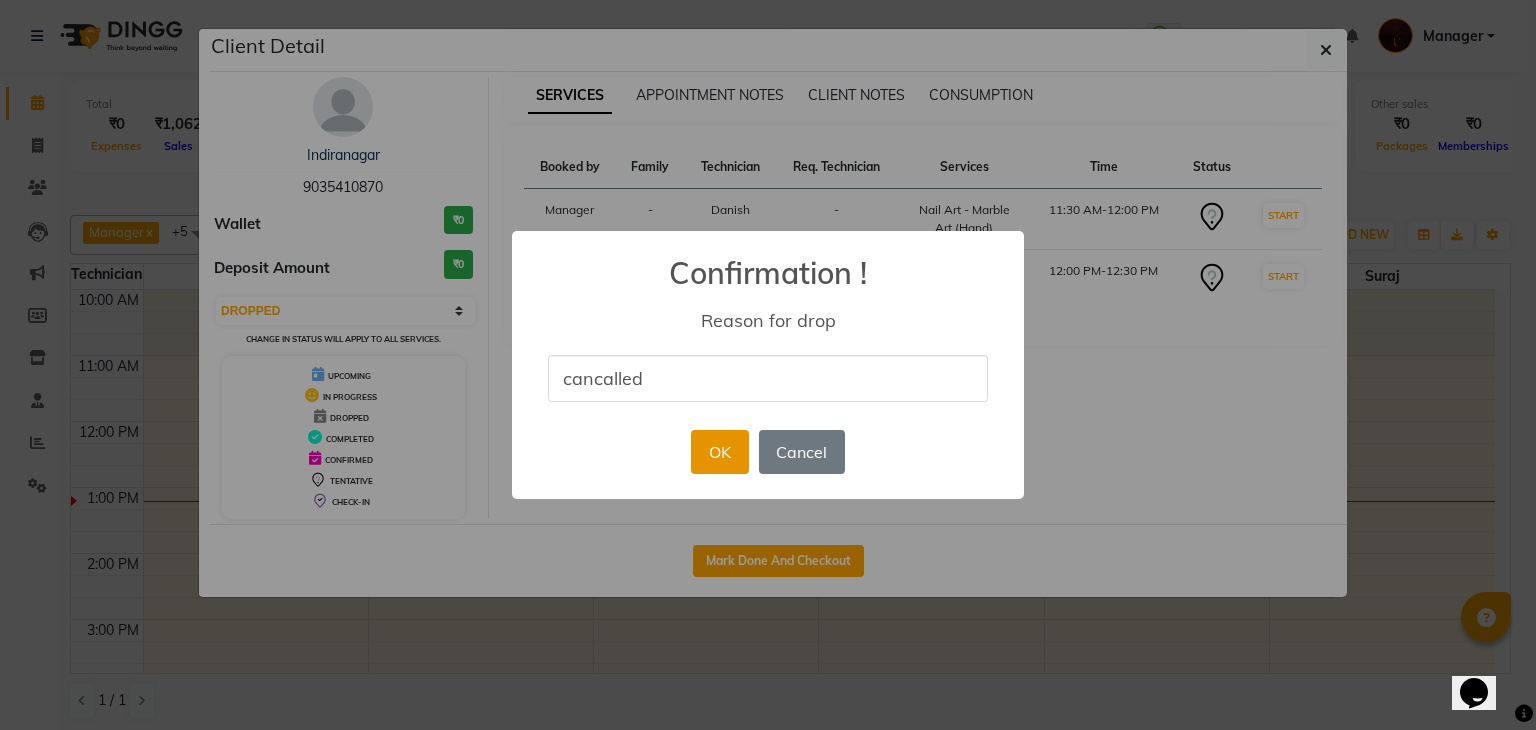 click on "OK" at bounding box center (719, 452) 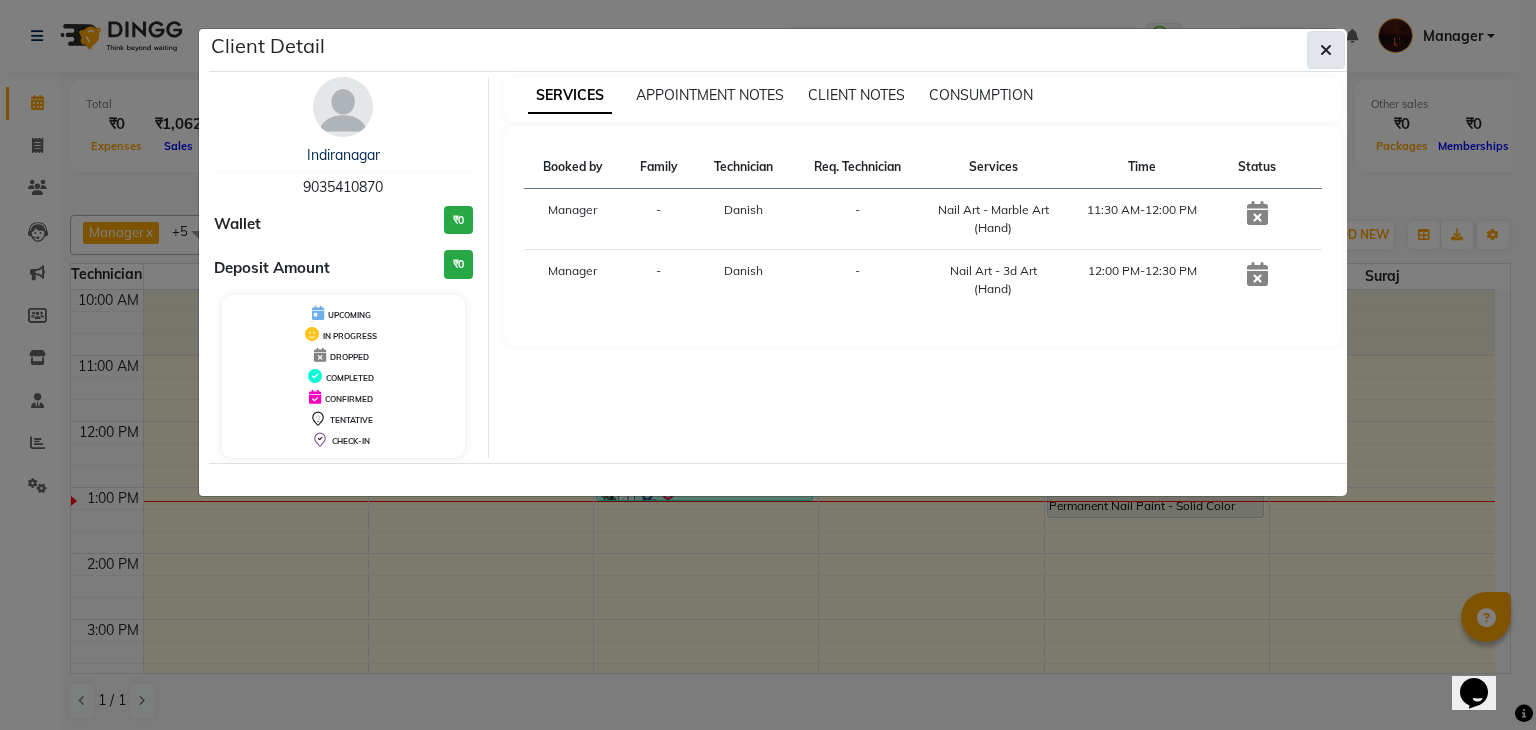 click 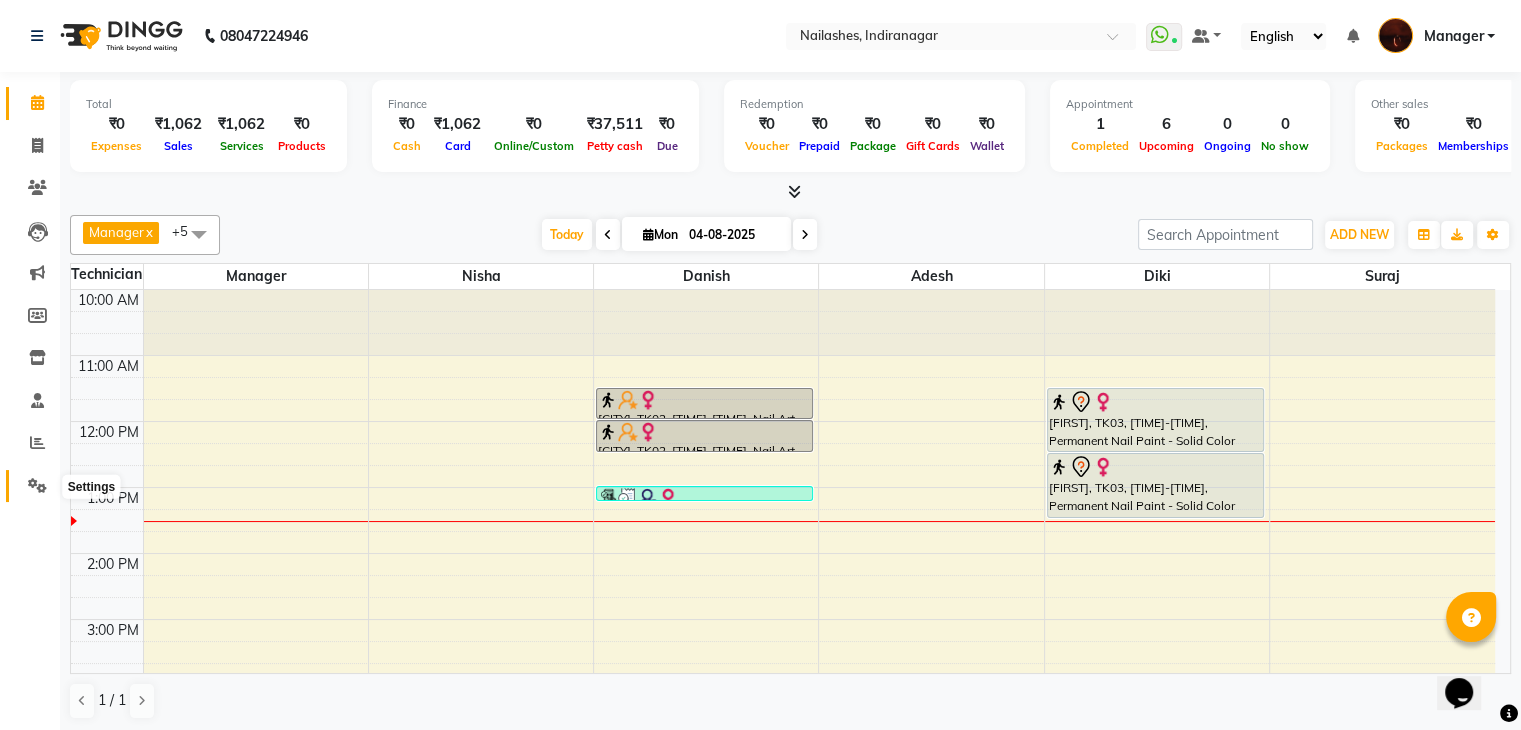 click 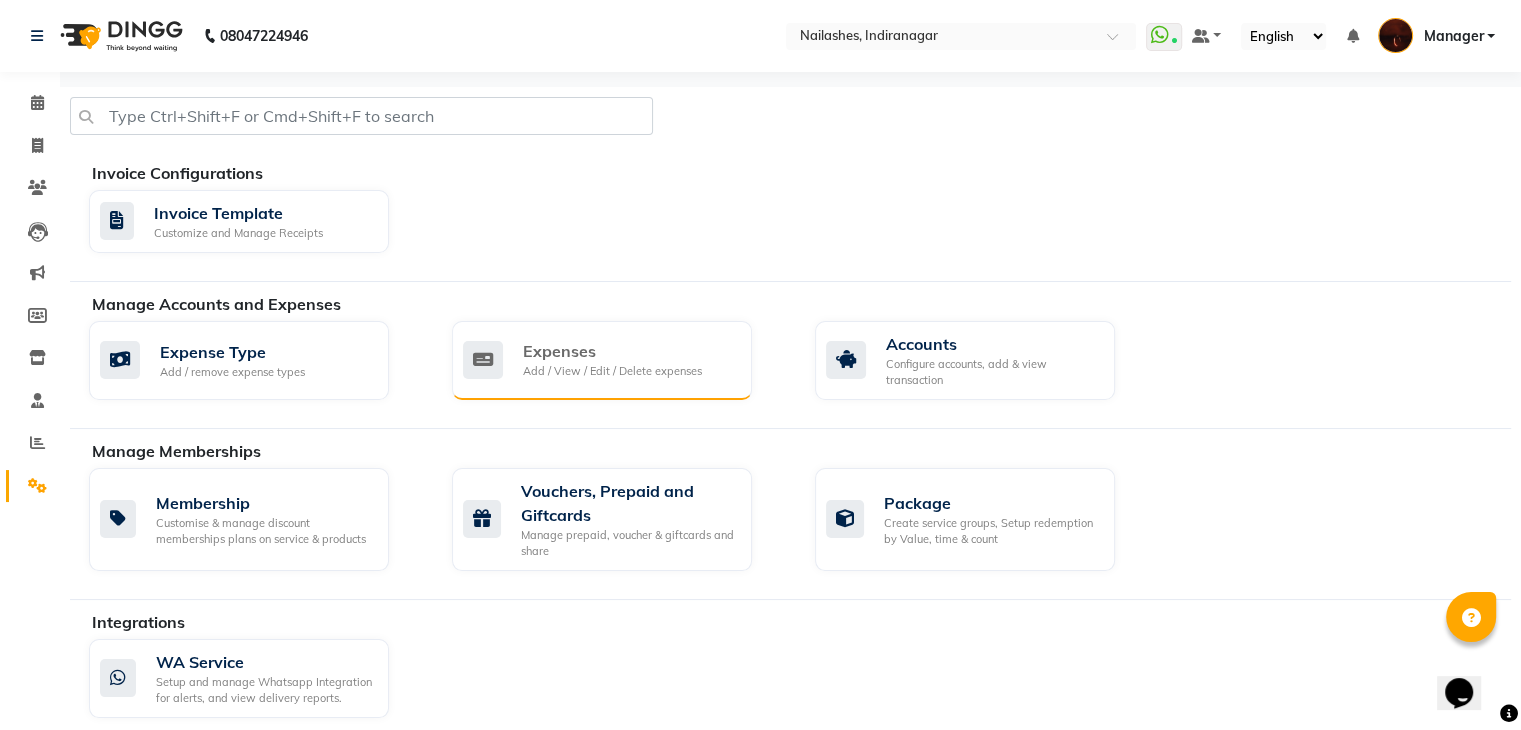 click on "Expenses" 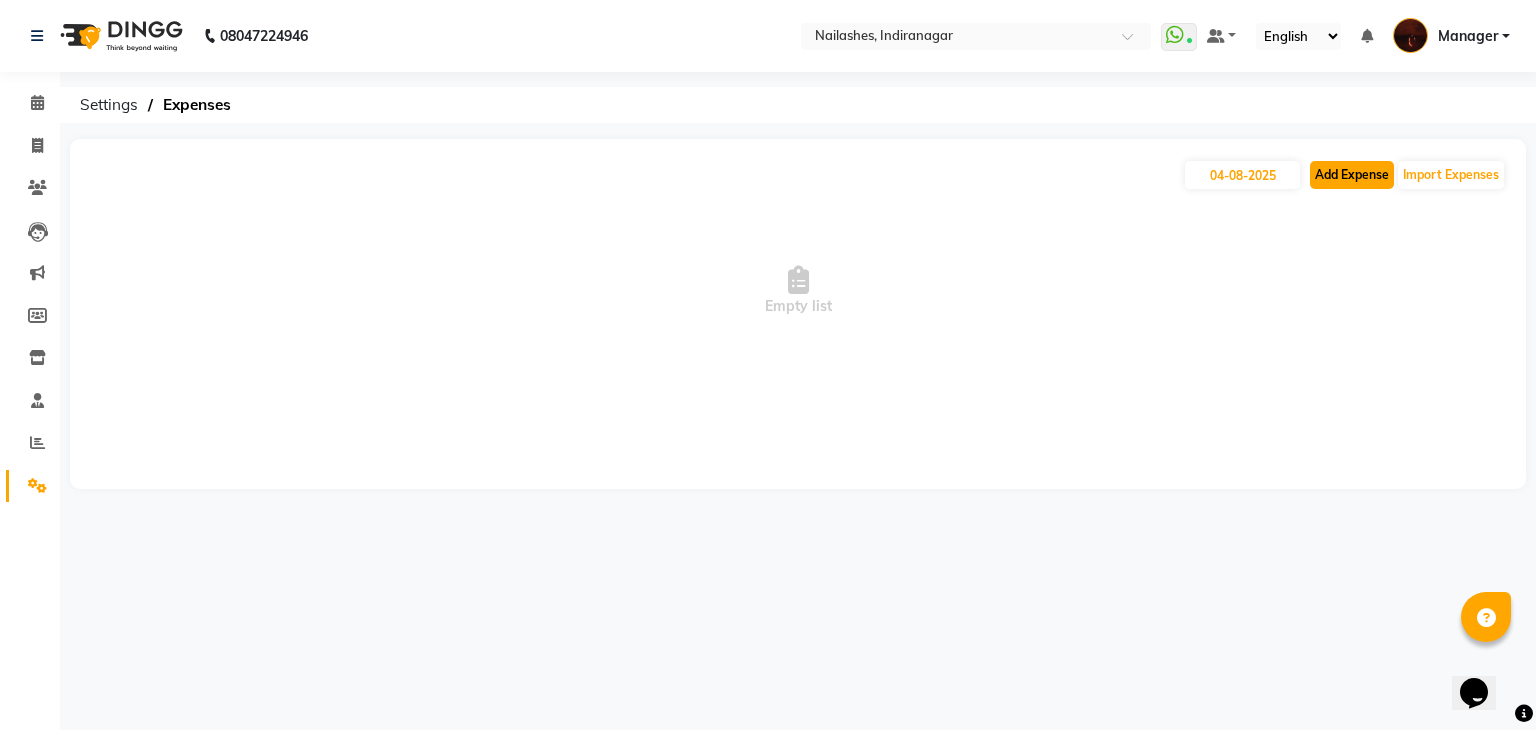 click on "Add Expense" 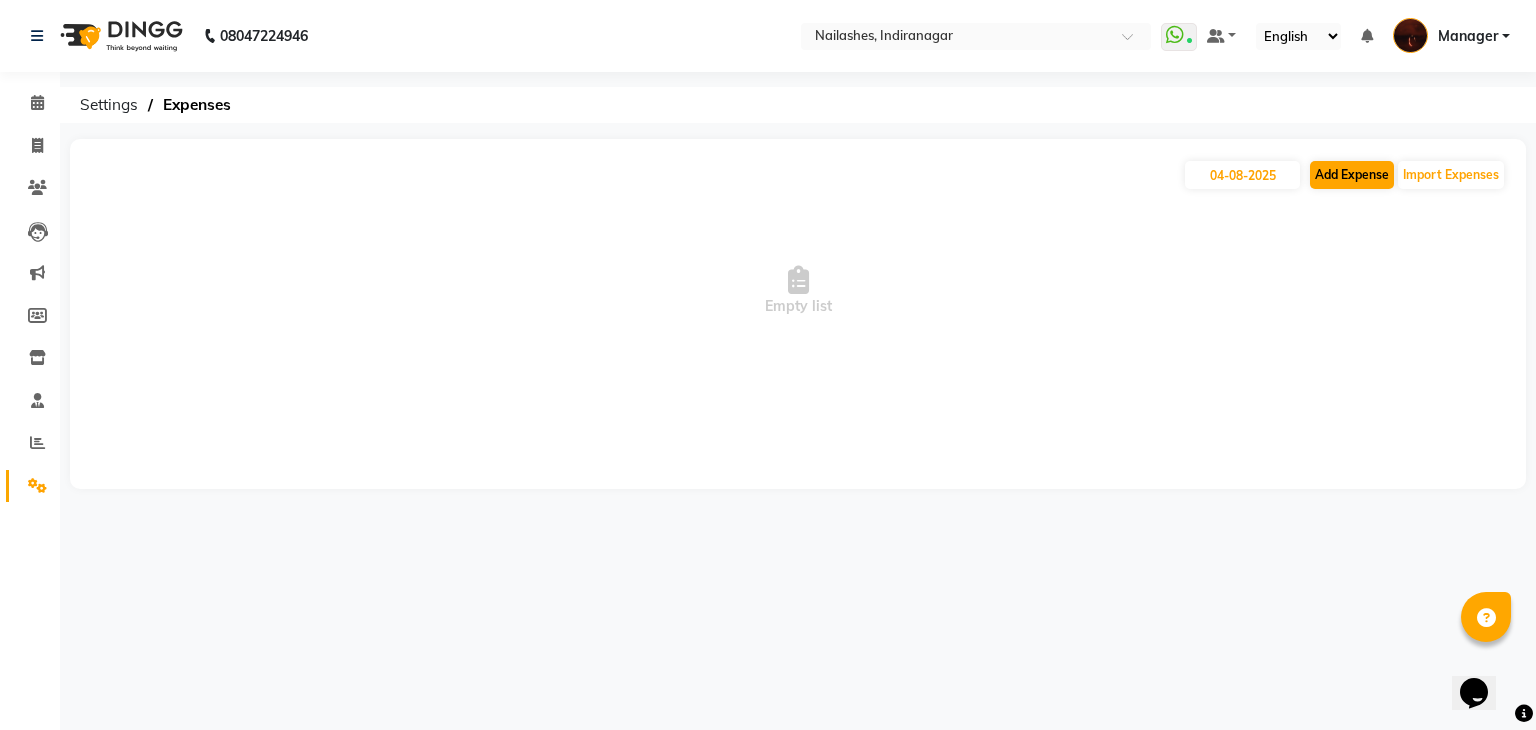select on "1" 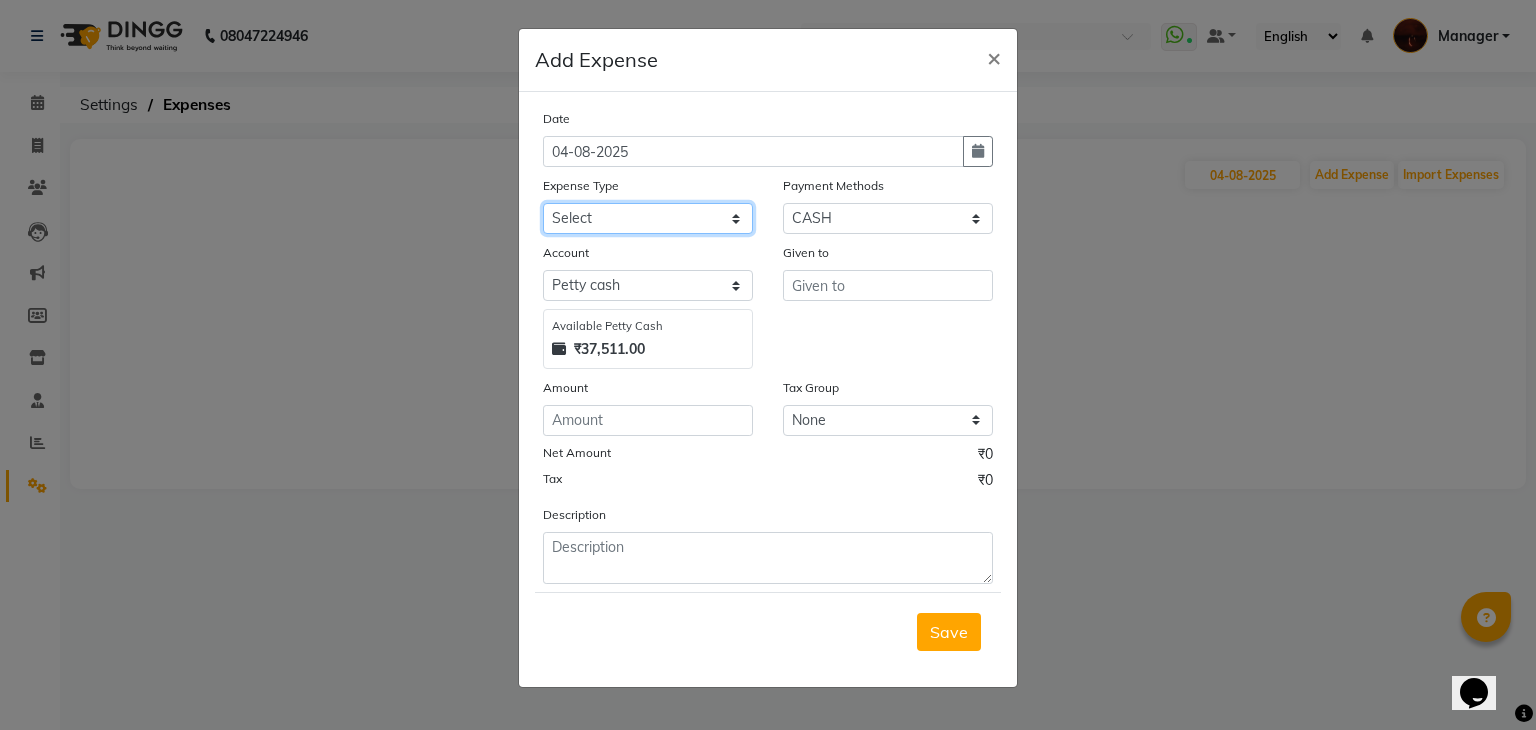 click on "Select acetone Advance Salary bank deposite BBMP Beauty products Bed charges BIRTHDAY CAKE Bonus Carpenter CASH EXPENSE VOUCHER Cash handover chocolate for store cleaning things Client Refreshment coconut water for clients COFFEE coffee cup coffee powder Commission Conveyance Cotton Courier decoration Diesel for generator Donation Drinking Water Electricity Eyelashes return Face mask floor cleaner flowers daily garbage generator diesel green tea GST handover HANDWASH House Keeping Material House keeping Salary Incentive Internet Bill juice LAUNDRY Maintainance Marketing Medical Membership Milk Milk miscelleneous Naturals salon NEWSPAPER O T Other Pantry PETROL Phone Bill Plants plumber pooja items Porter priest Product Purchase product return Product sale puja items RAPIDO Refund Rent Shop Rent Staff Accommodation Royalty Salary Staff cab charges Staff dinner Staff Flight Ticket Staff  Hiring from another Branch Staff Snacks Stationary STORE OPENING CHARGE sugar sweets TEAM DINNER TIPS Tissue Transgender" 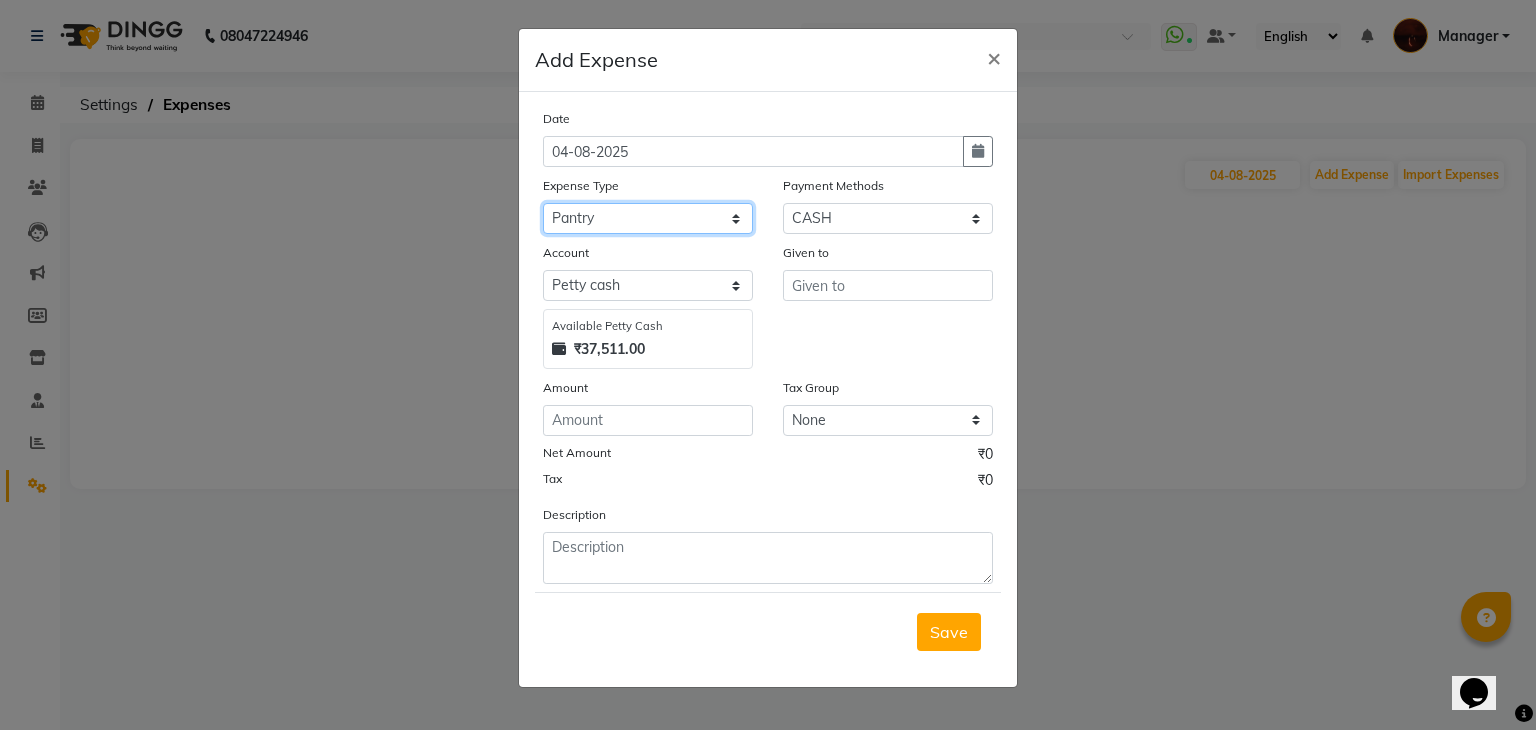 click on "Select acetone Advance Salary bank deposite BBMP Beauty products Bed charges BIRTHDAY CAKE Bonus Carpenter CASH EXPENSE VOUCHER Cash handover chocolate for store cleaning things Client Refreshment coconut water for clients COFFEE coffee cup coffee powder Commission Conveyance Cotton Courier decoration Diesel for generator Donation Drinking Water Electricity Eyelashes return Face mask floor cleaner flowers daily garbage generator diesel green tea GST handover HANDWASH House Keeping Material House keeping Salary Incentive Internet Bill juice LAUNDRY Maintainance Marketing Medical Membership Milk Milk miscelleneous Naturals salon NEWSPAPER O T Other Pantry PETROL Phone Bill Plants plumber pooja items Porter priest Product Purchase product return Product sale puja items RAPIDO Refund Rent Shop Rent Staff Accommodation Royalty Salary Staff cab charges Staff dinner Staff Flight Ticket Staff  Hiring from another Branch Staff Snacks Stationary STORE OPENING CHARGE sugar sweets TEAM DINNER TIPS Tissue Transgender" 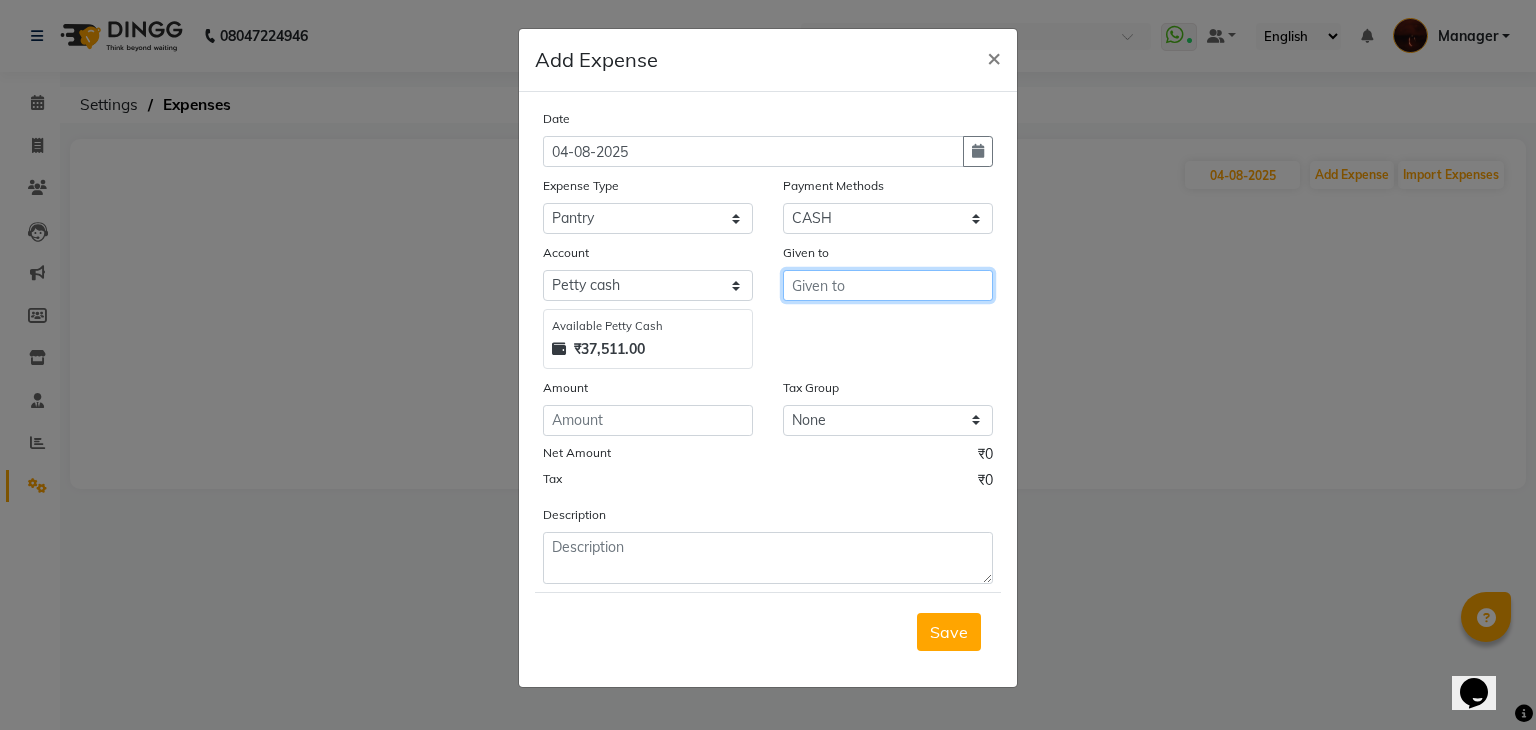 click at bounding box center [888, 285] 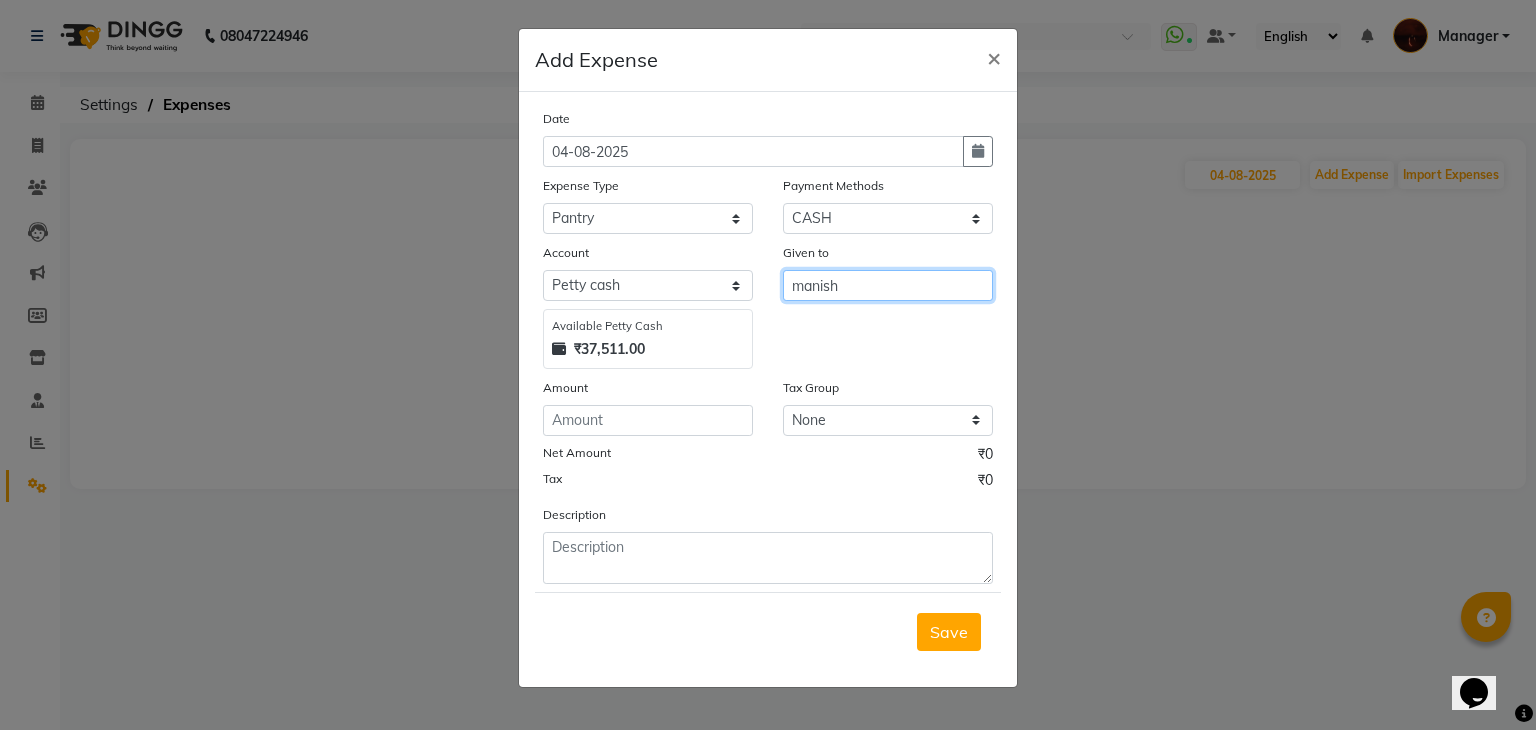 type on "manish" 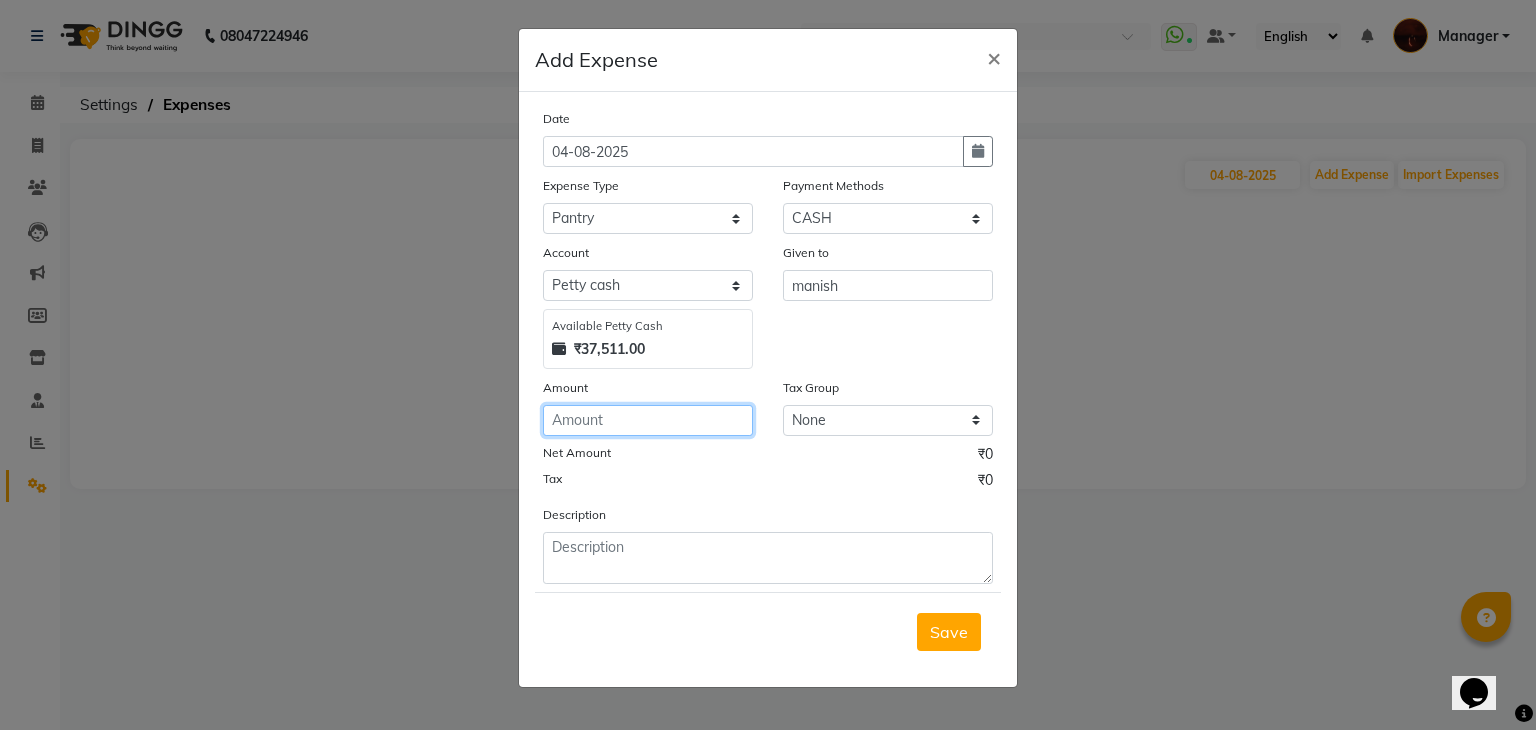 click 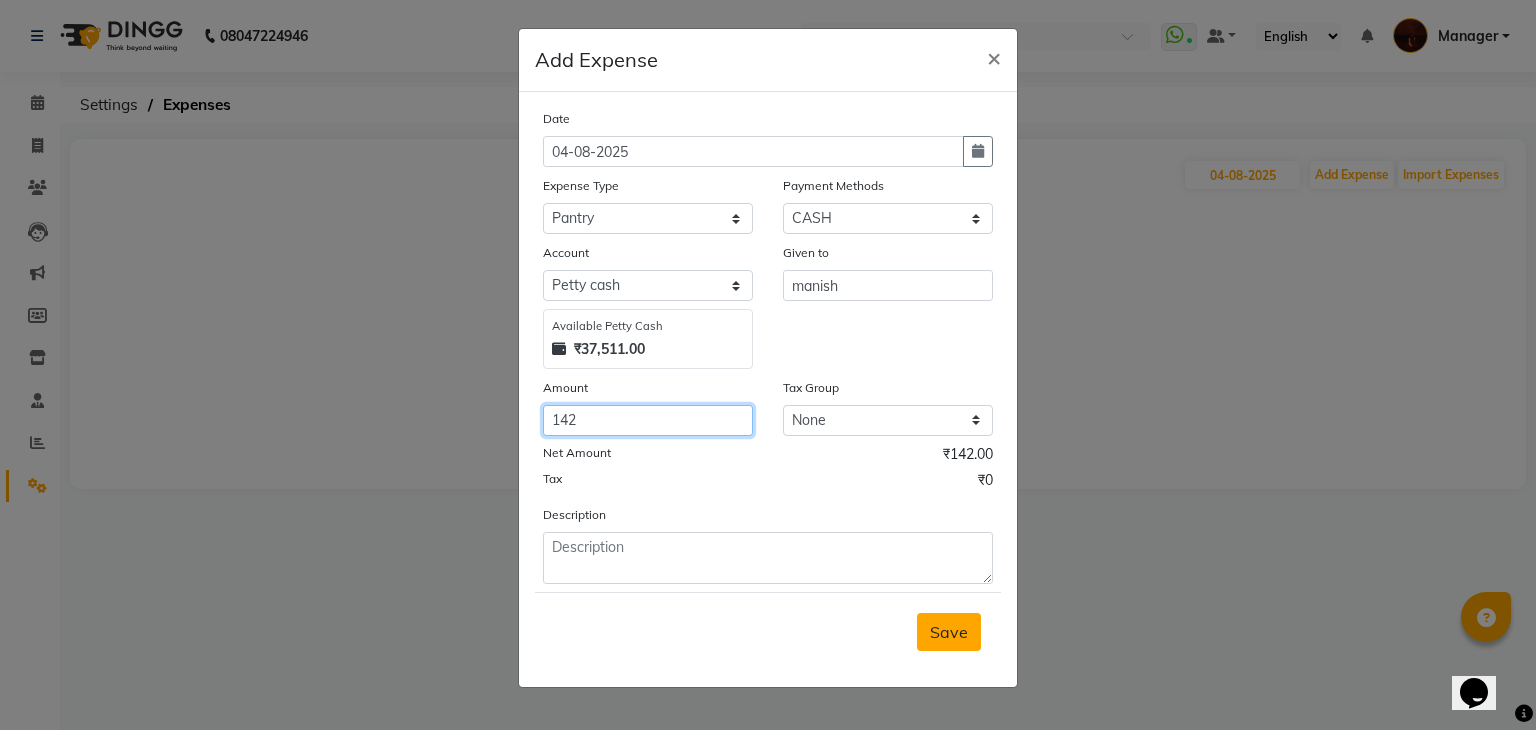 type on "142" 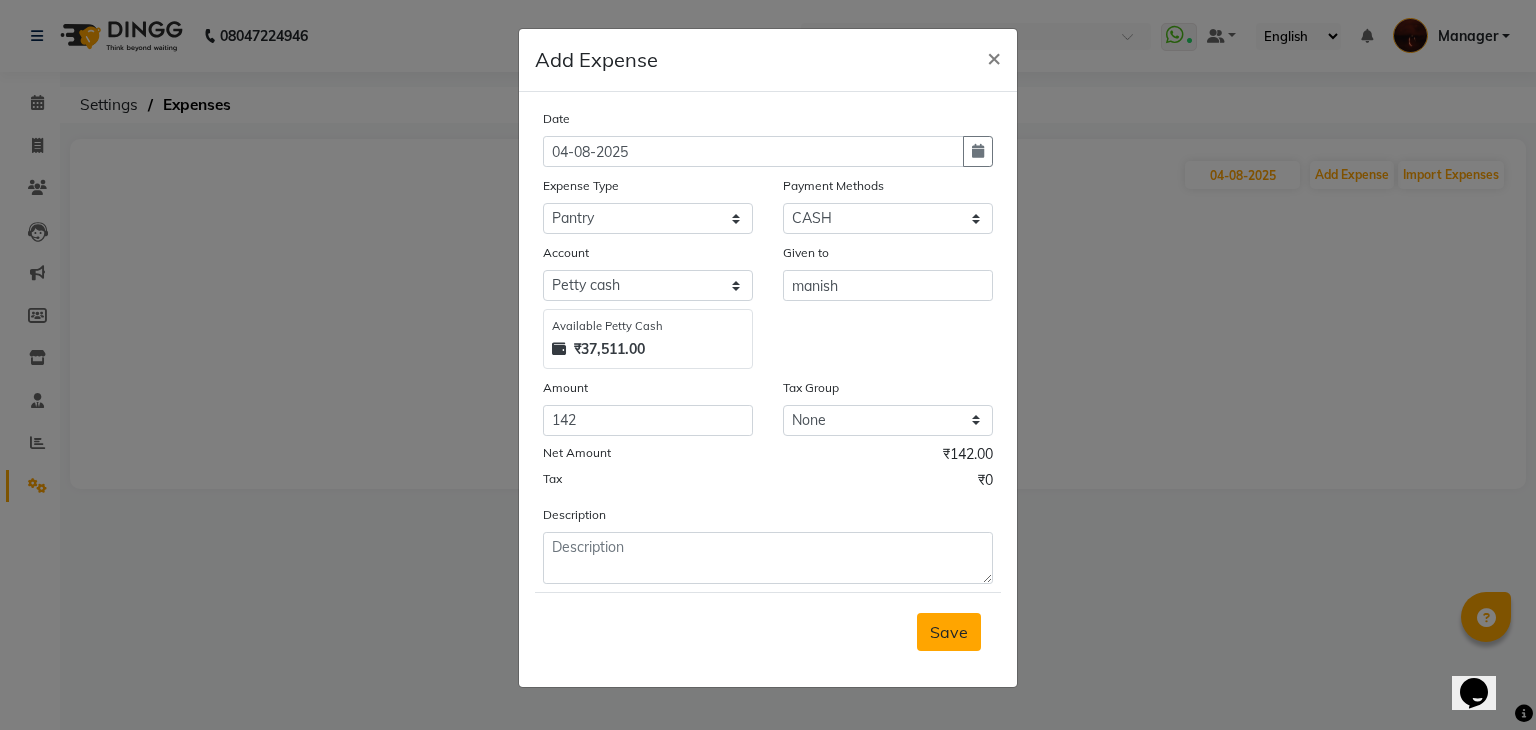click on "Save" at bounding box center [949, 632] 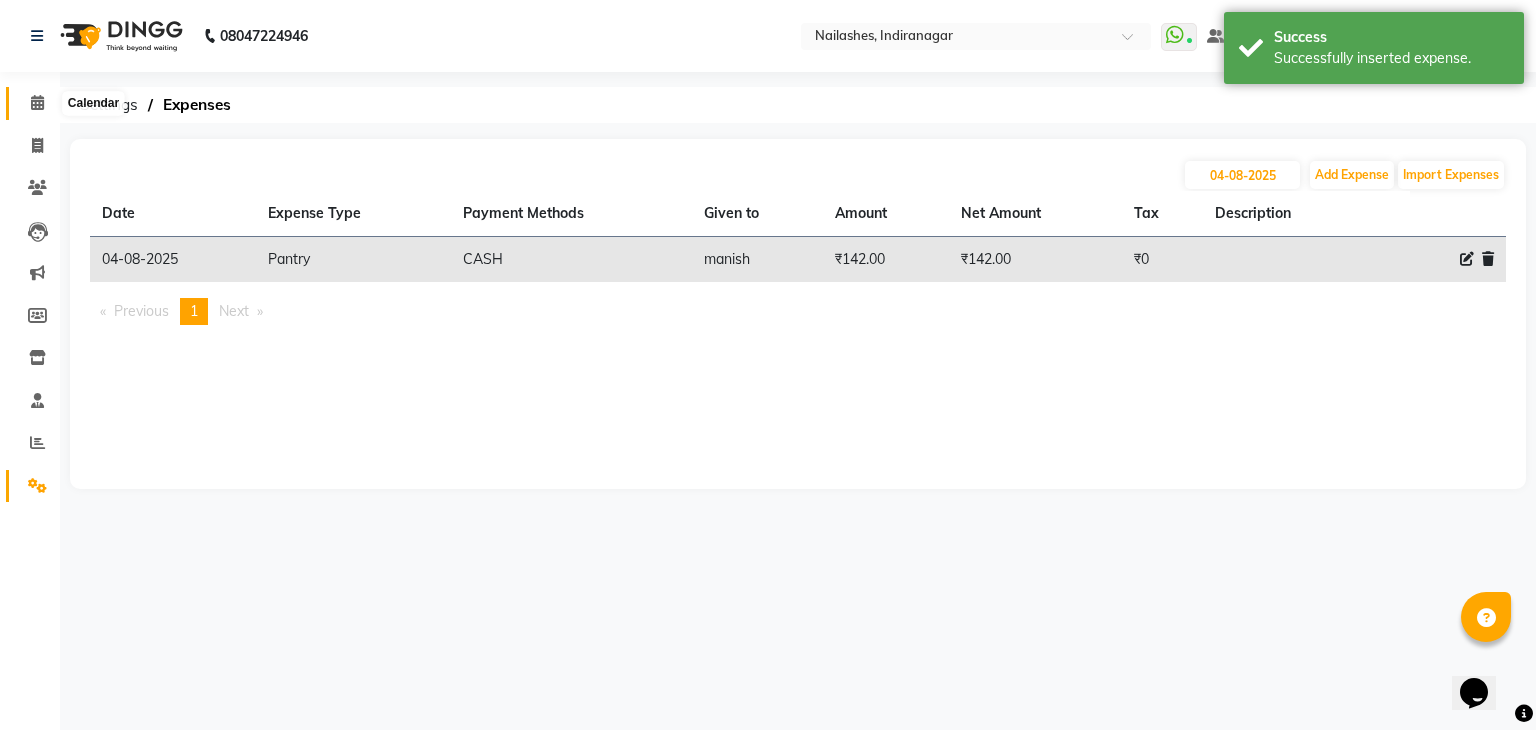 click 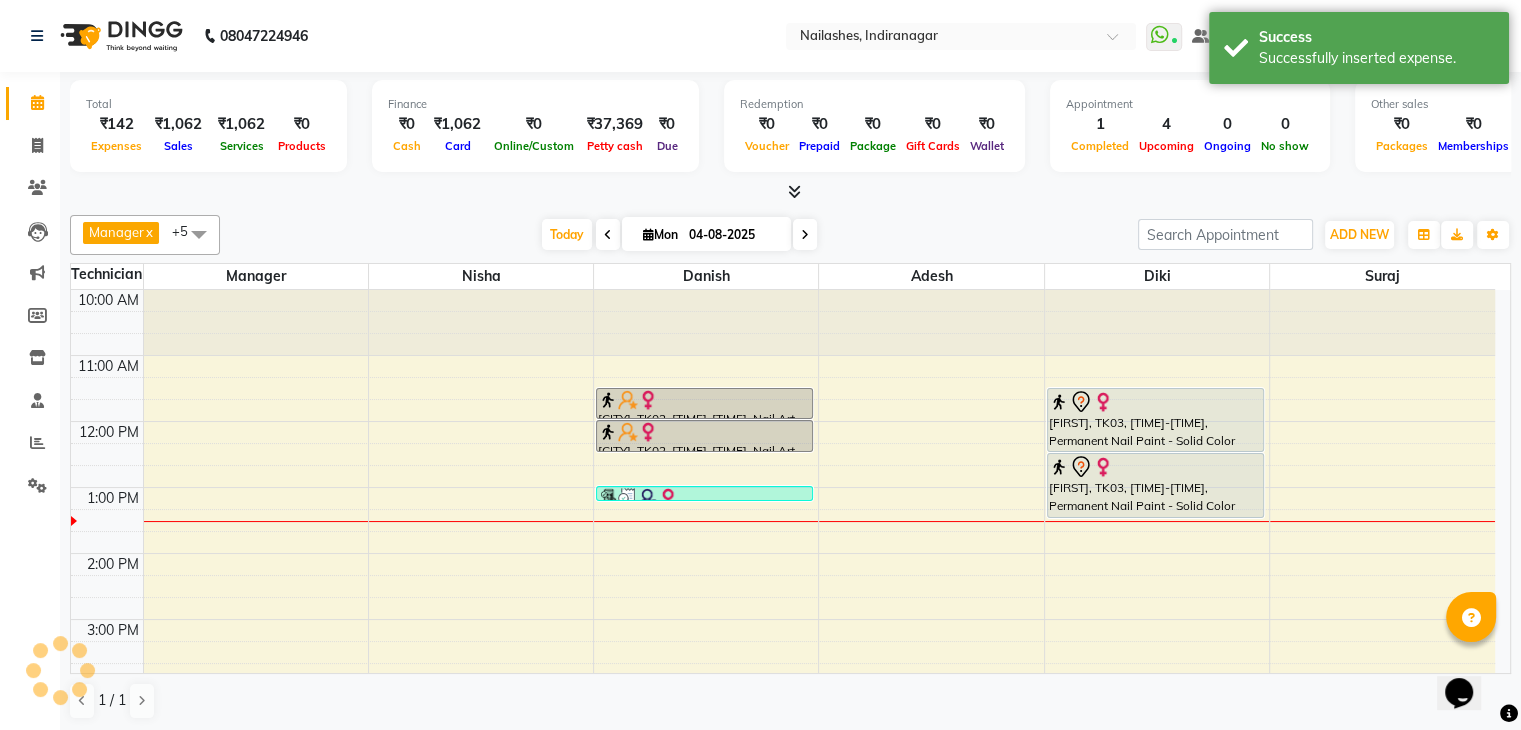 scroll, scrollTop: 0, scrollLeft: 0, axis: both 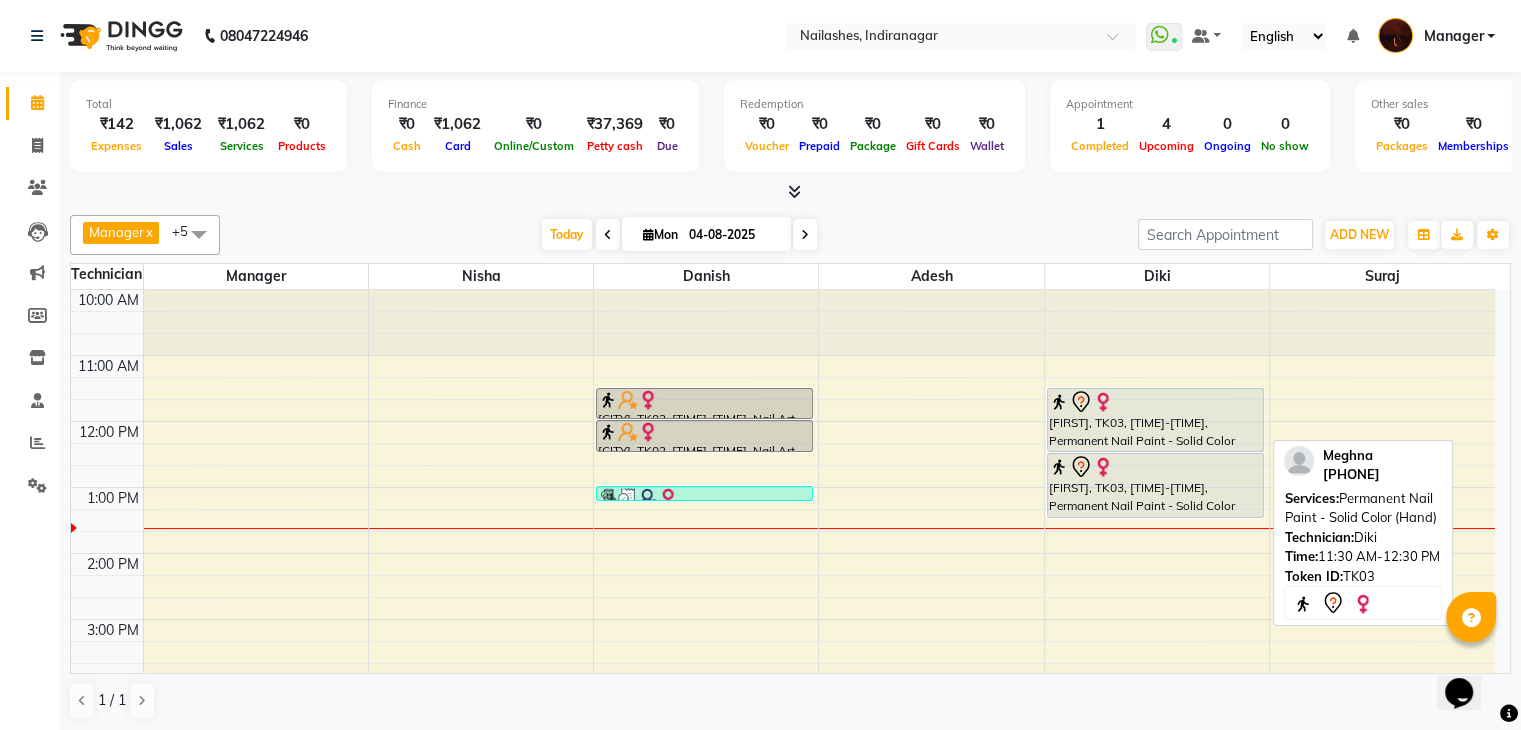 click on "[FIRST], TK03, [TIME]-[TIME], Permanent Nail Paint - Solid Color (Hand)" at bounding box center (1155, 420) 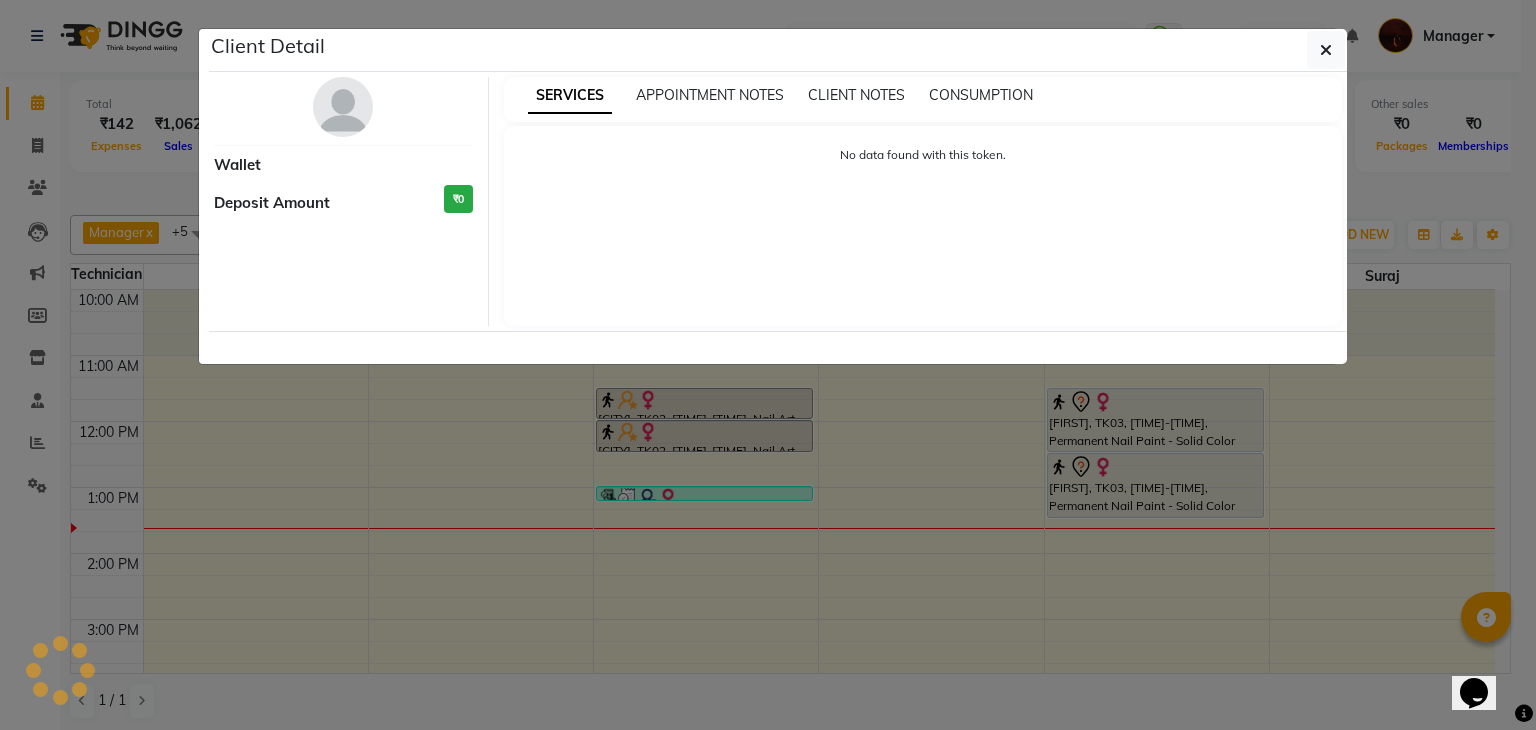 select on "7" 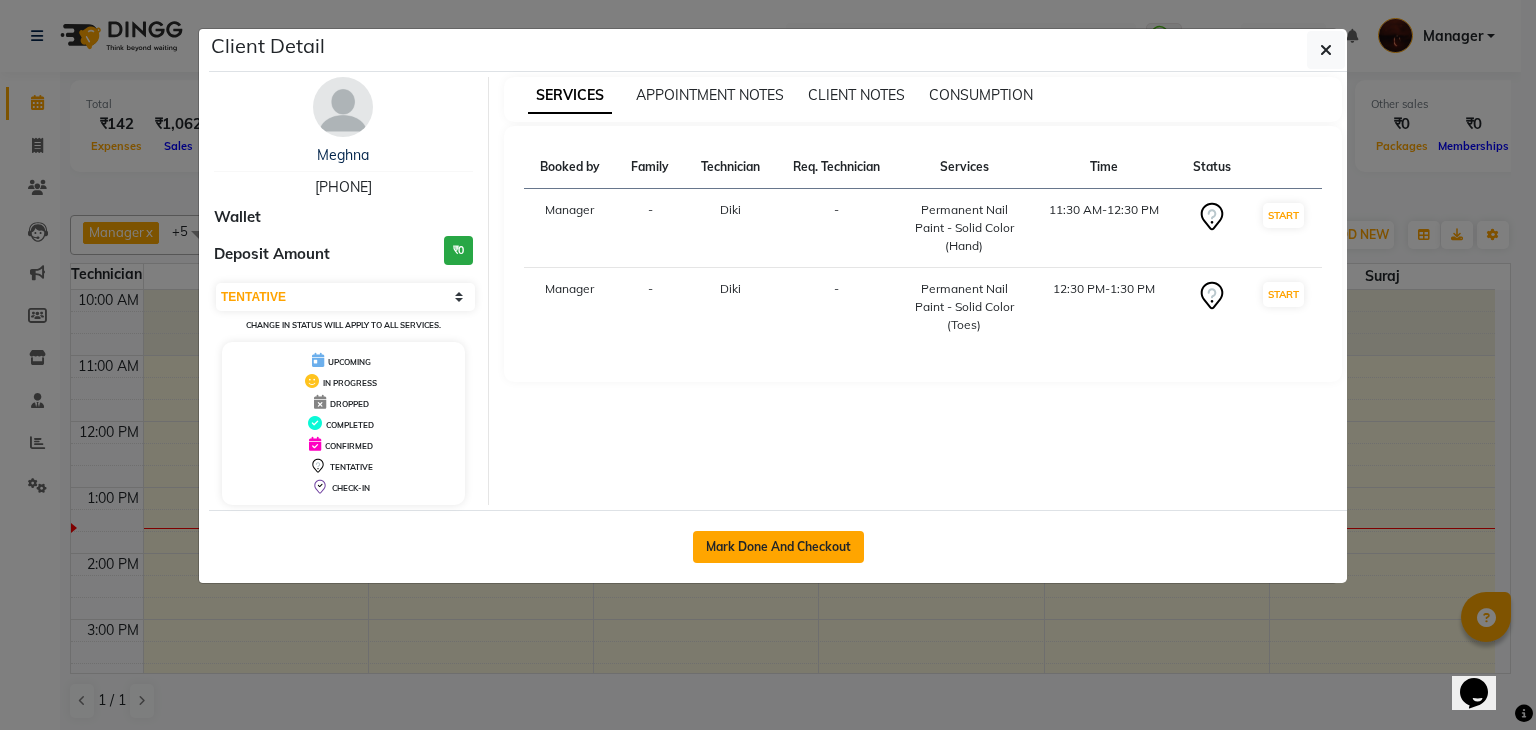 click on "Mark Done And Checkout" 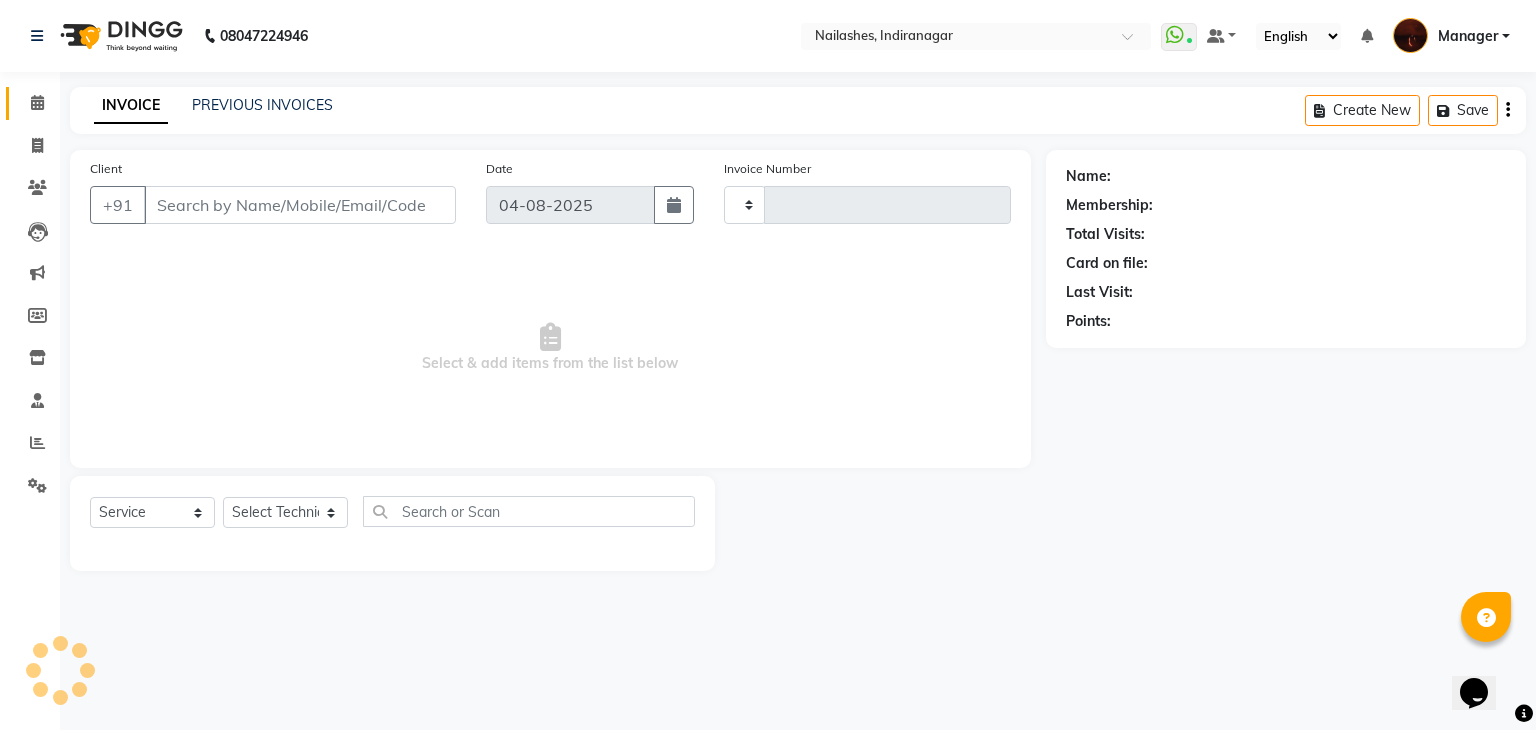 type on "1447" 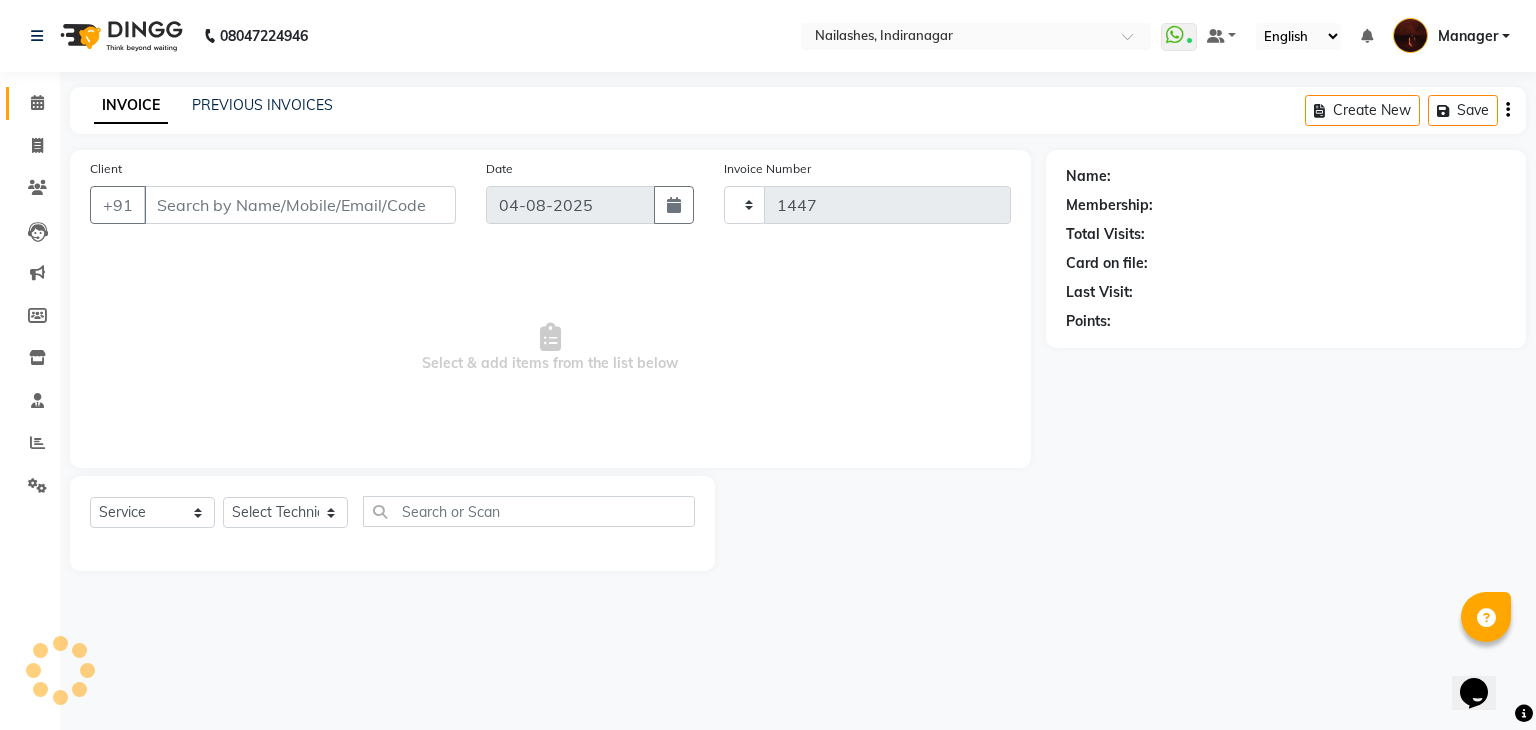 select on "4063" 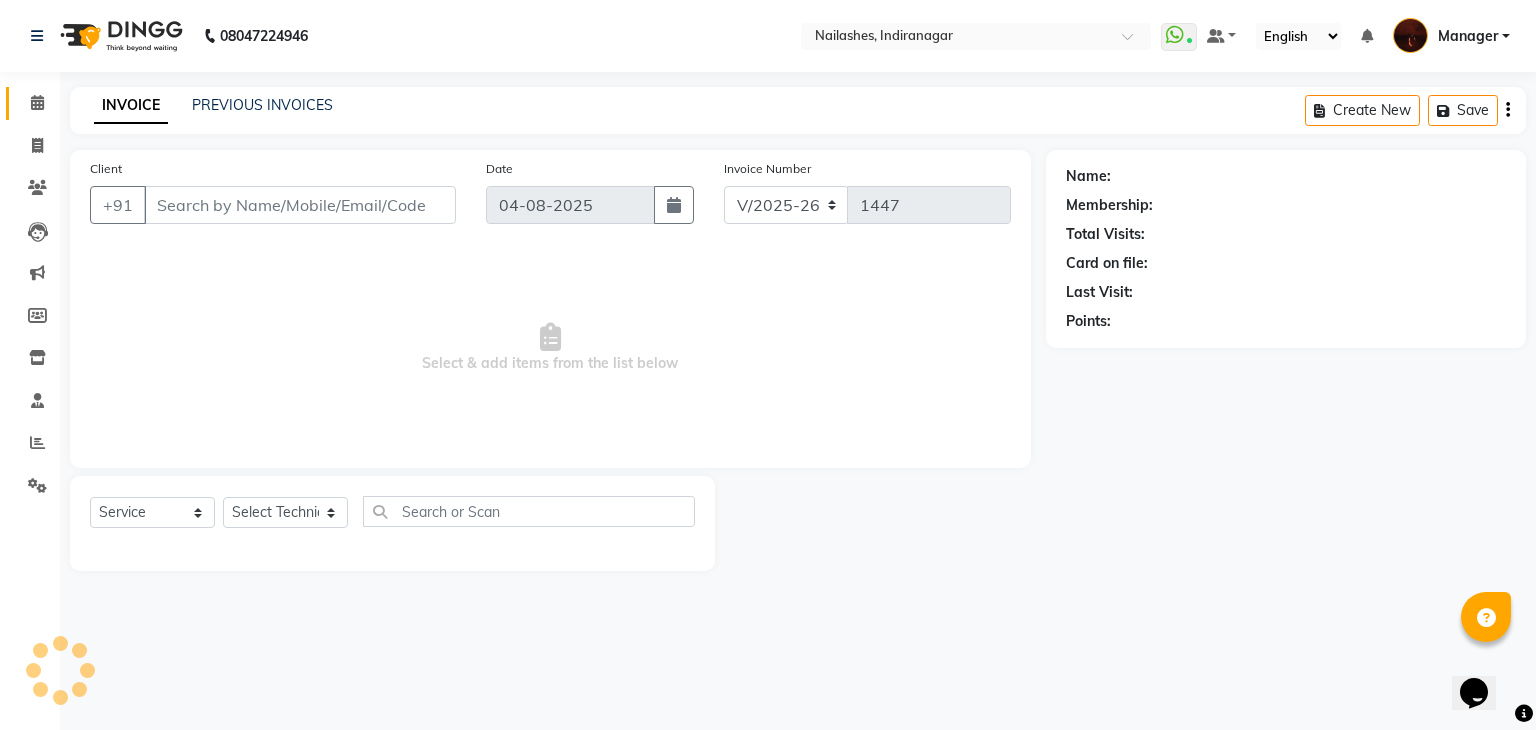 type on "99******60" 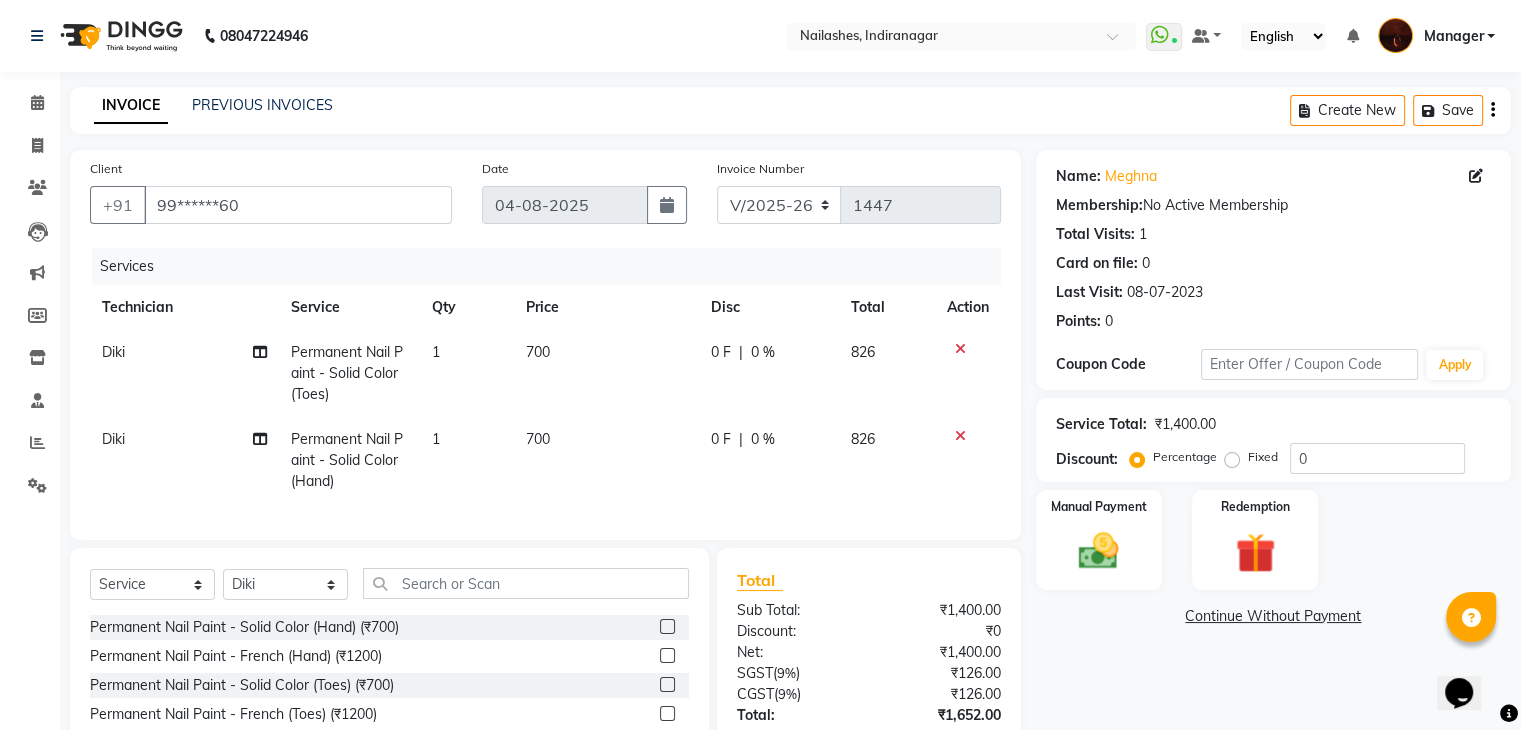 click 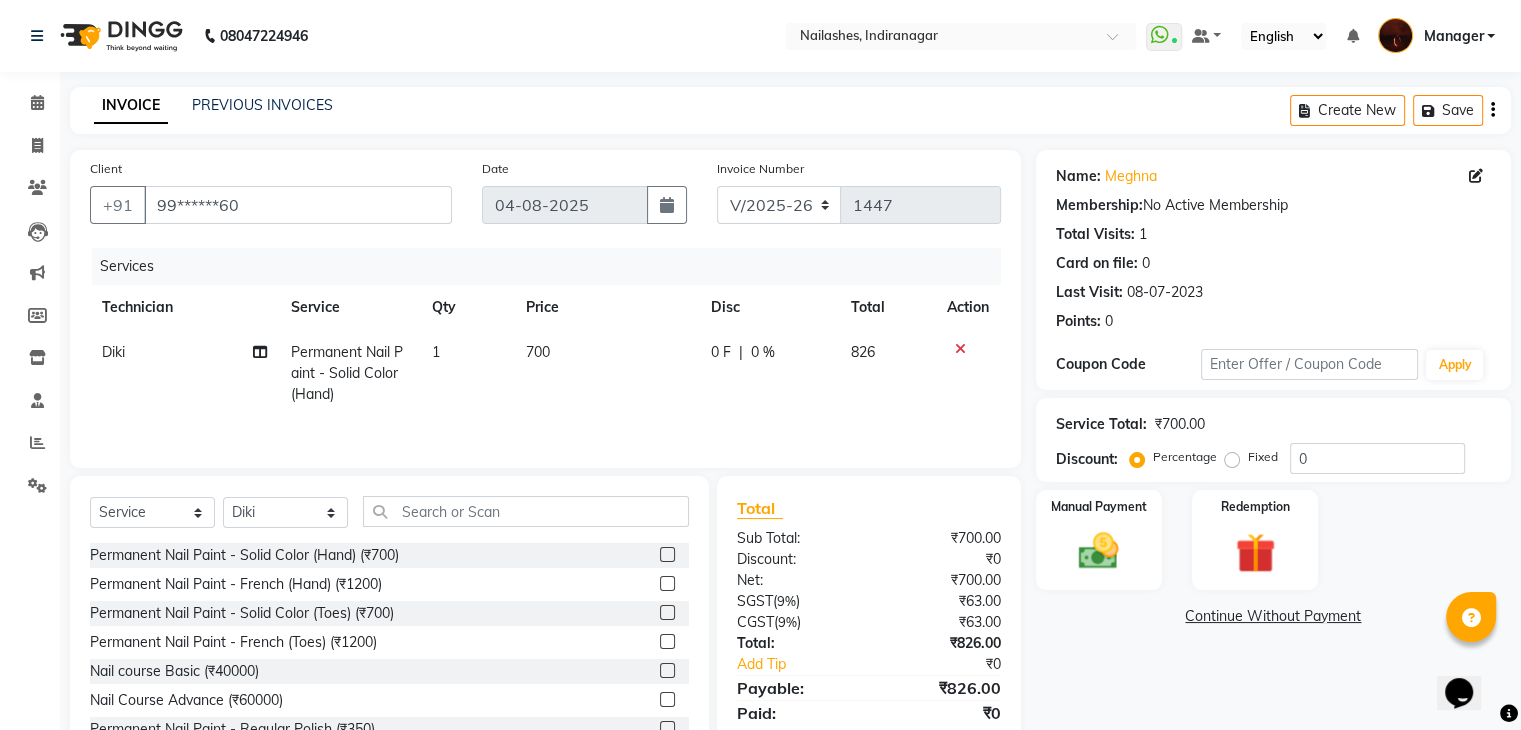 click 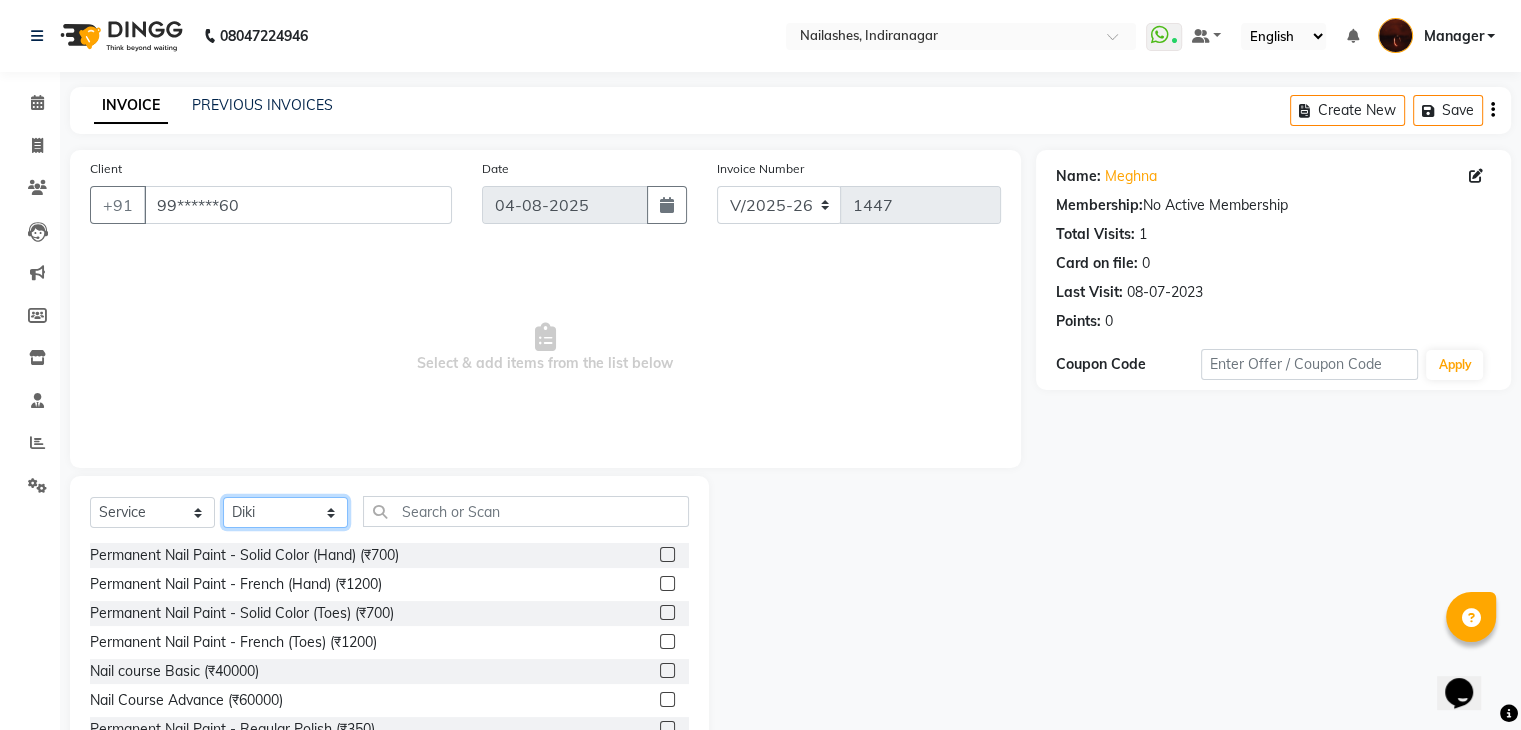 click on "Select Technician Adesh amir Danish Diki  Geeta Himanshu jenifer Manager megna Nisha Pooja roshni Sameer sudeb Sudhir Accounting suraj" 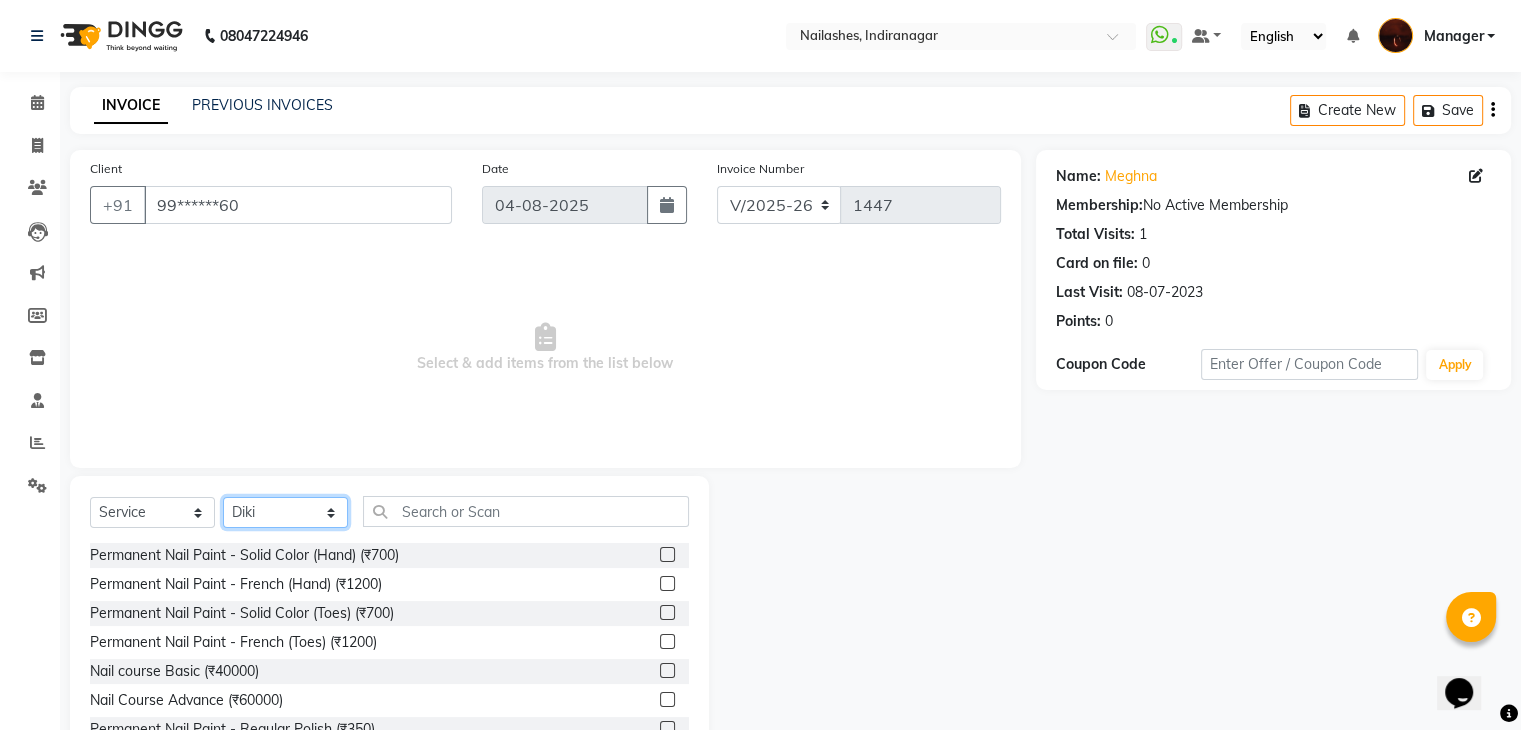 select on "83655" 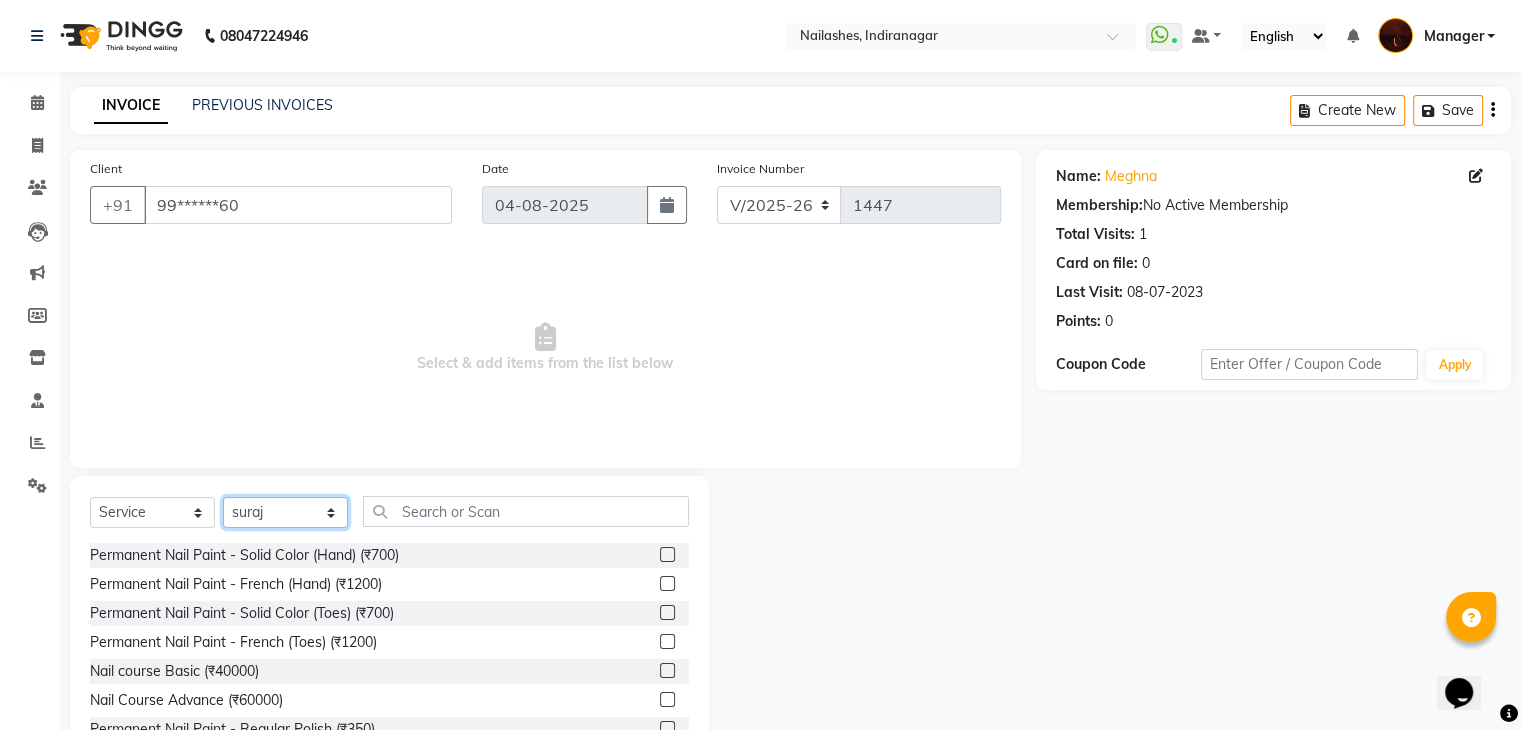 click on "Select Technician Adesh amir Danish Diki  Geeta Himanshu jenifer Manager megna Nisha Pooja roshni Sameer sudeb Sudhir Accounting suraj" 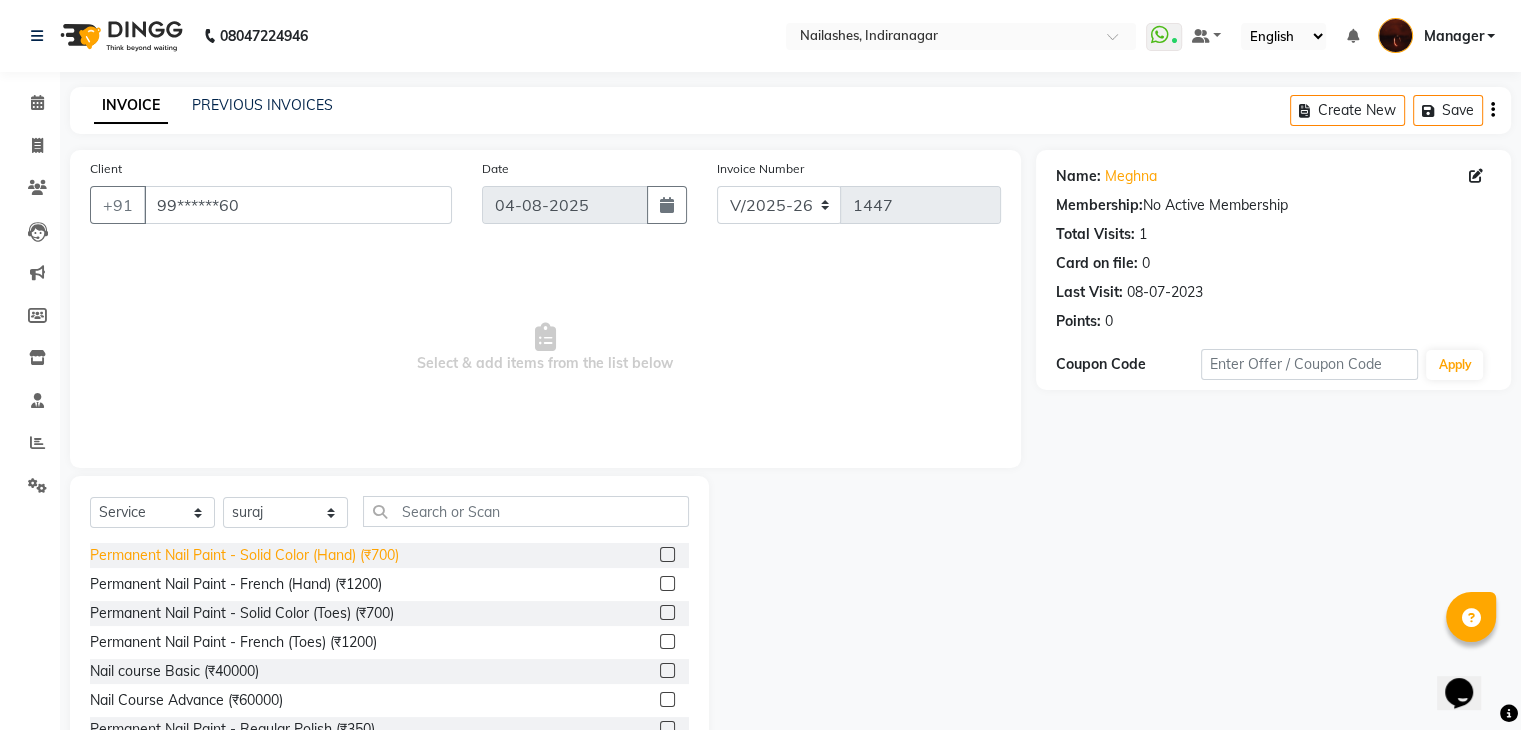 click on "Permanent Nail Paint - Solid Color (Hand) (₹700)" 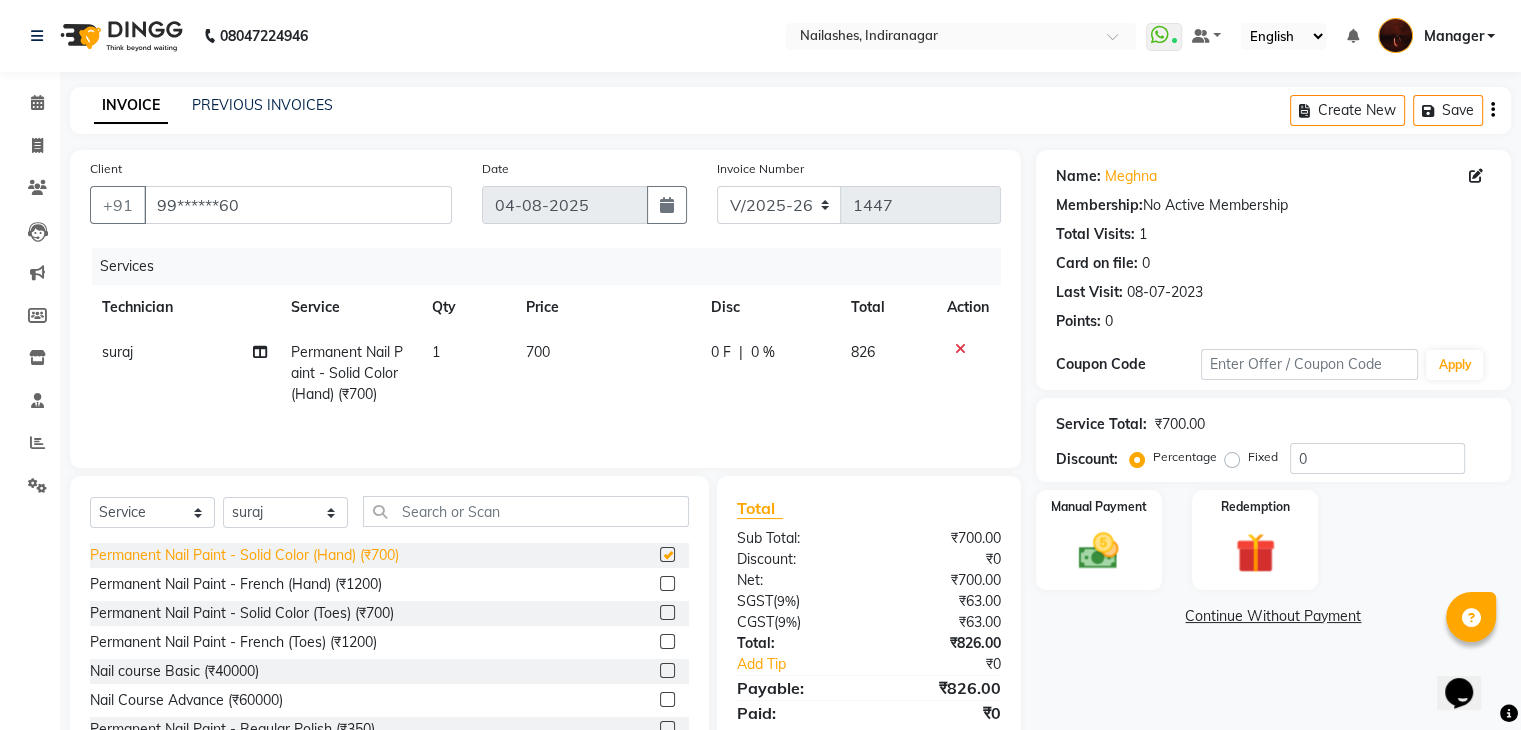 checkbox on "false" 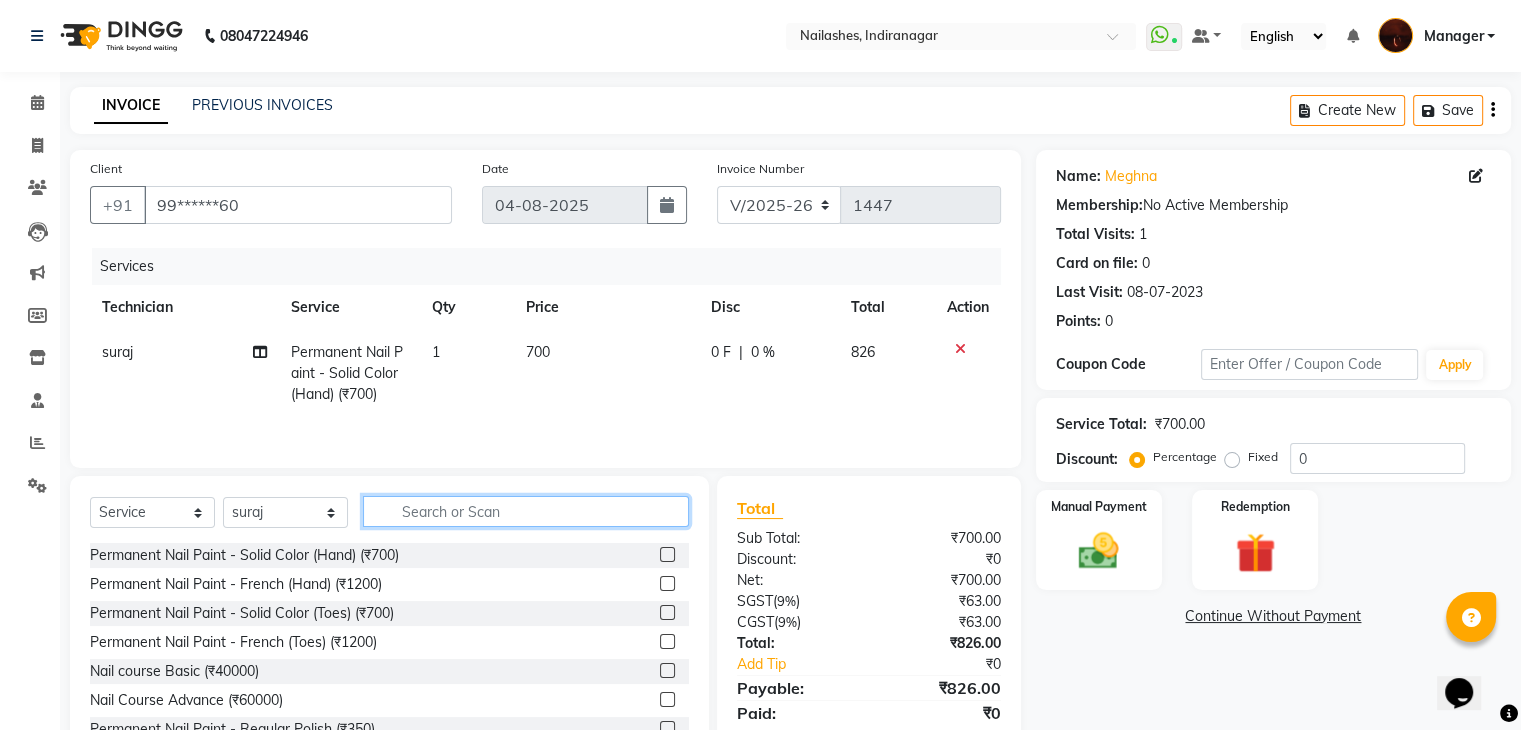 click 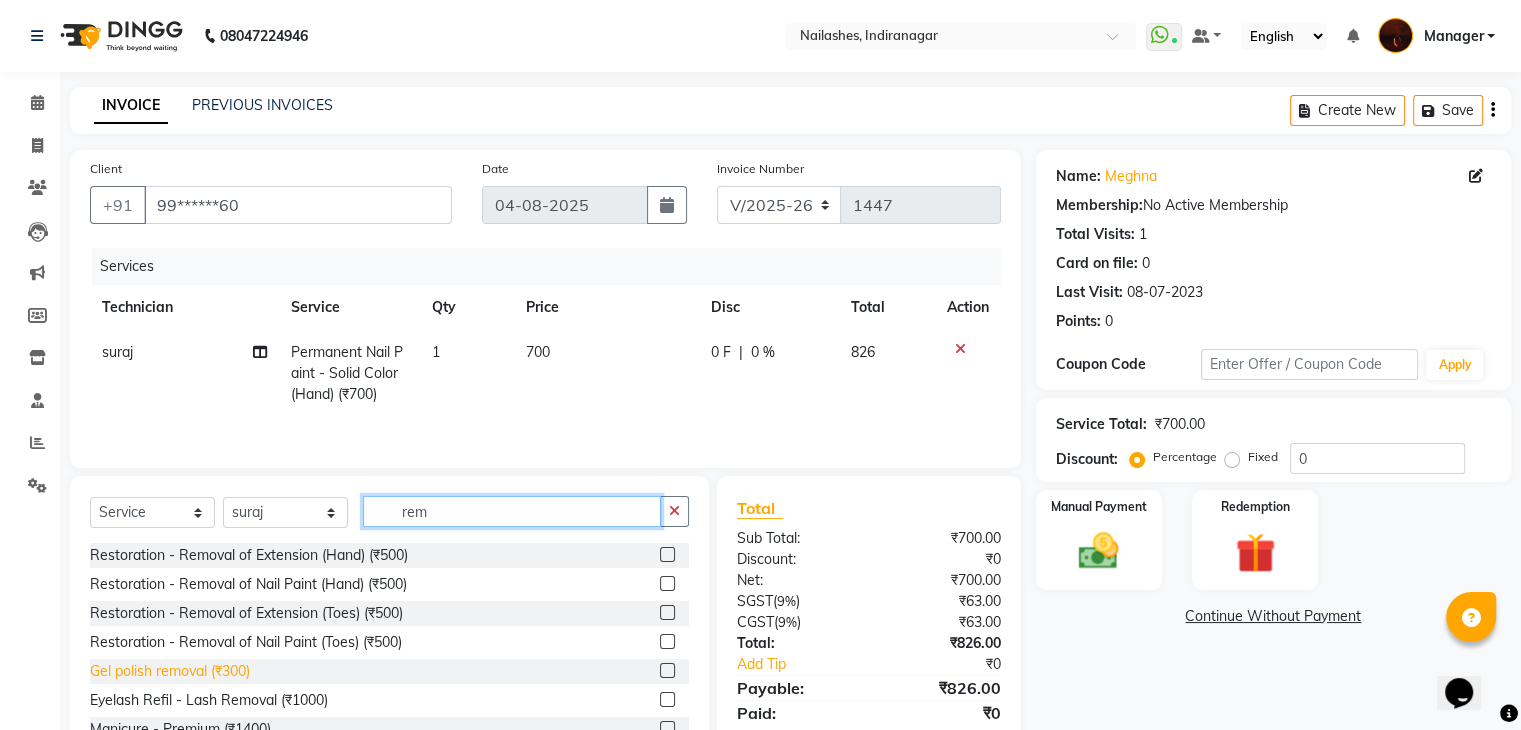 type on "rem" 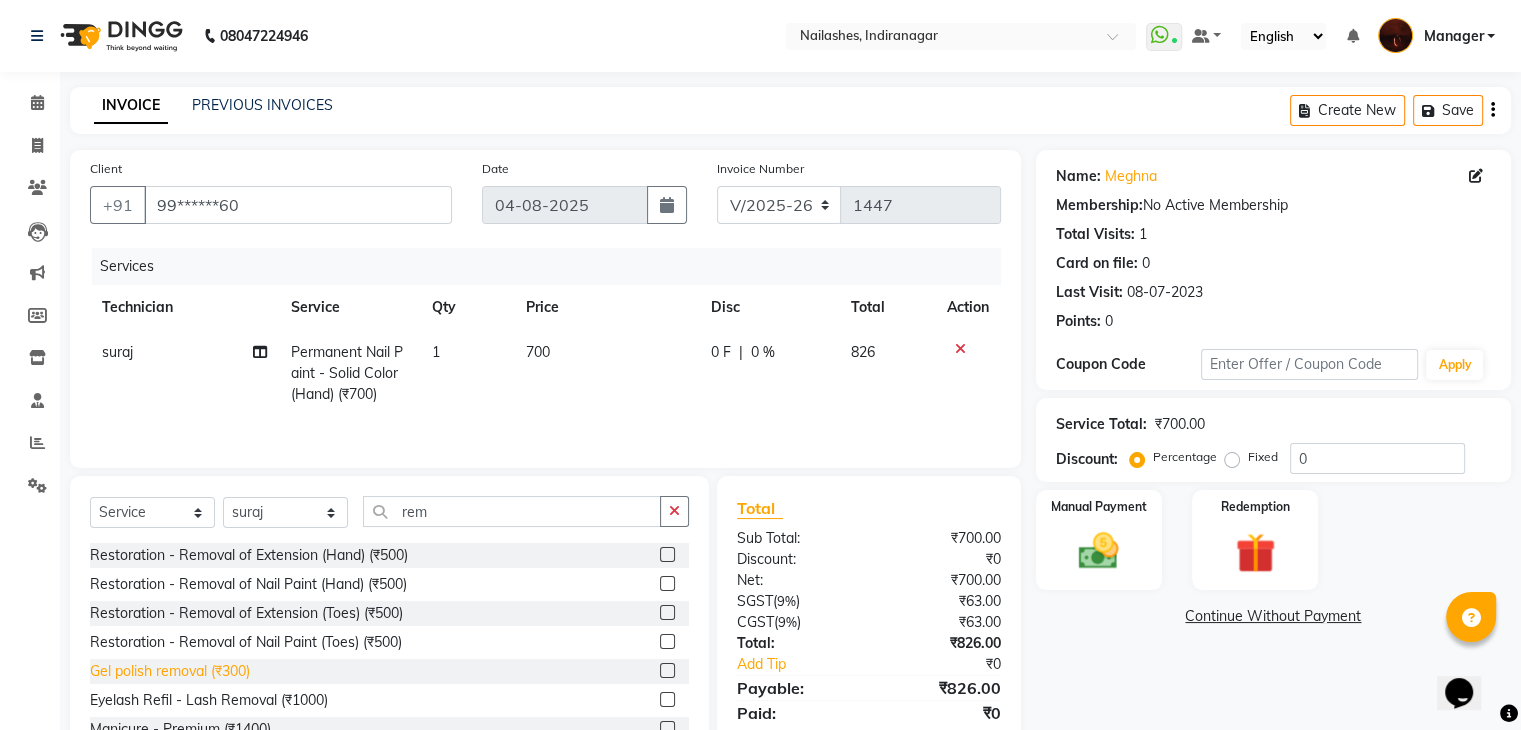 click on "Gel polish removal (₹300)" 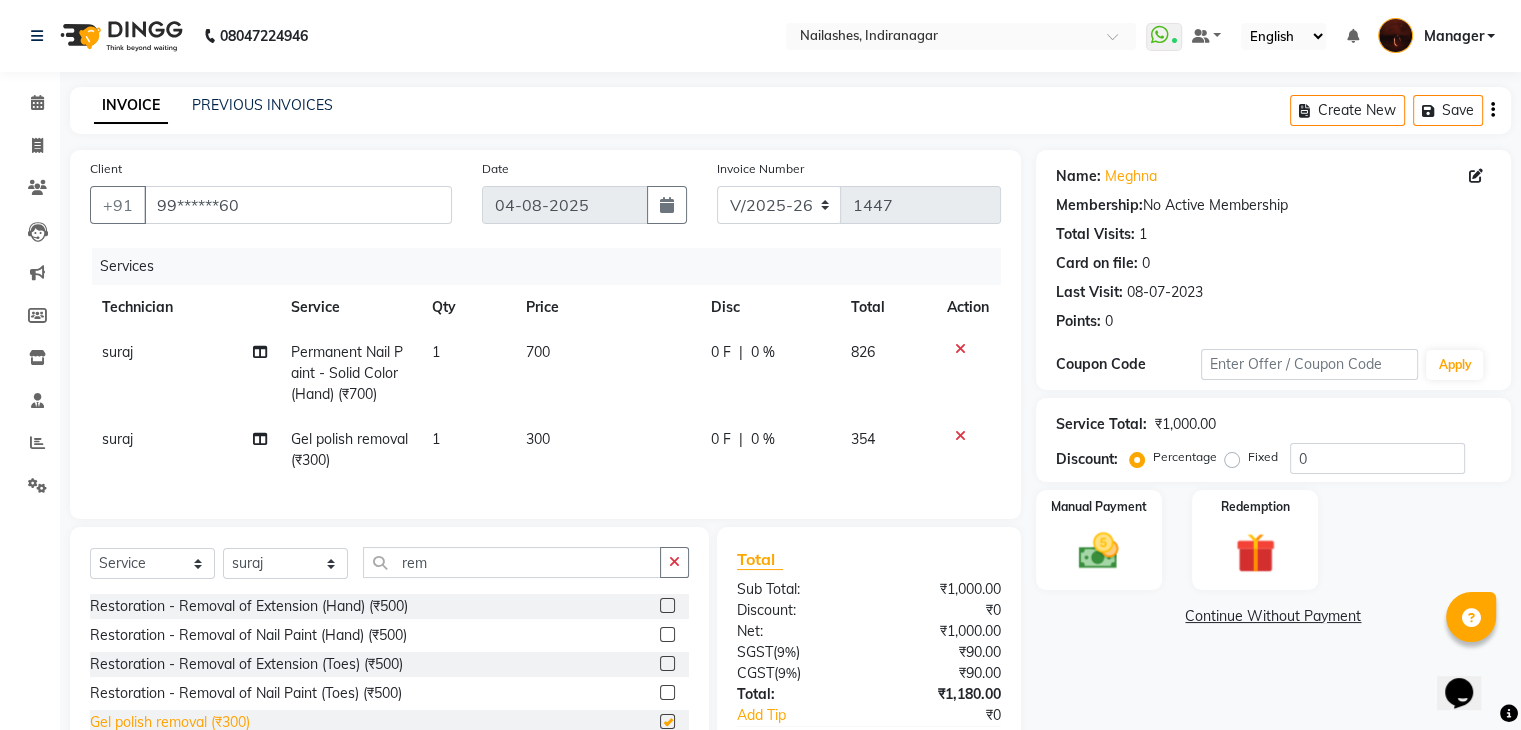 checkbox on "false" 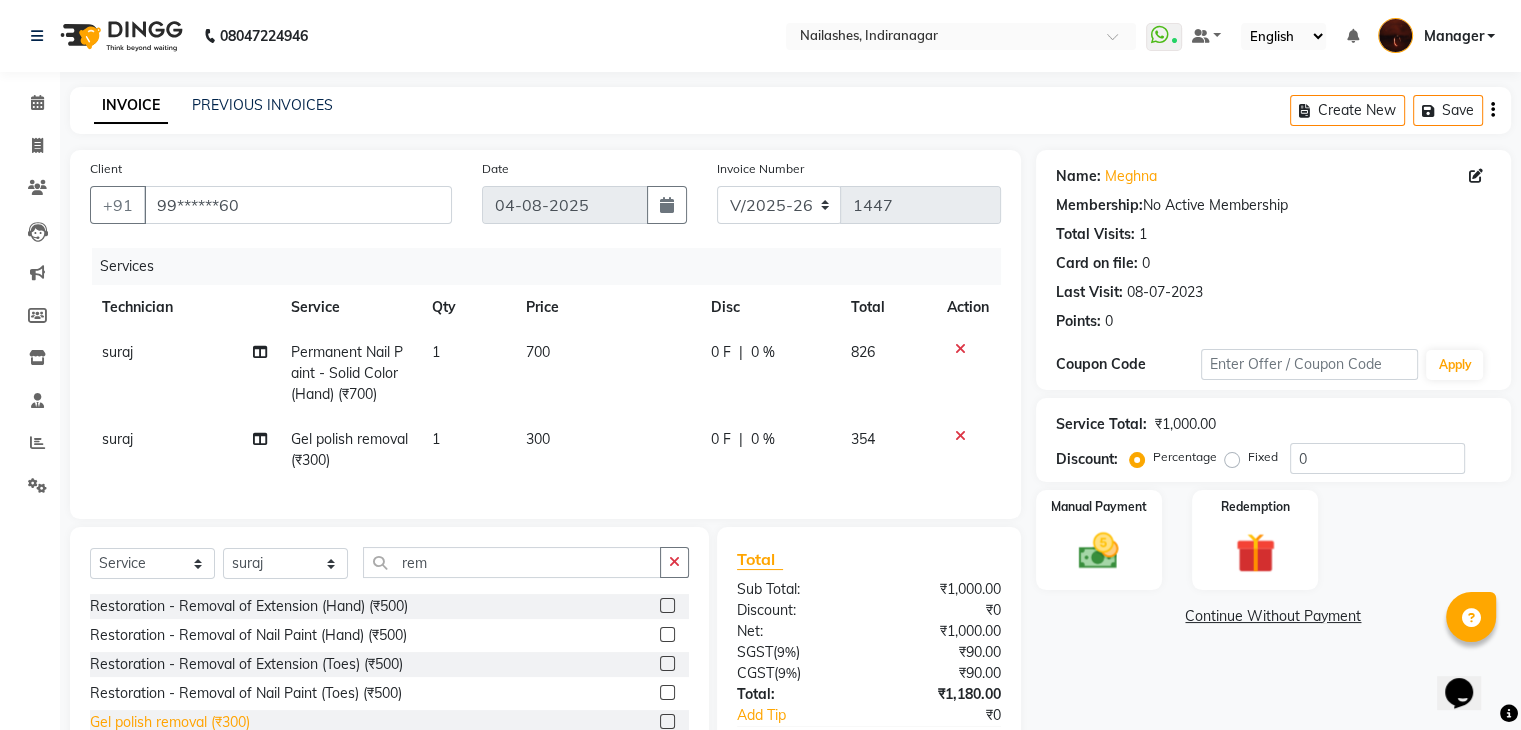 scroll, scrollTop: 89, scrollLeft: 0, axis: vertical 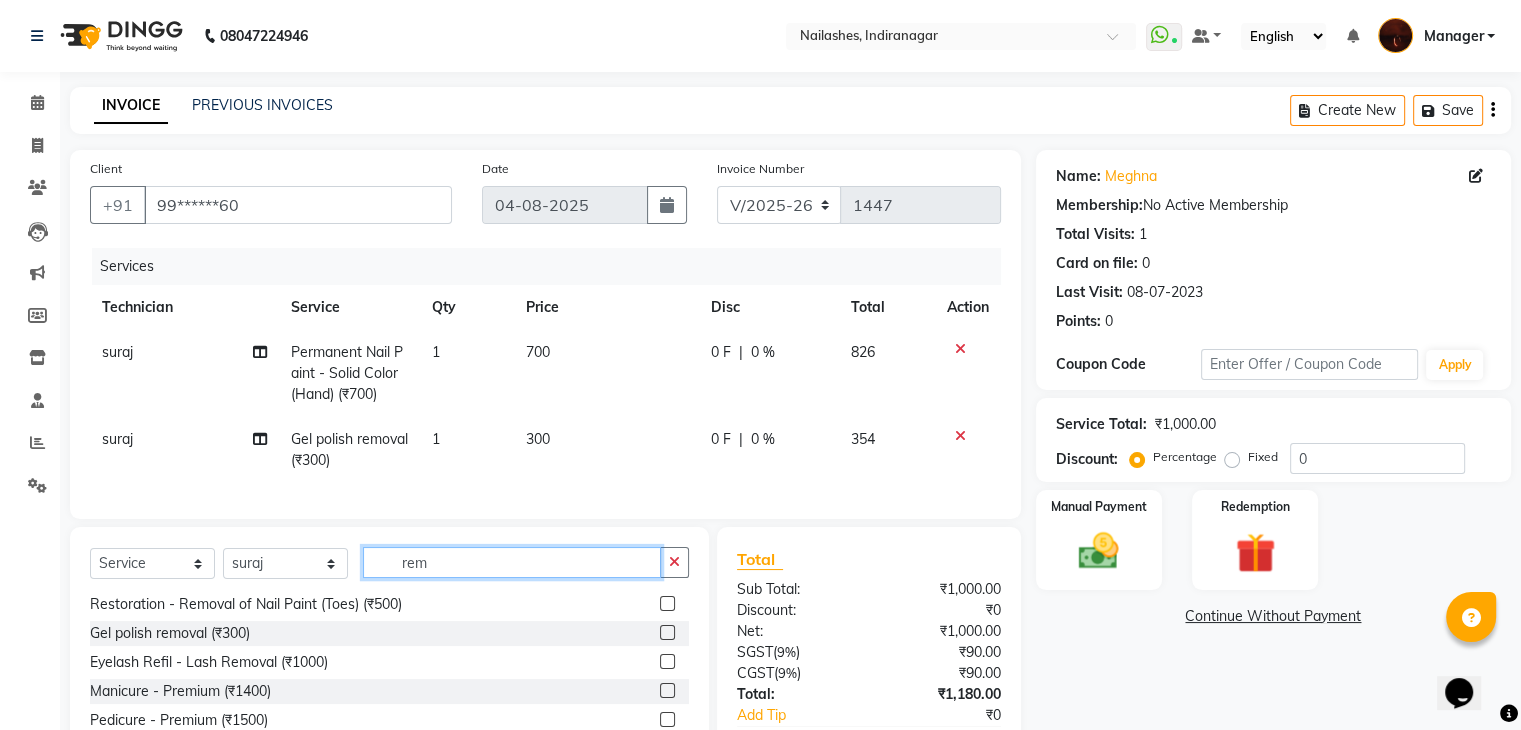 click on "rem" 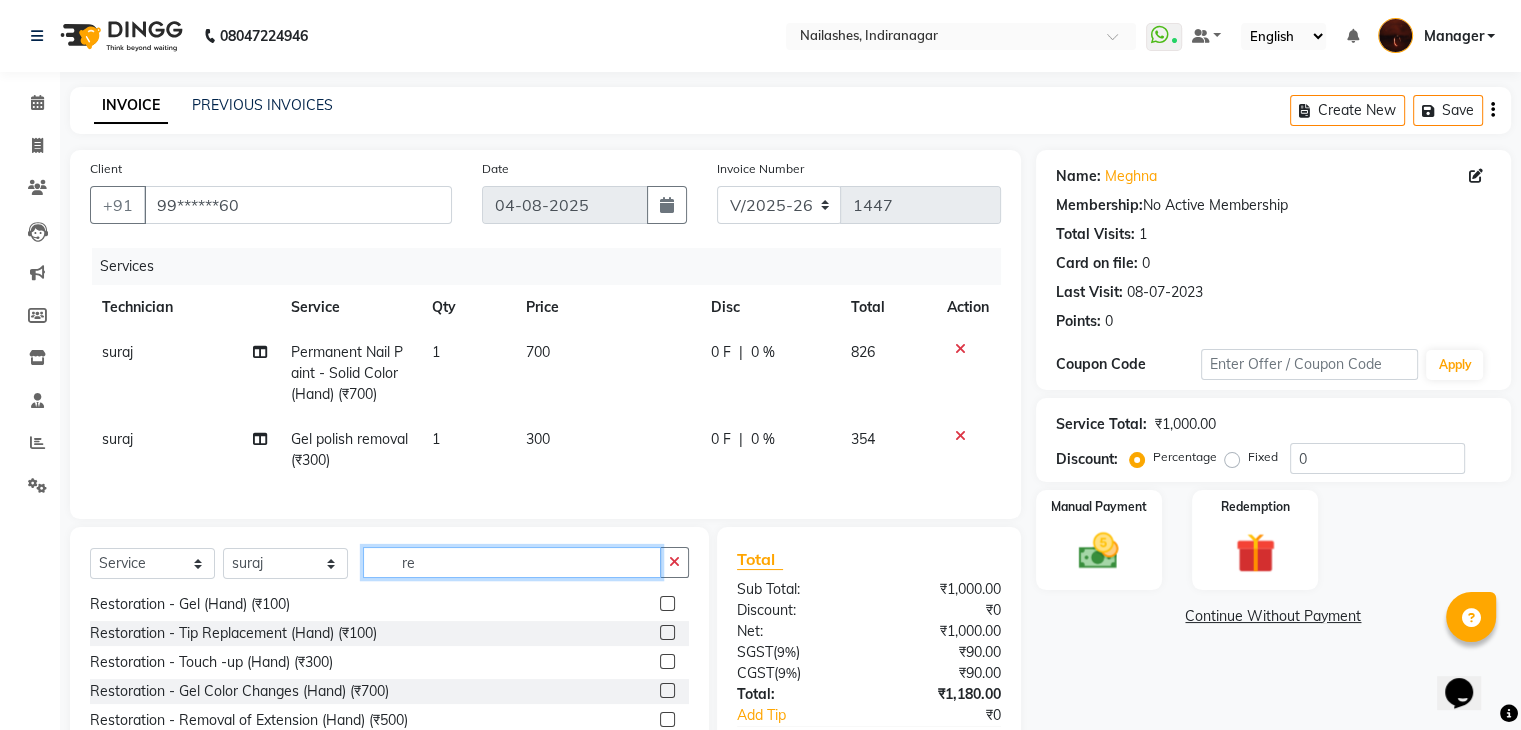 type on "r" 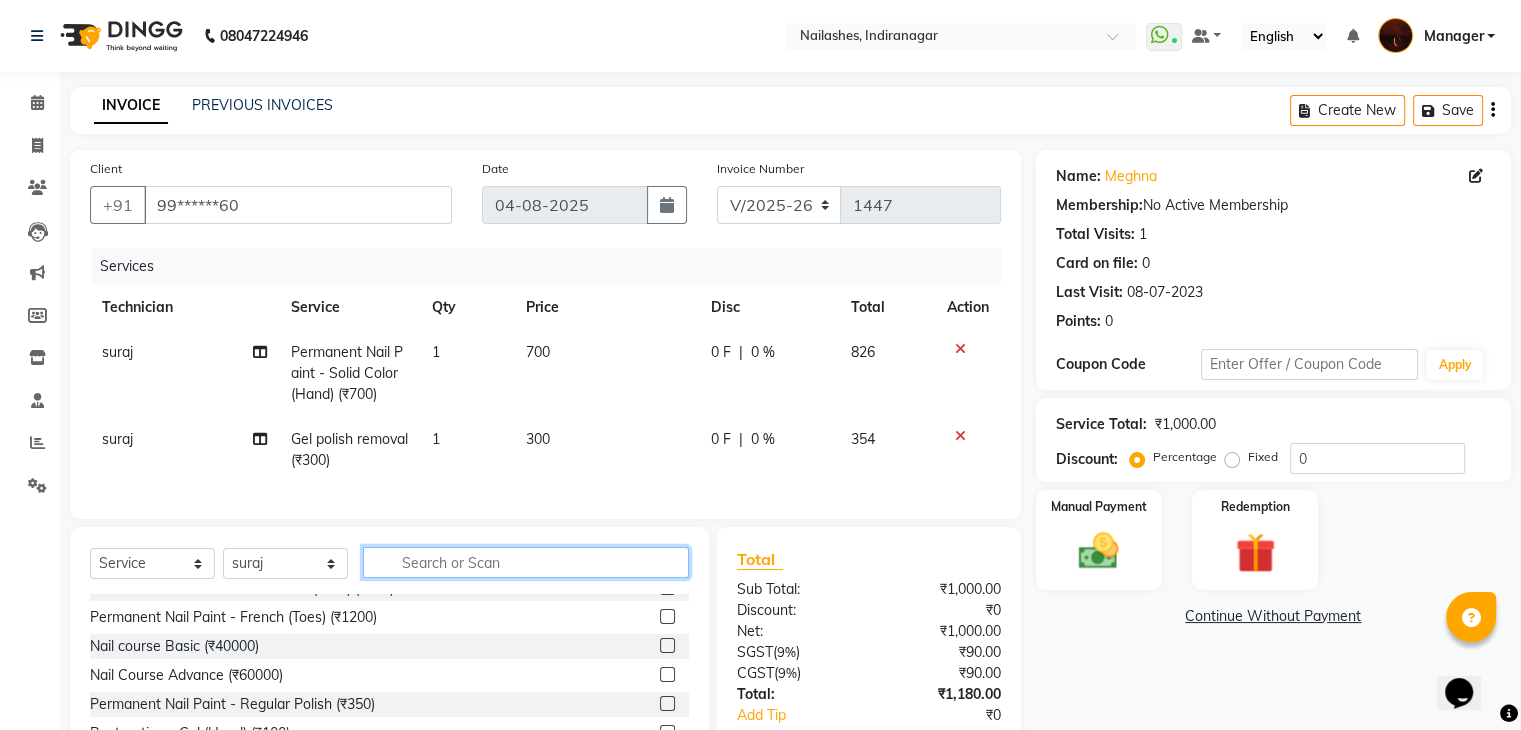 scroll, scrollTop: 69, scrollLeft: 0, axis: vertical 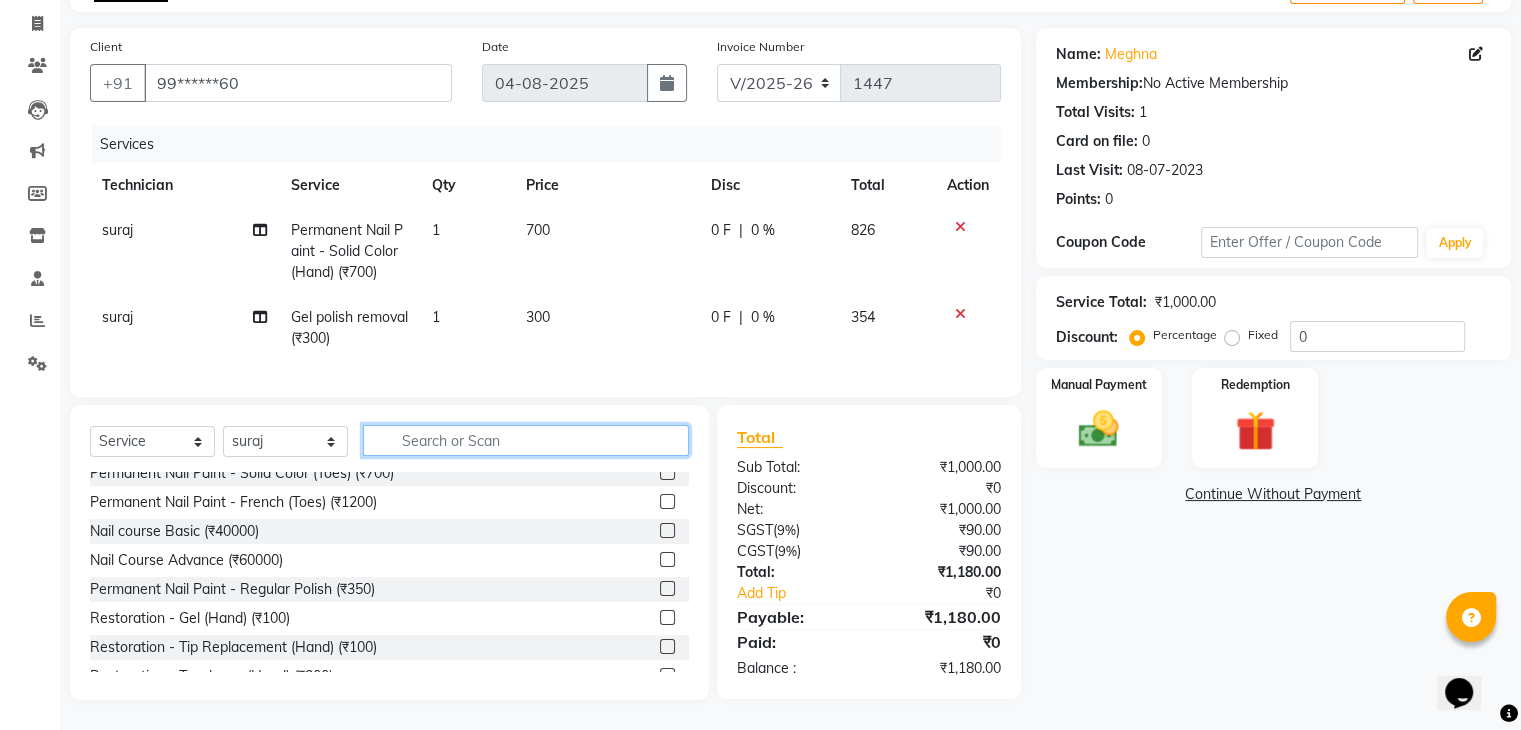 click 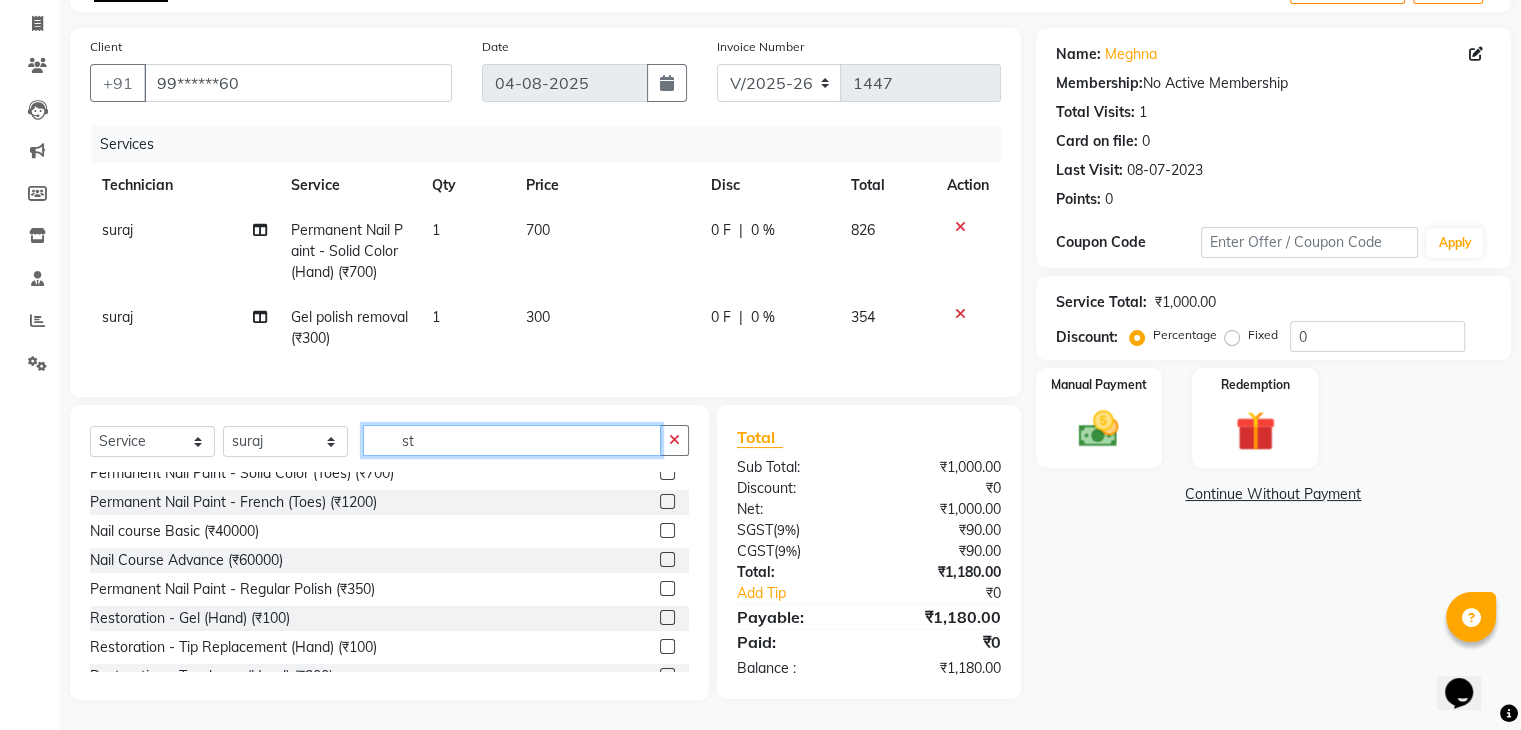 scroll, scrollTop: 0, scrollLeft: 0, axis: both 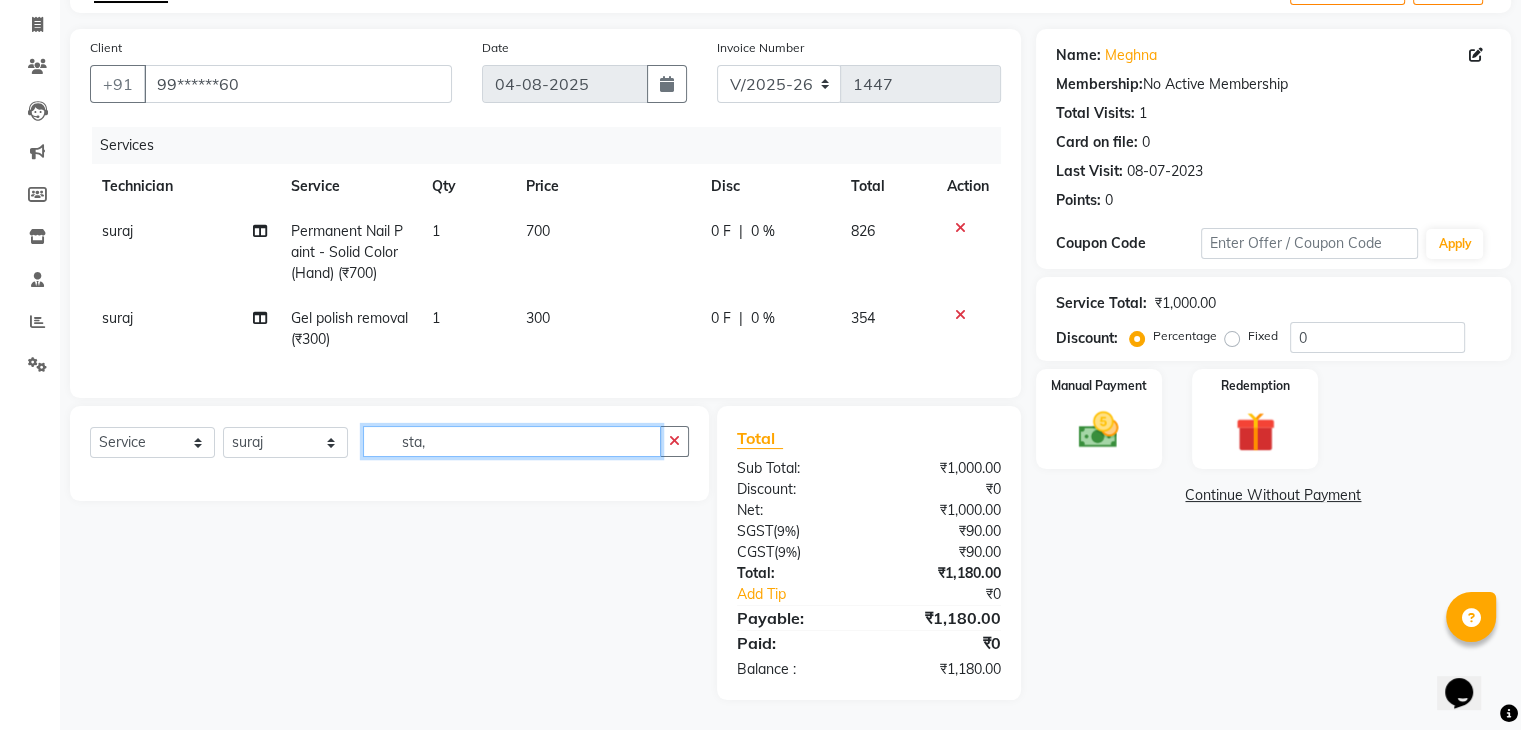 click on "sta," 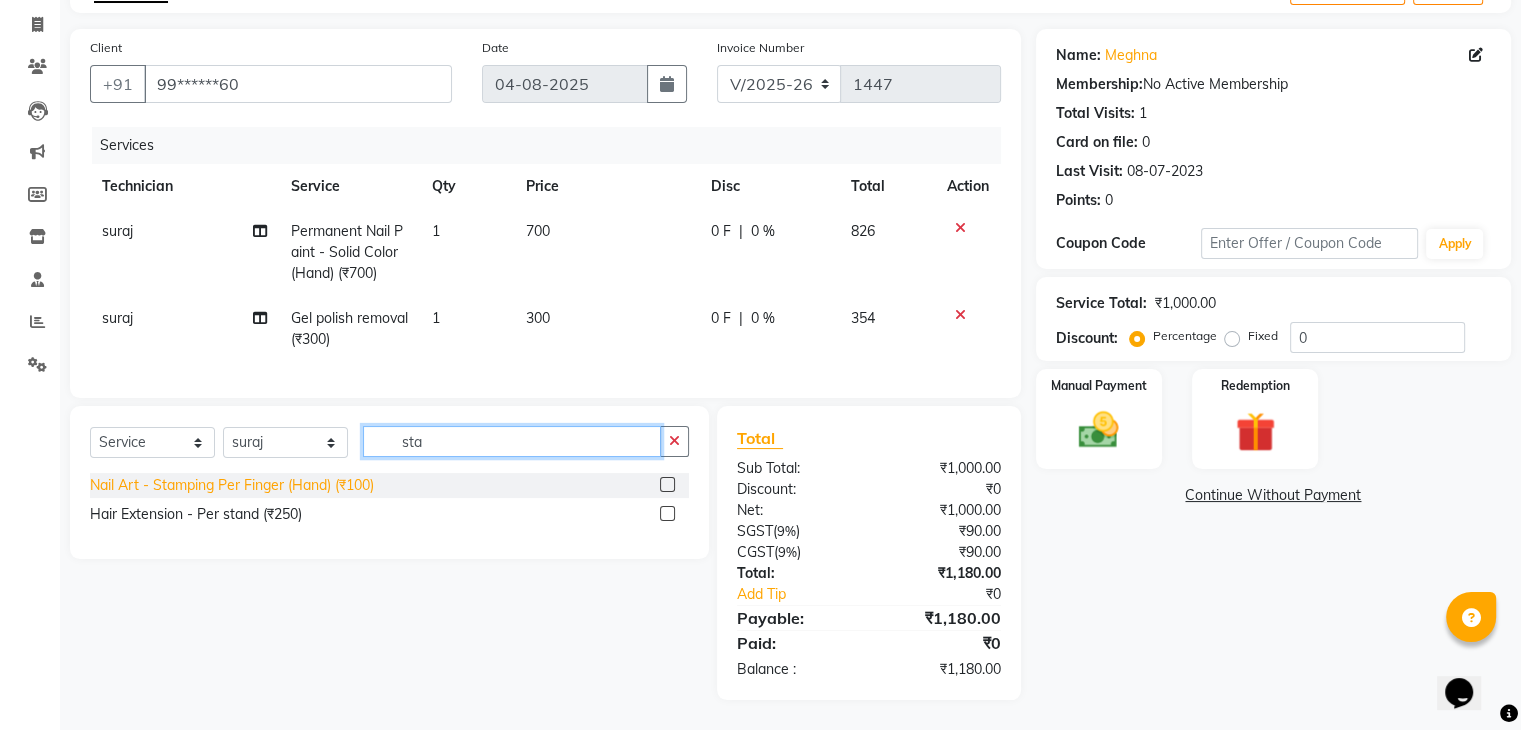 type on "sta" 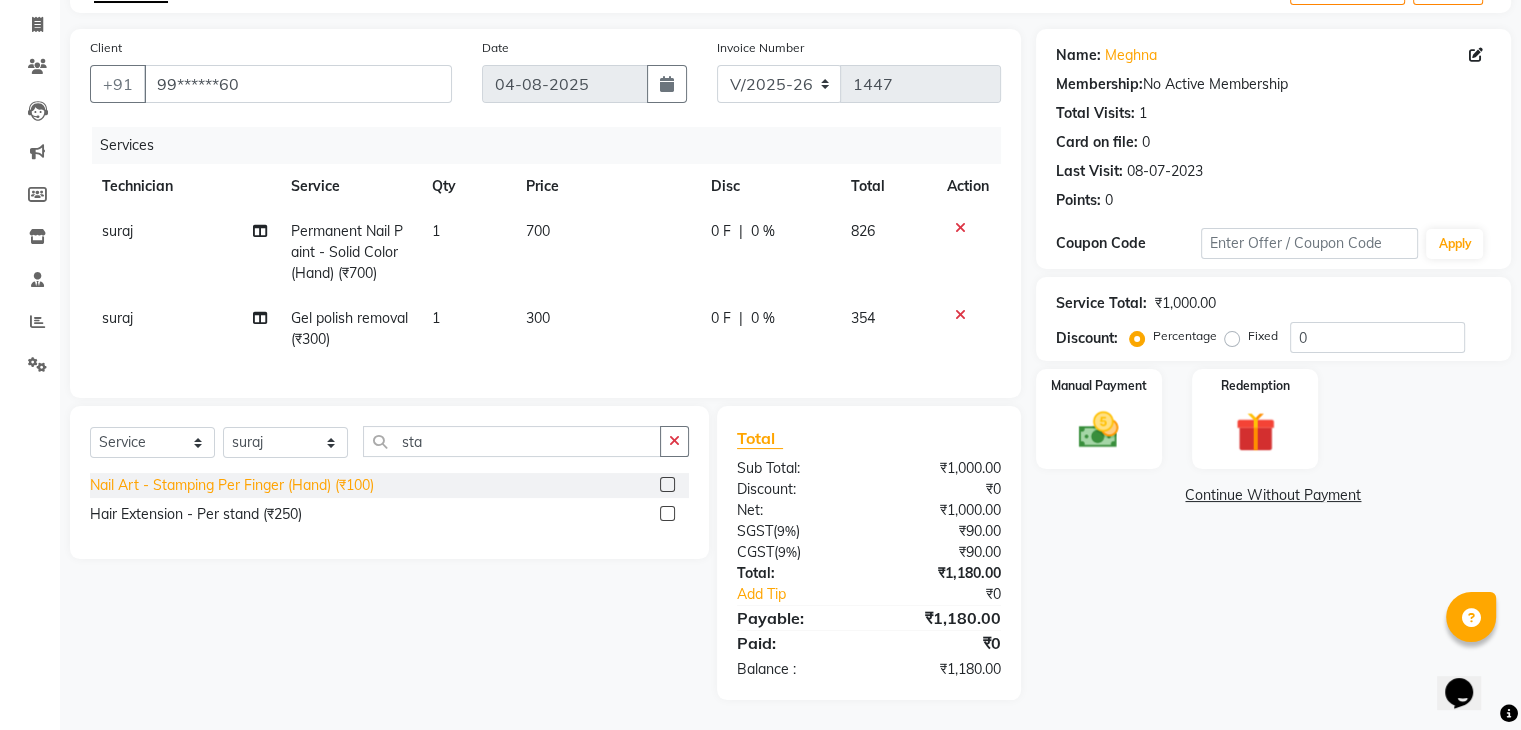 click on "Nail Art - Stamping Per Finger (Hand) (₹100)" 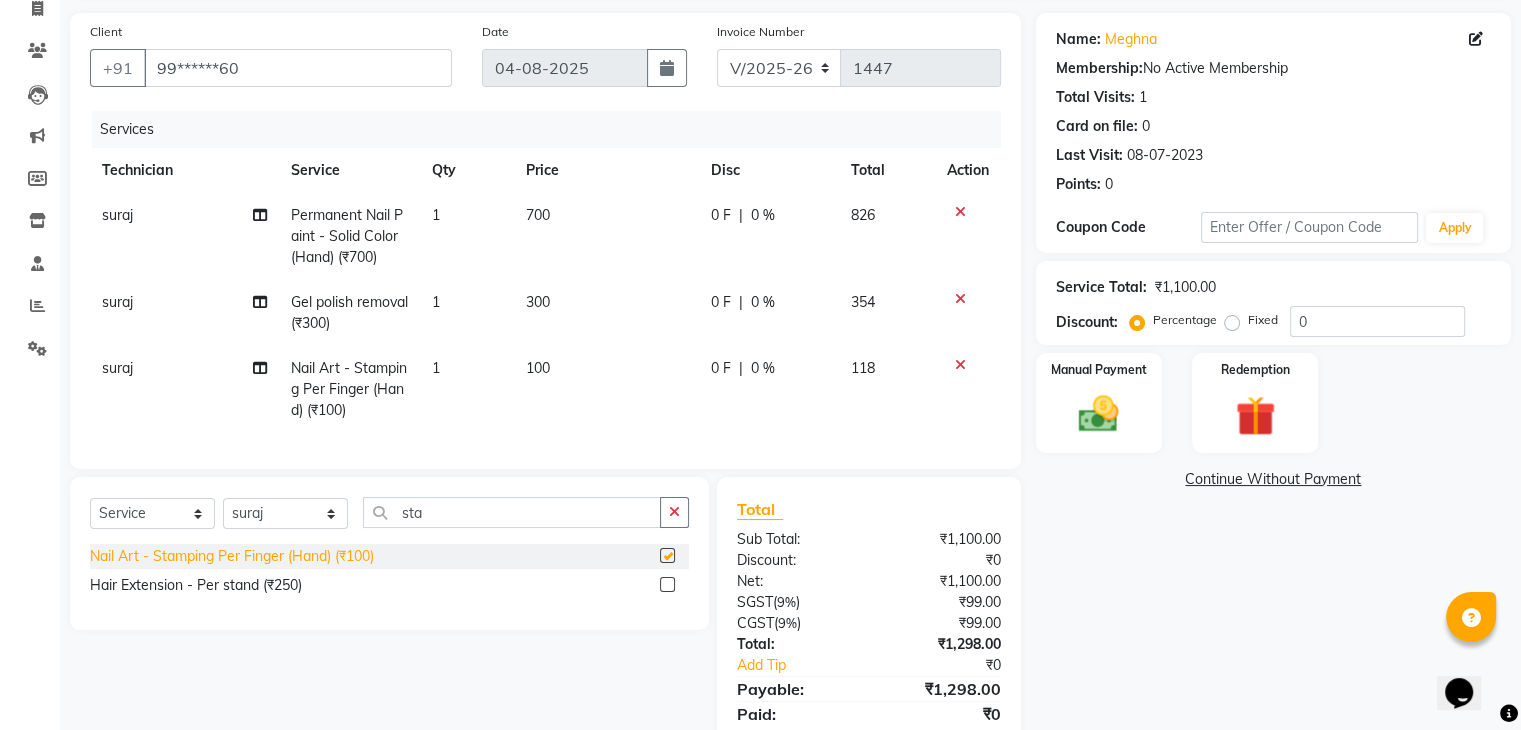 checkbox on "false" 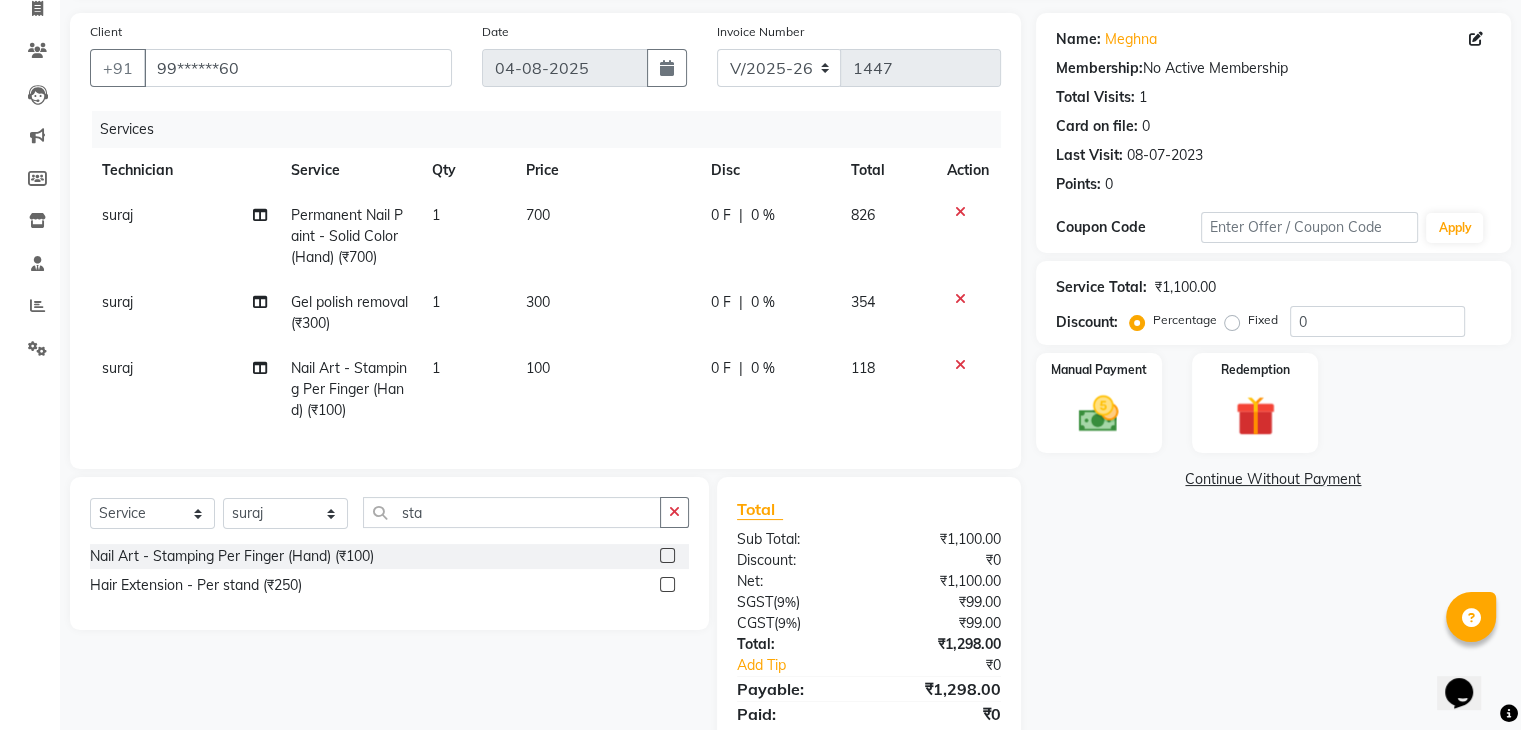 click on "100" 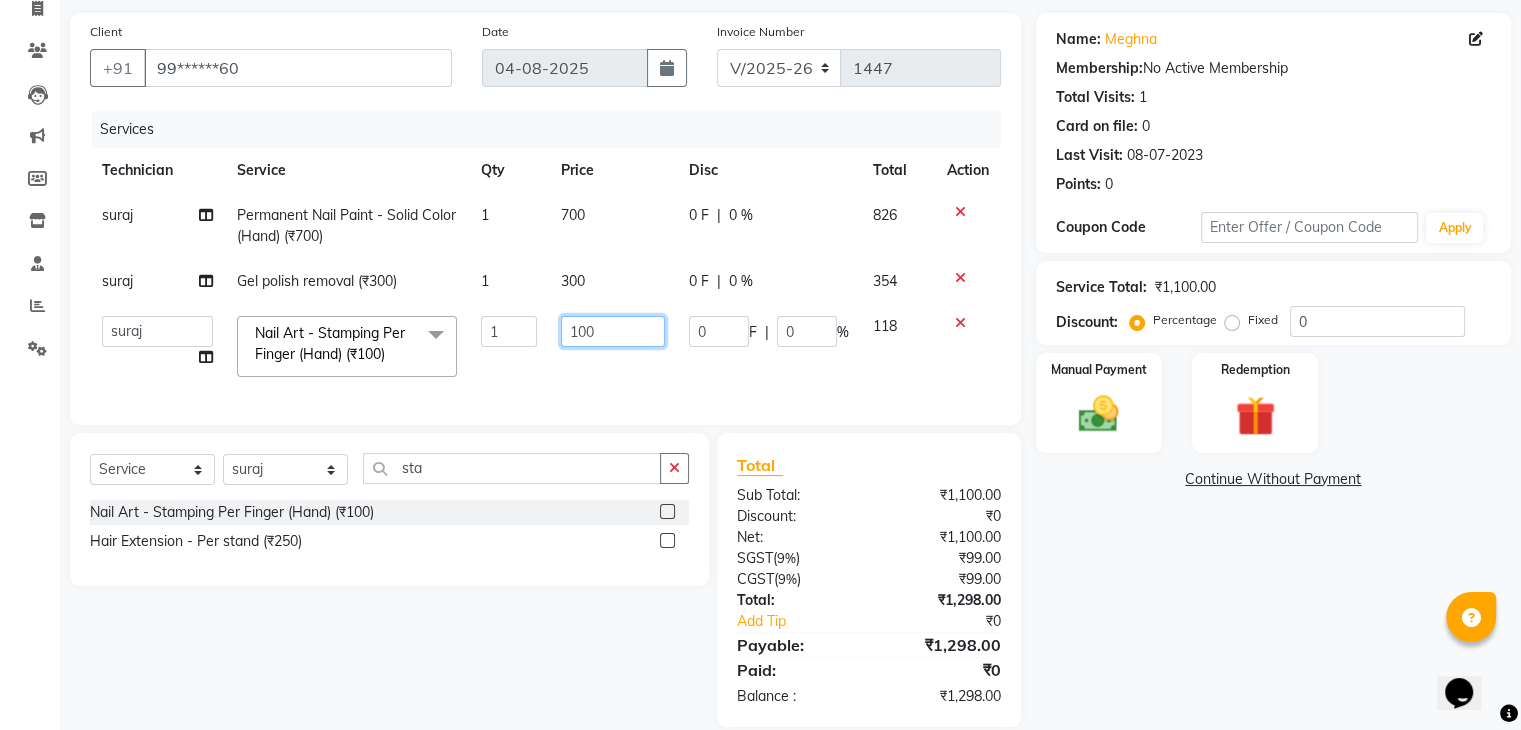 click on "100" 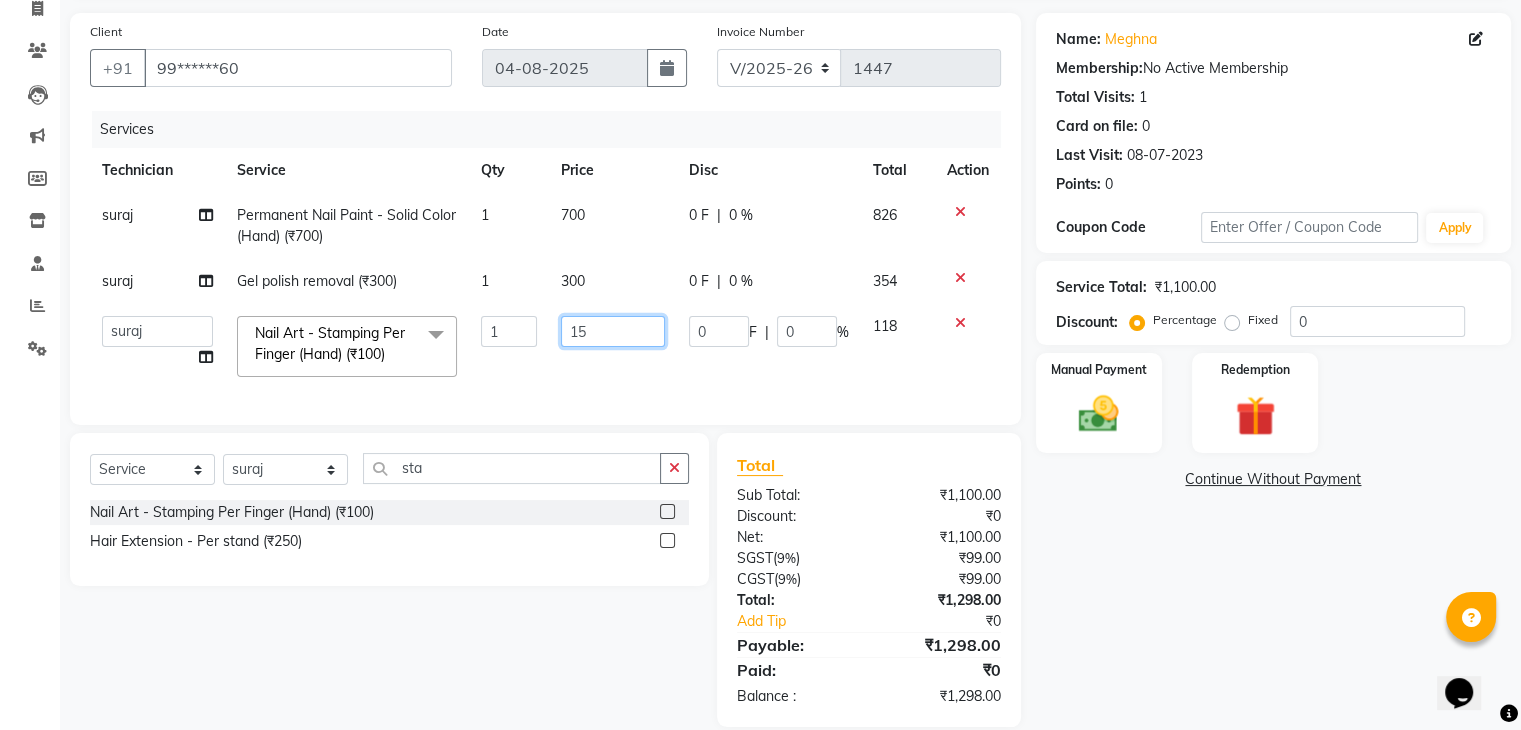 type on "150" 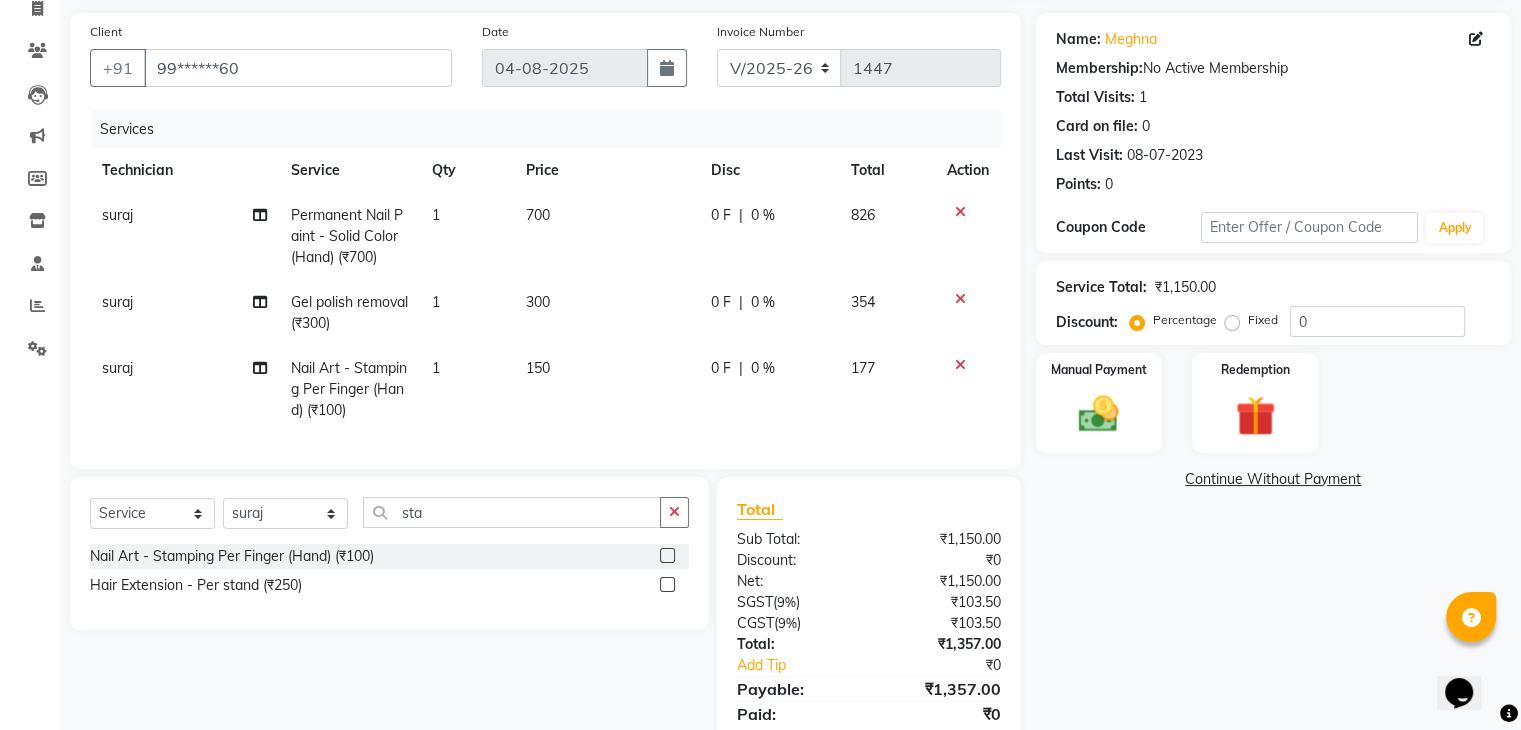 click on "1" 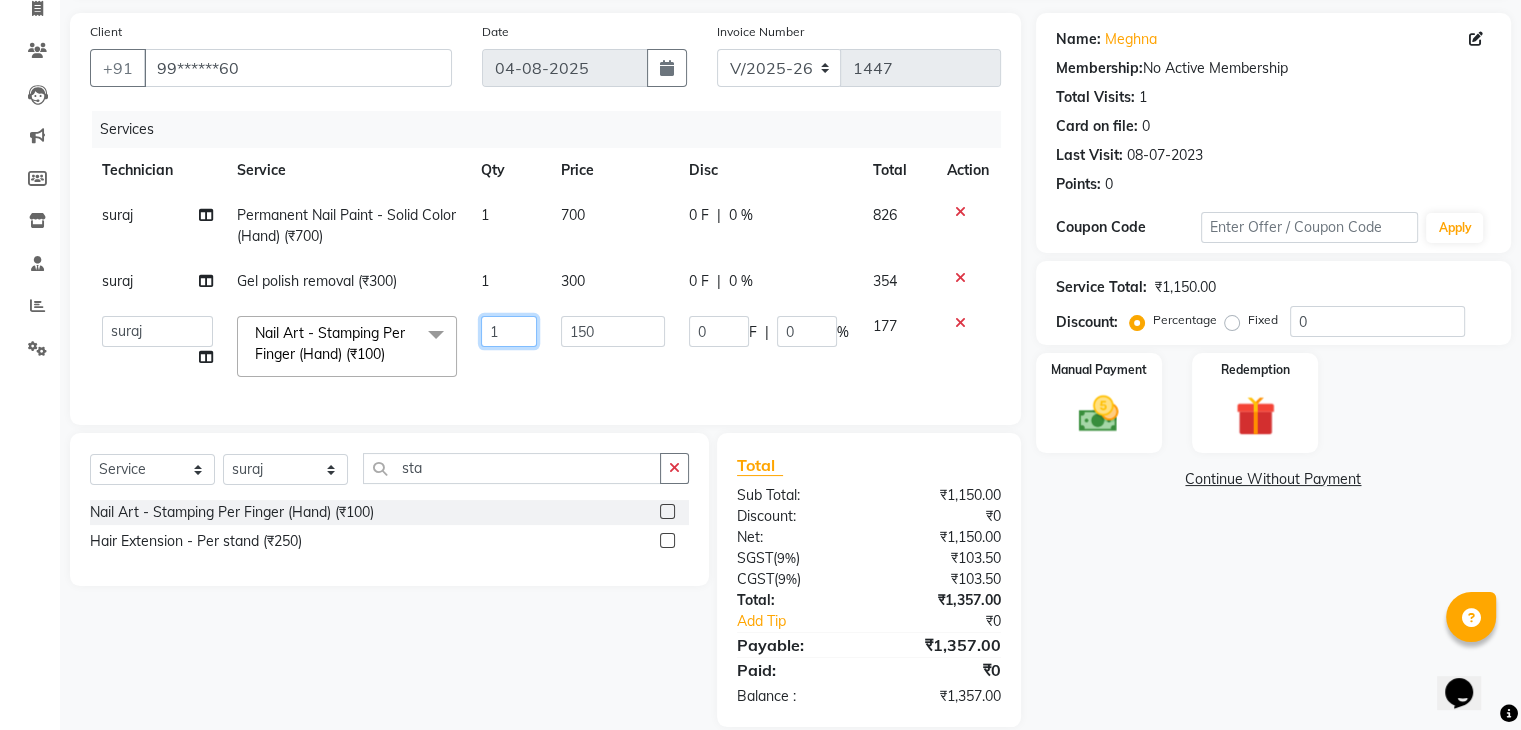 click on "1" 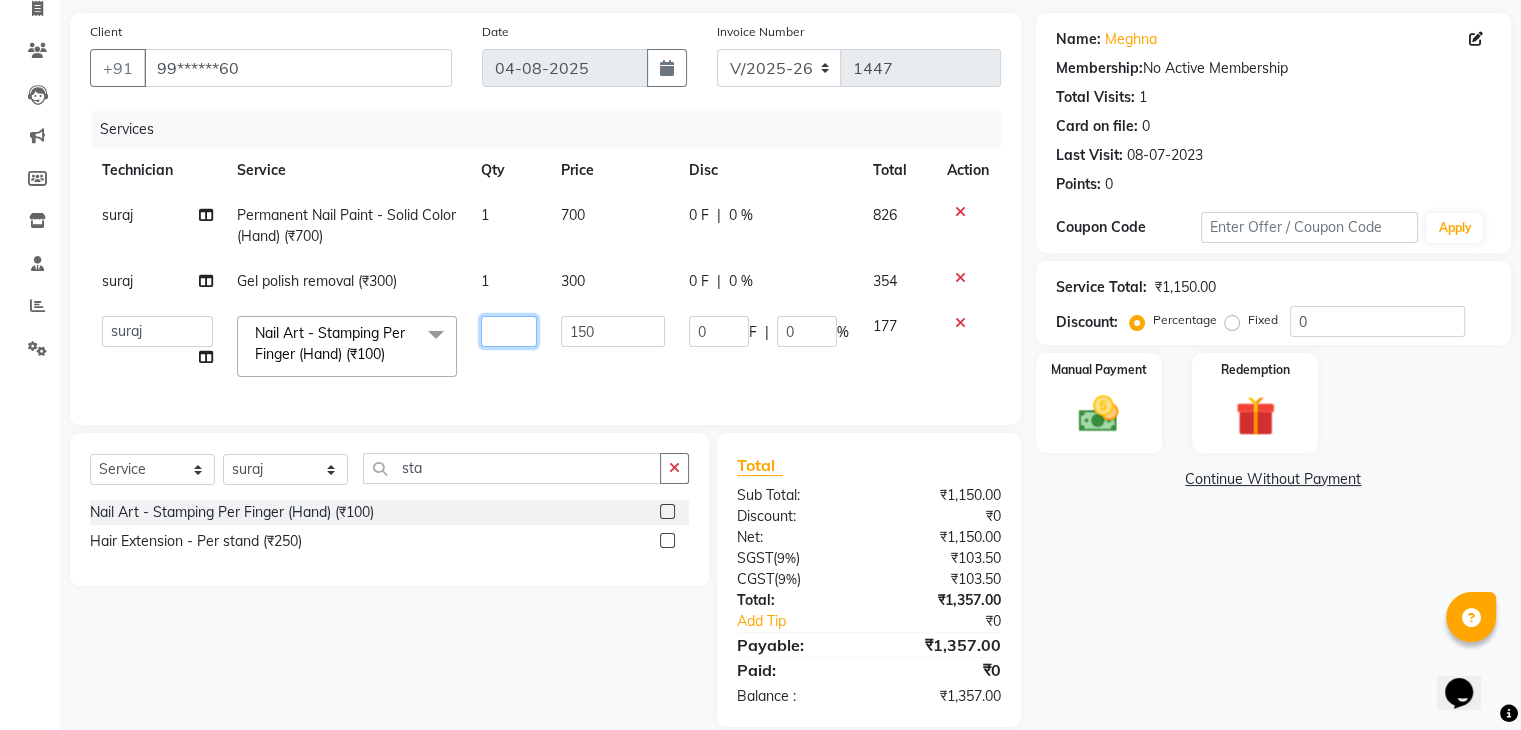 type on "2" 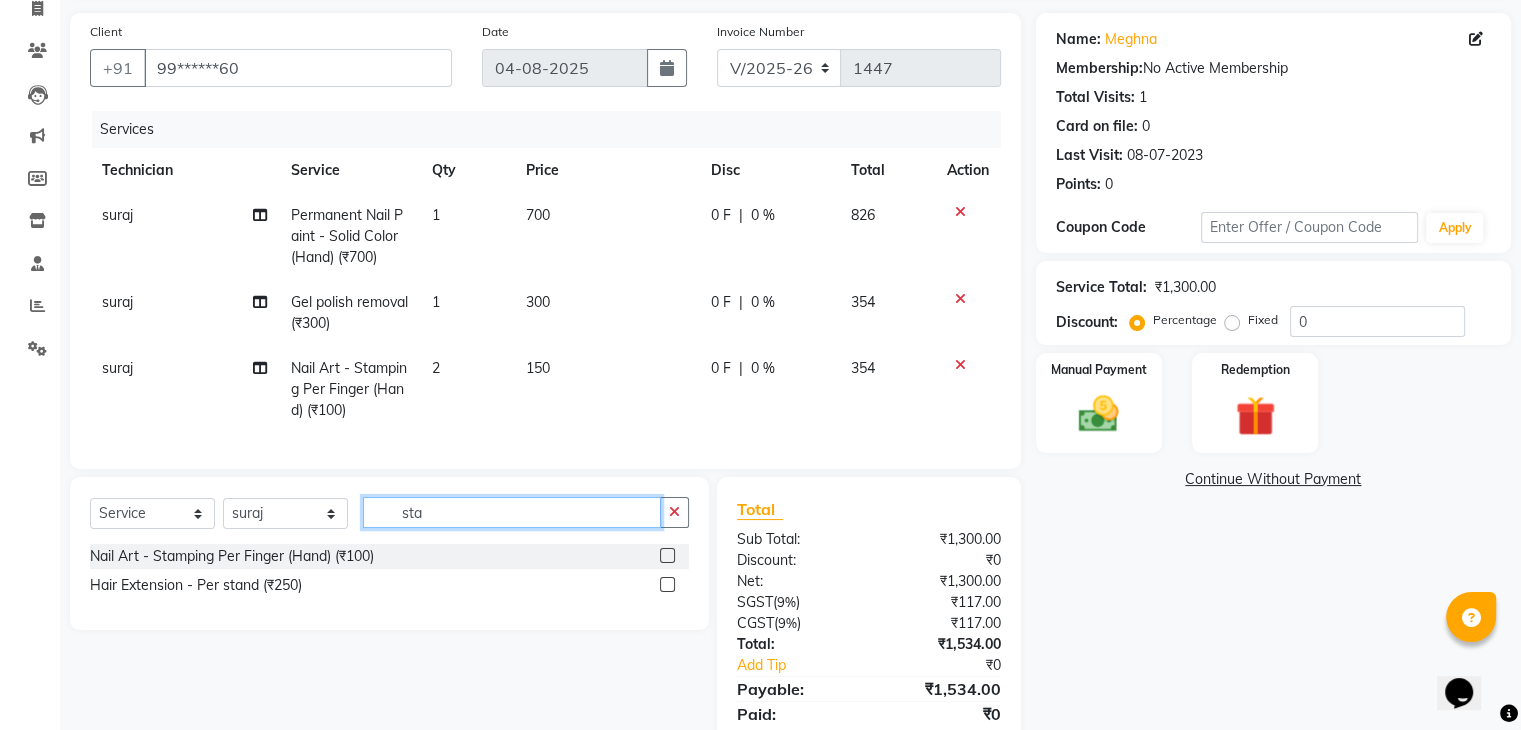 click on "Client +91 [NUMBER] Date [DATE] Invoice Number V/2025 V/2025-26 1447 Services Technician Service Qty Price Disc Total Action [FIRST] Permanent Nail Paint - Solid Color (Hand) (₹700) 1 700 0 F | 0 % 826 [FIRST] Gel polish removal (₹300) 1 300 0 F | 0 % 354 [FIRST] Nail Art - Stamping Per Finger (Hand) (₹100) 2 150 0 F | 0 % 354 Select  Service  Product  Membership  Package Voucher Prepaid Gift Card  Select Technician Adesh amir Danish Diki  Geeta Himanshu jenifer Manager [FIRST] Nisha Pooja roshni Sameer sudeb Sudhir Accounting [FIRST] sta Nail Art - Stamping Per Finger (Hand) (₹100)  Hair Extension - Per stand (₹250)  Total Sub Total: ₹1,300.00 Discount: ₹0 Net: ₹1,300.00 SGST  ( 9% ) ₹117.00 CGST  ( 9% ) ₹117.00 Total: ₹1,534.00 Add Tip ₹0 Payable: ₹1,534.00 Paid: ₹0 Balance   : ₹1,534.00" 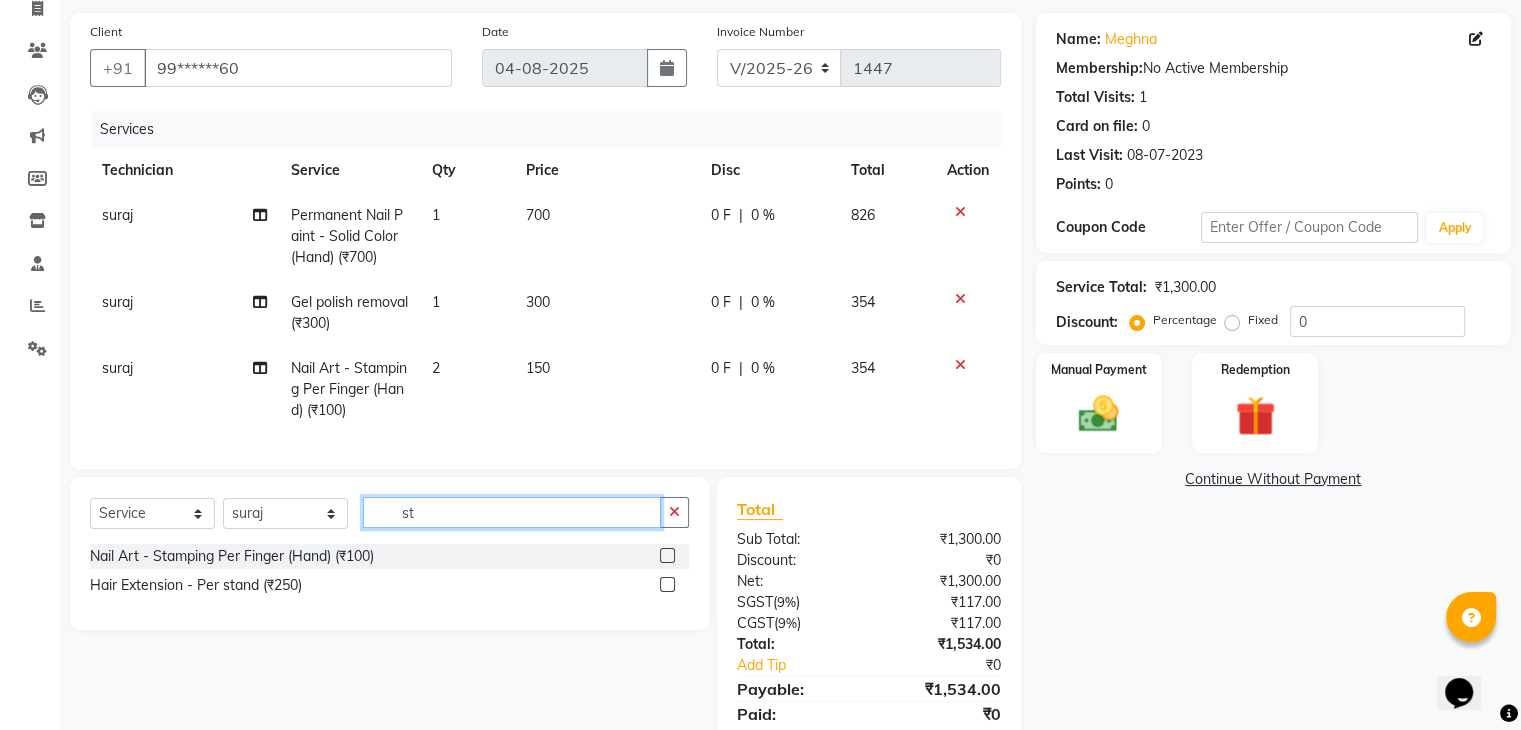 type on "s" 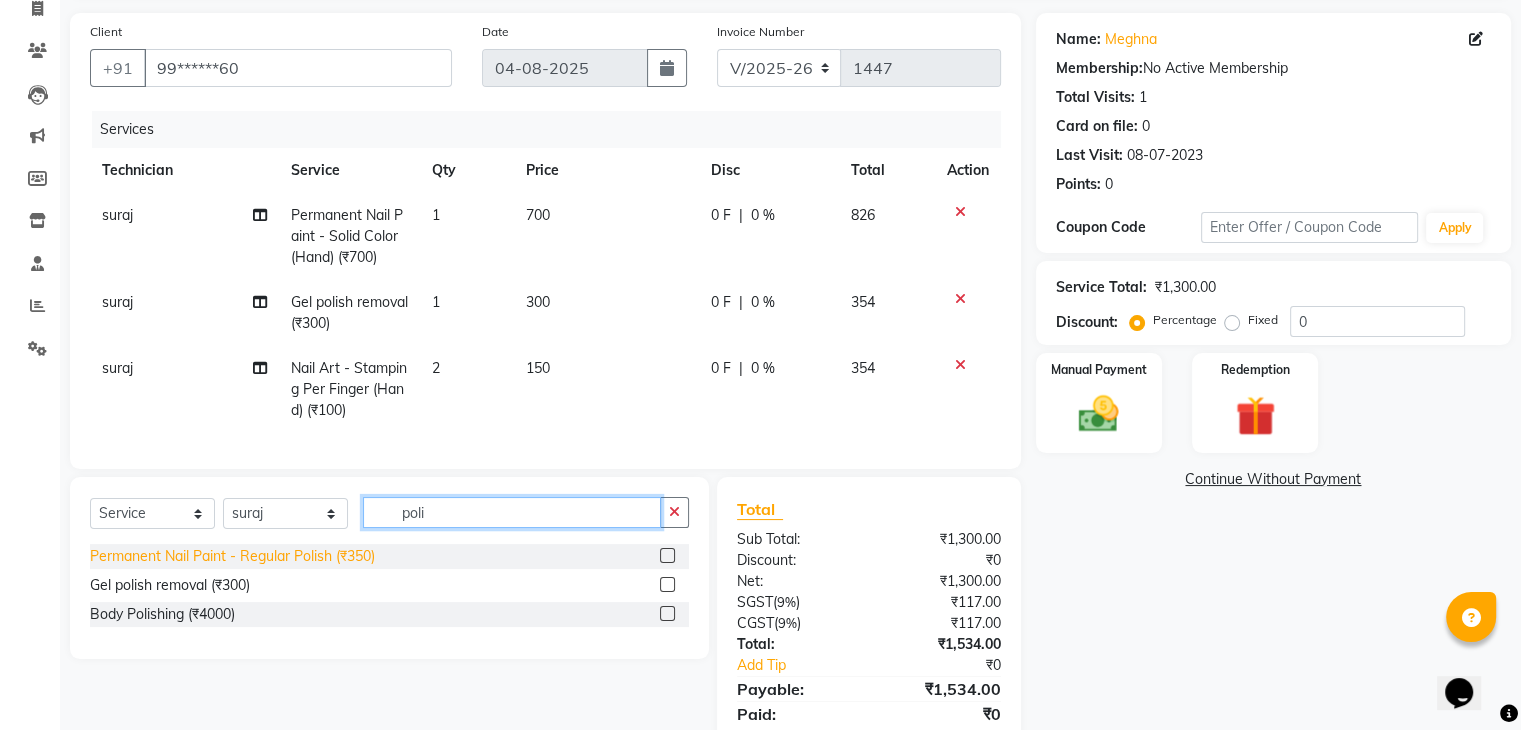 type on "poli" 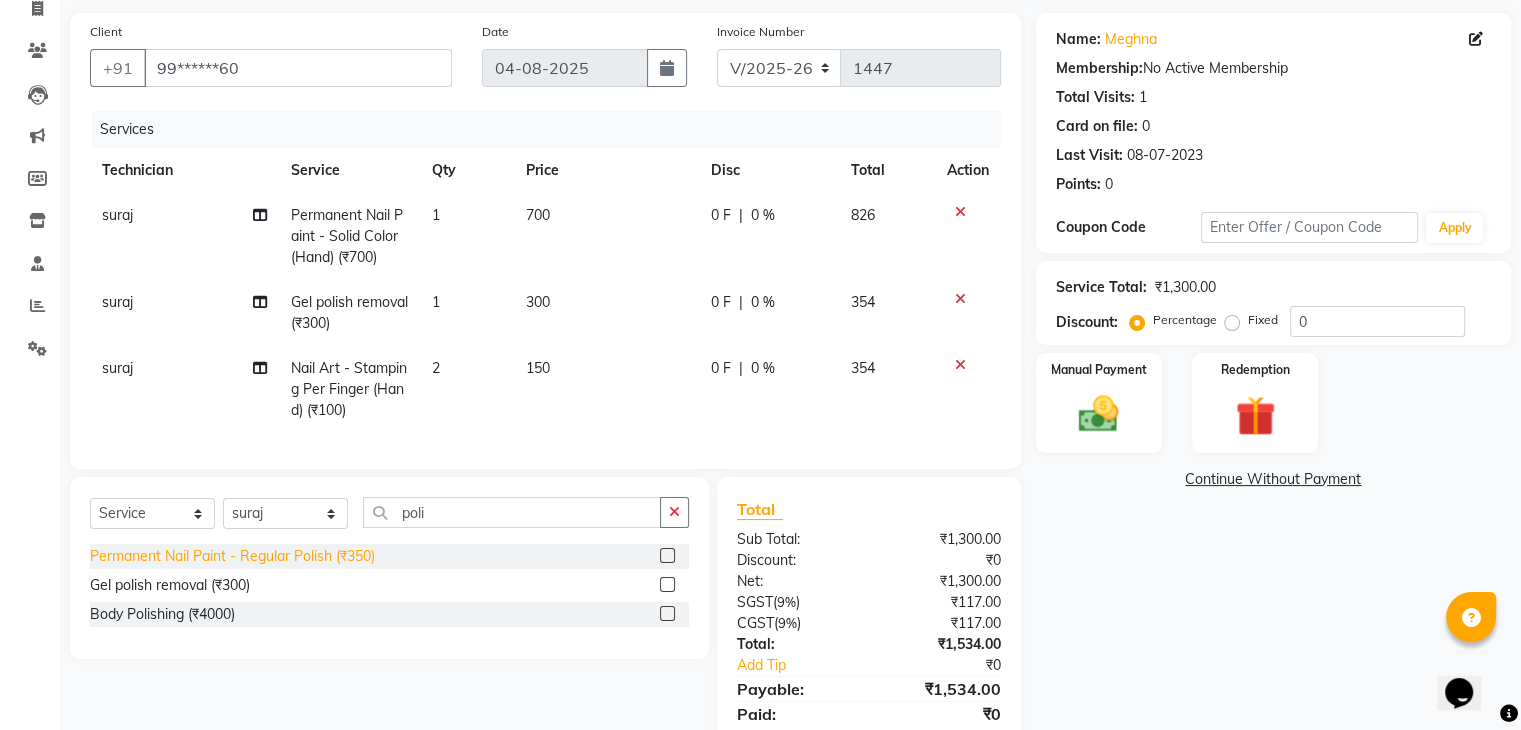 click on "Permanent Nail Paint - Regular Polish (₹350)" 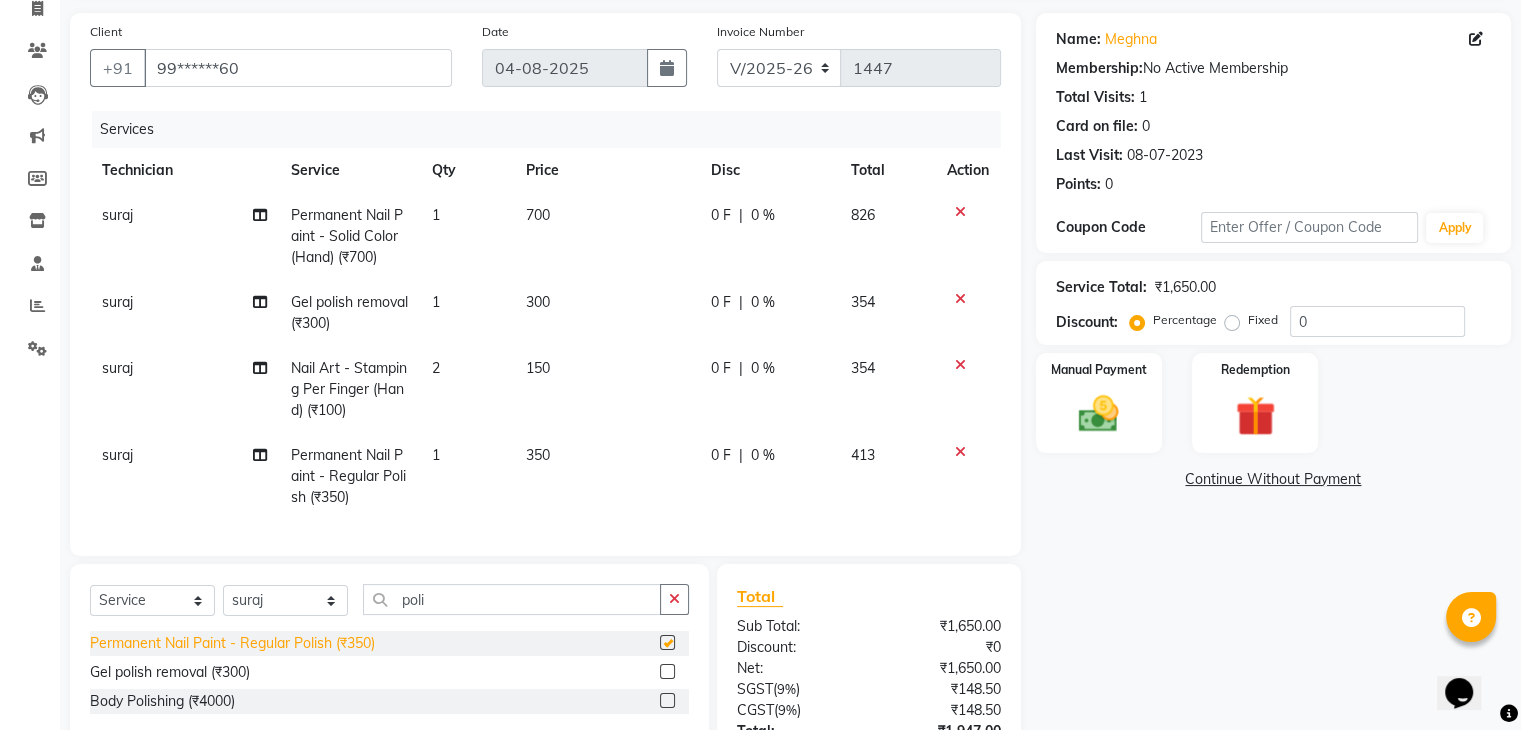 checkbox on "false" 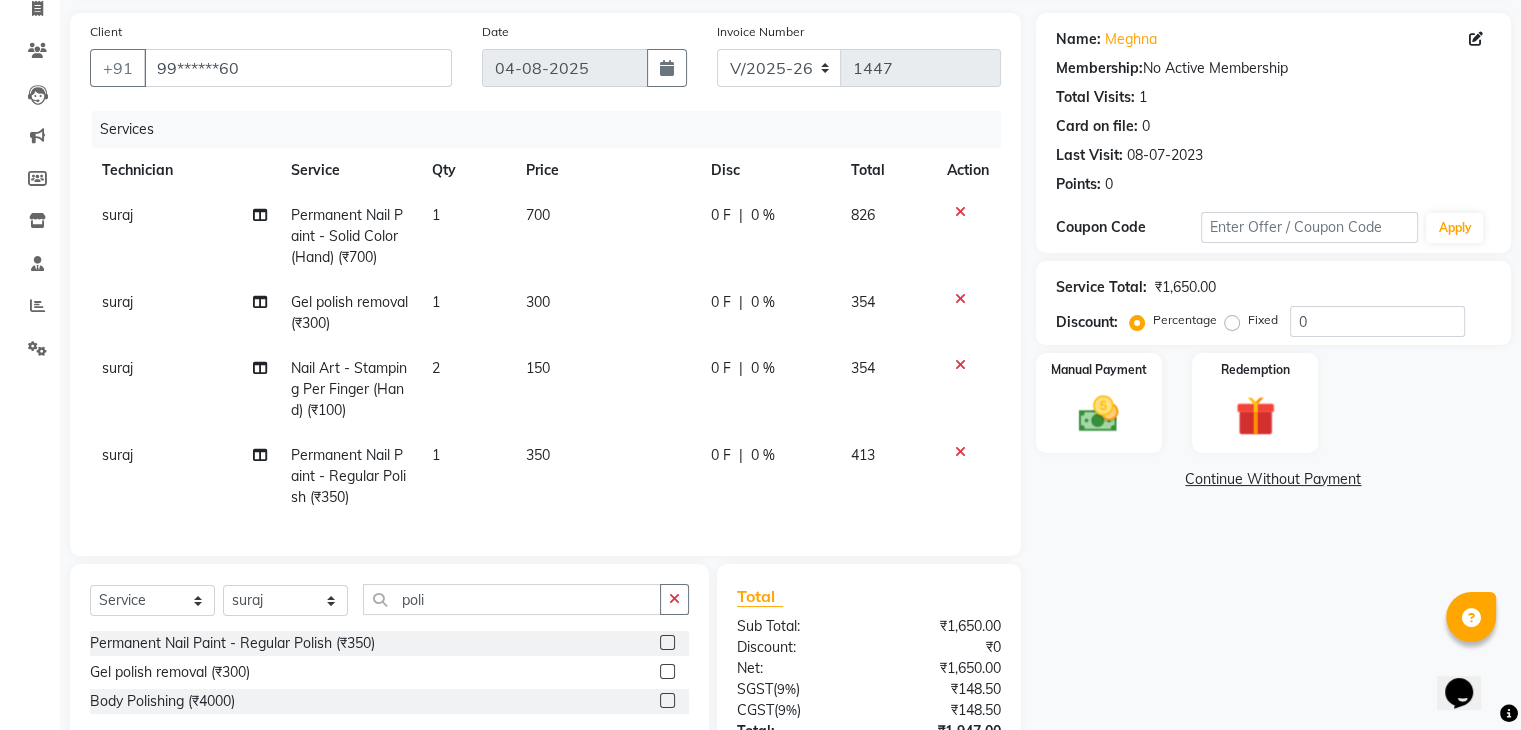 scroll, scrollTop: 311, scrollLeft: 0, axis: vertical 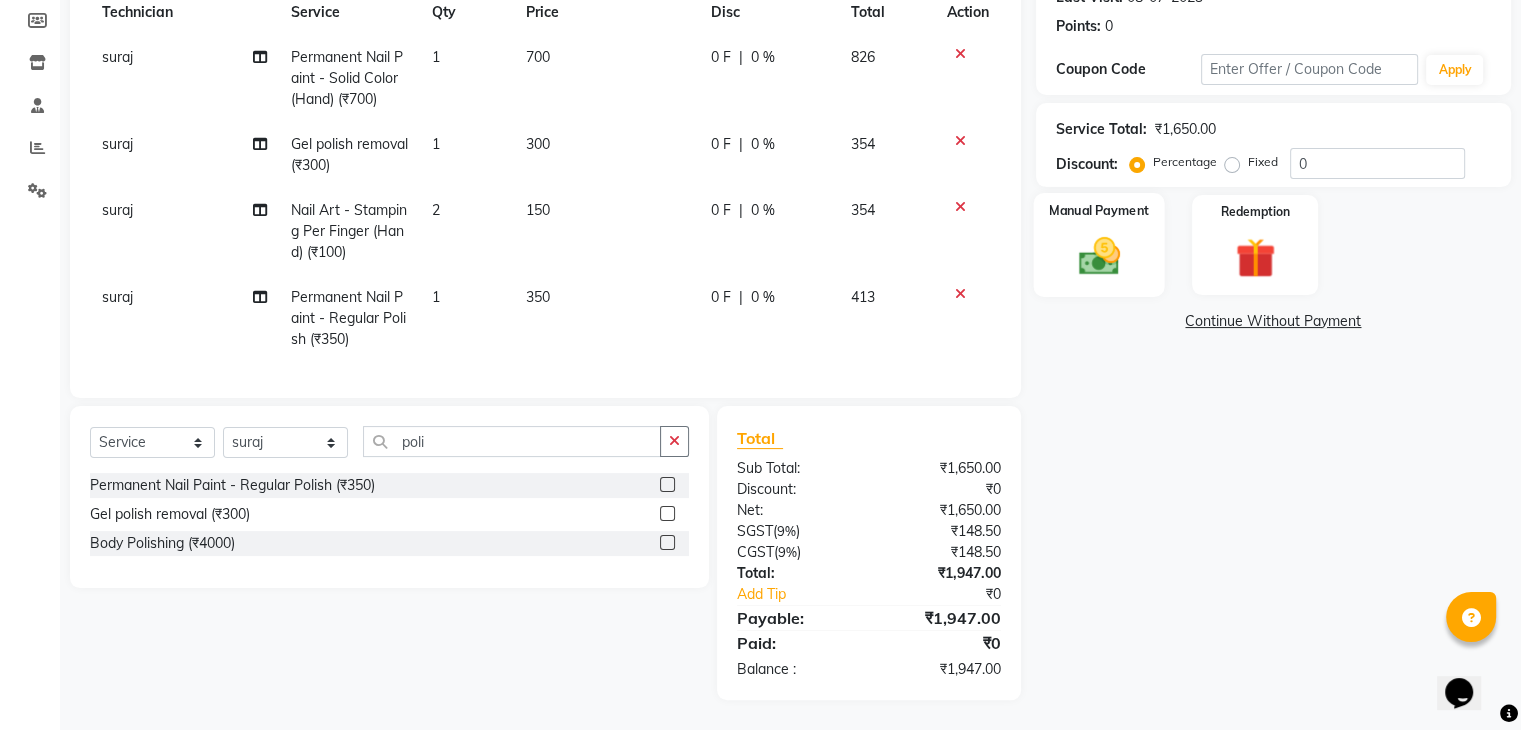 click 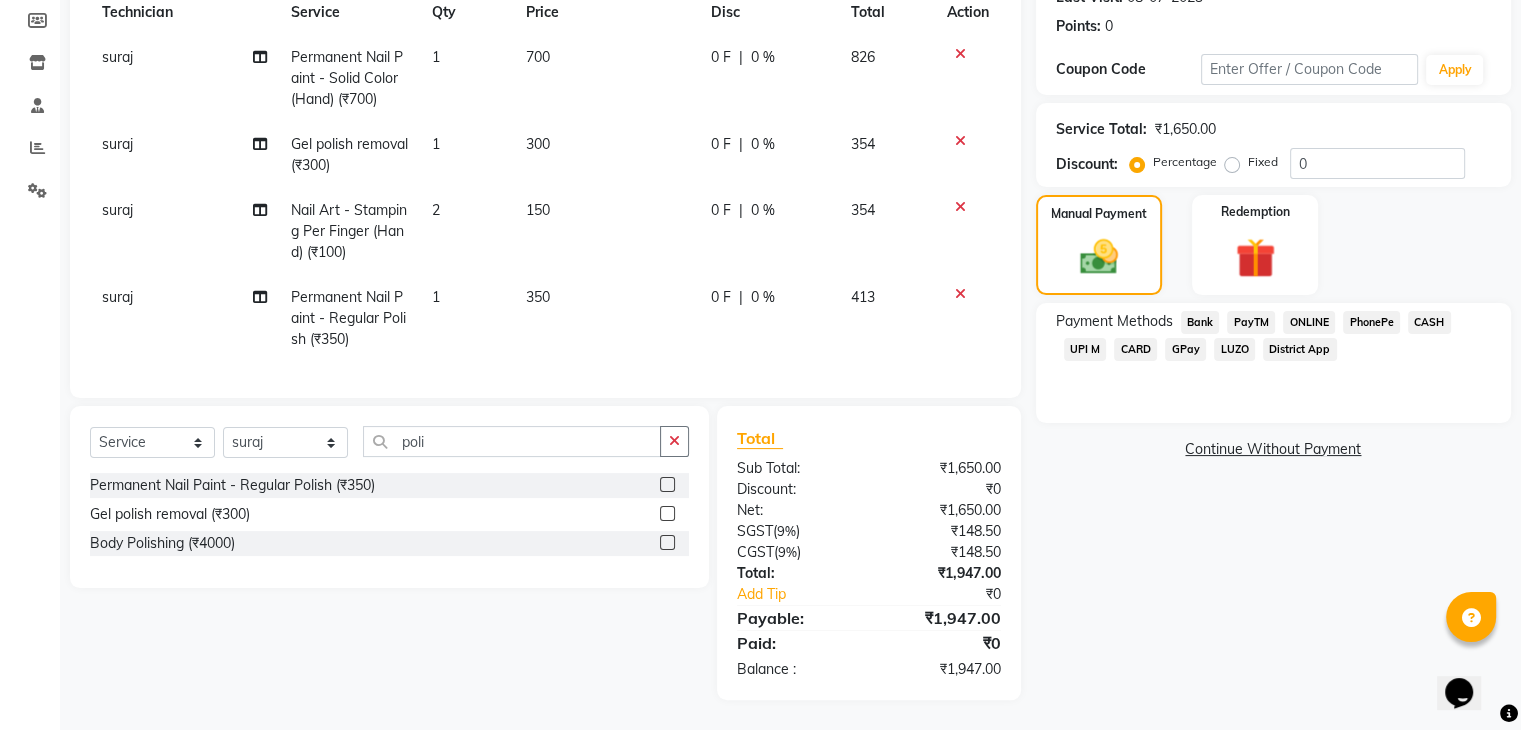 click on "CARD" 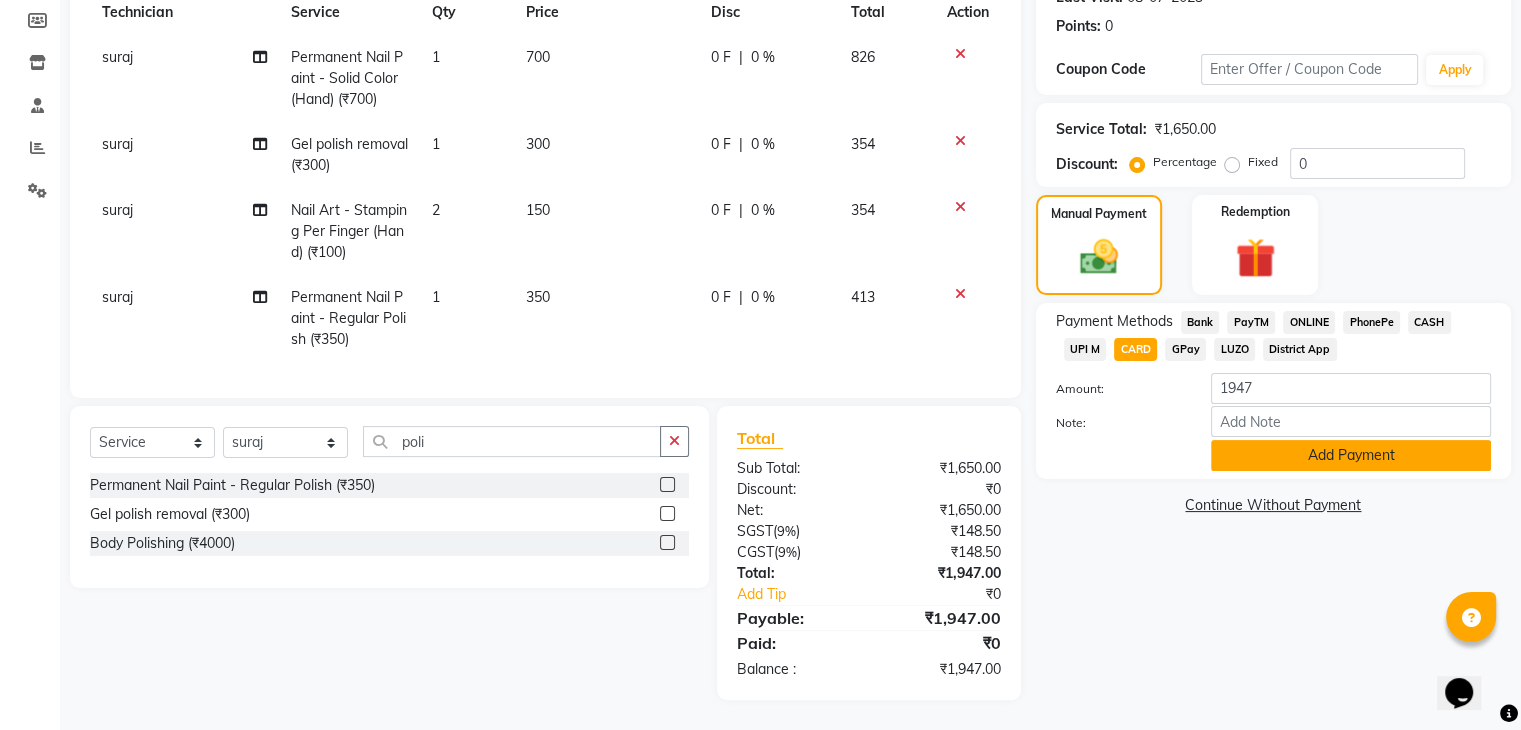 click on "Add Payment" 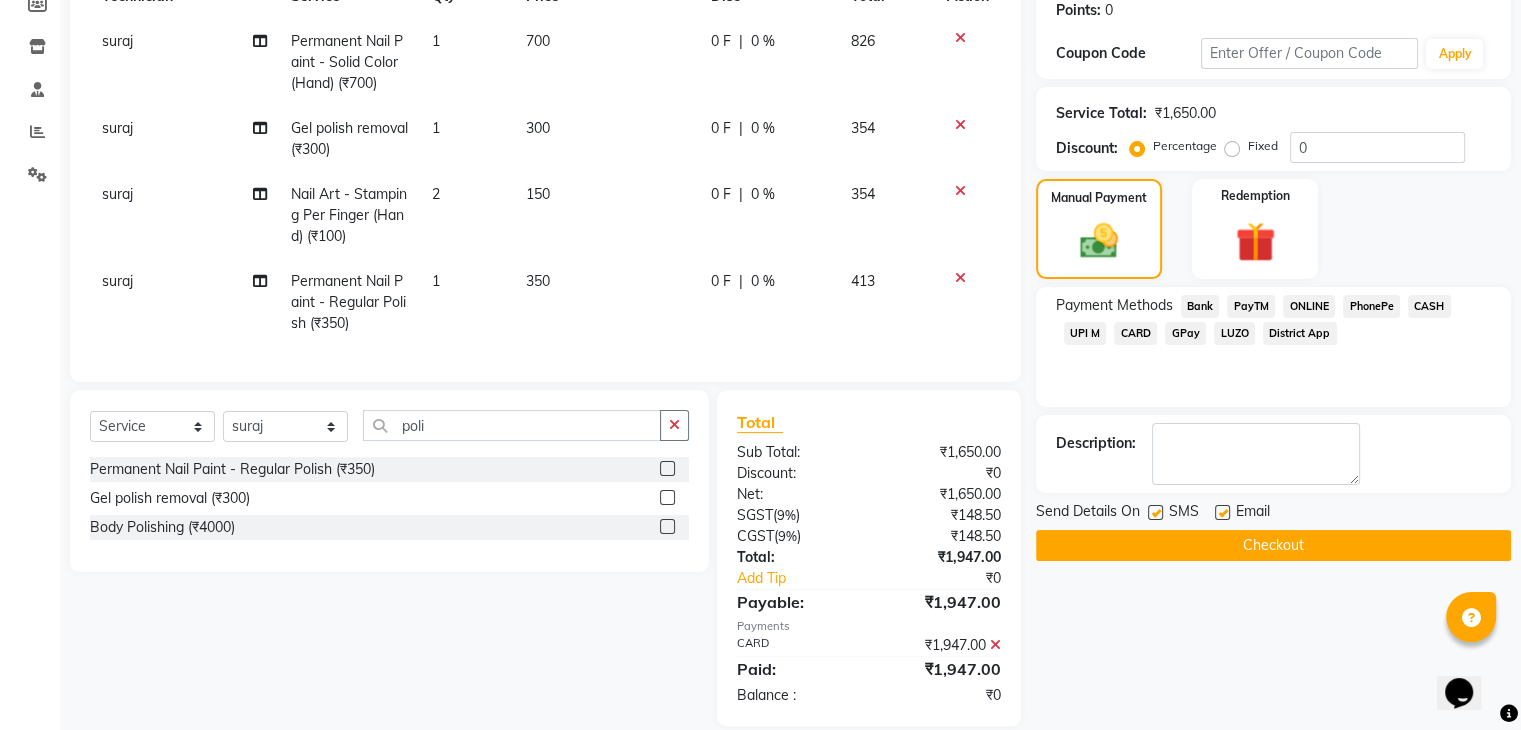 click on "Checkout" 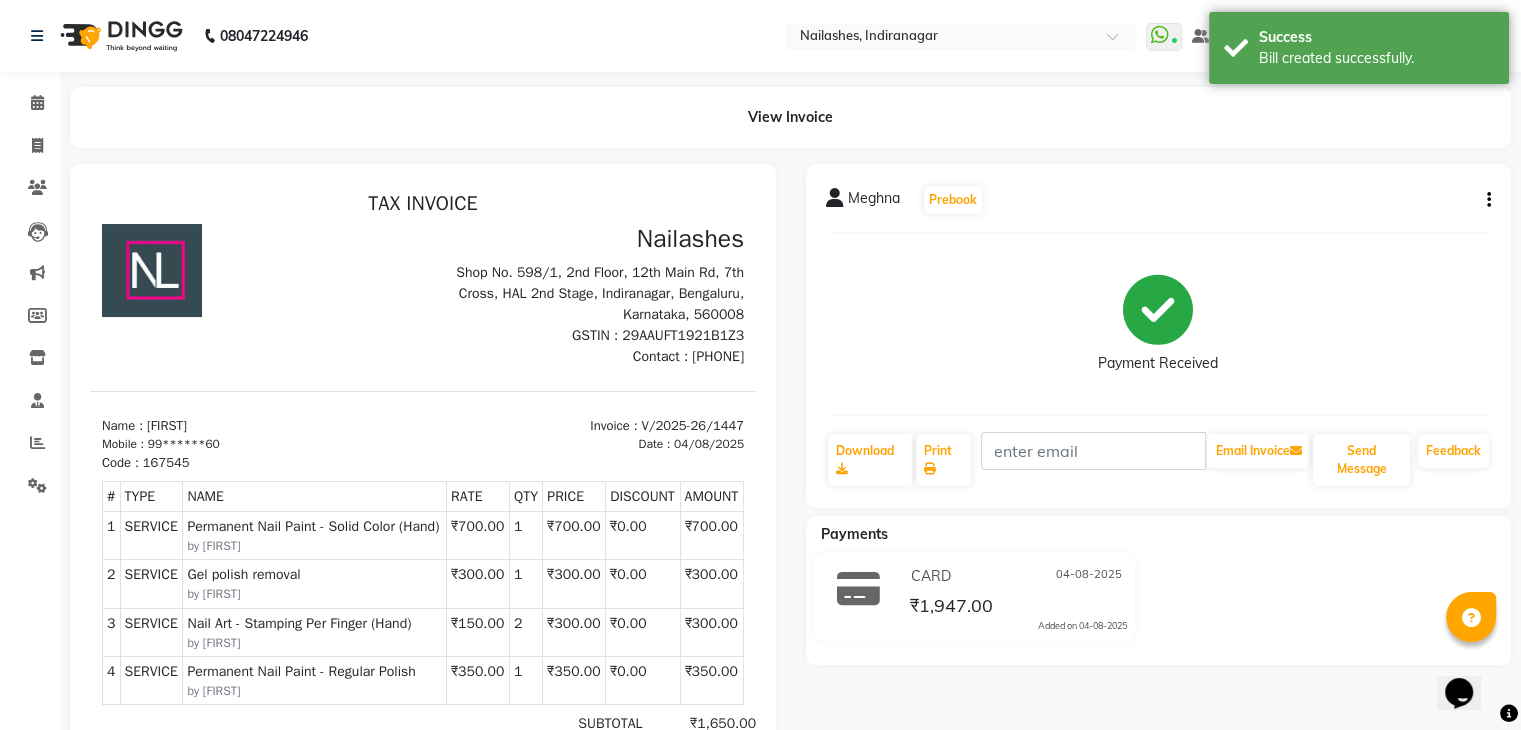 scroll, scrollTop: 0, scrollLeft: 0, axis: both 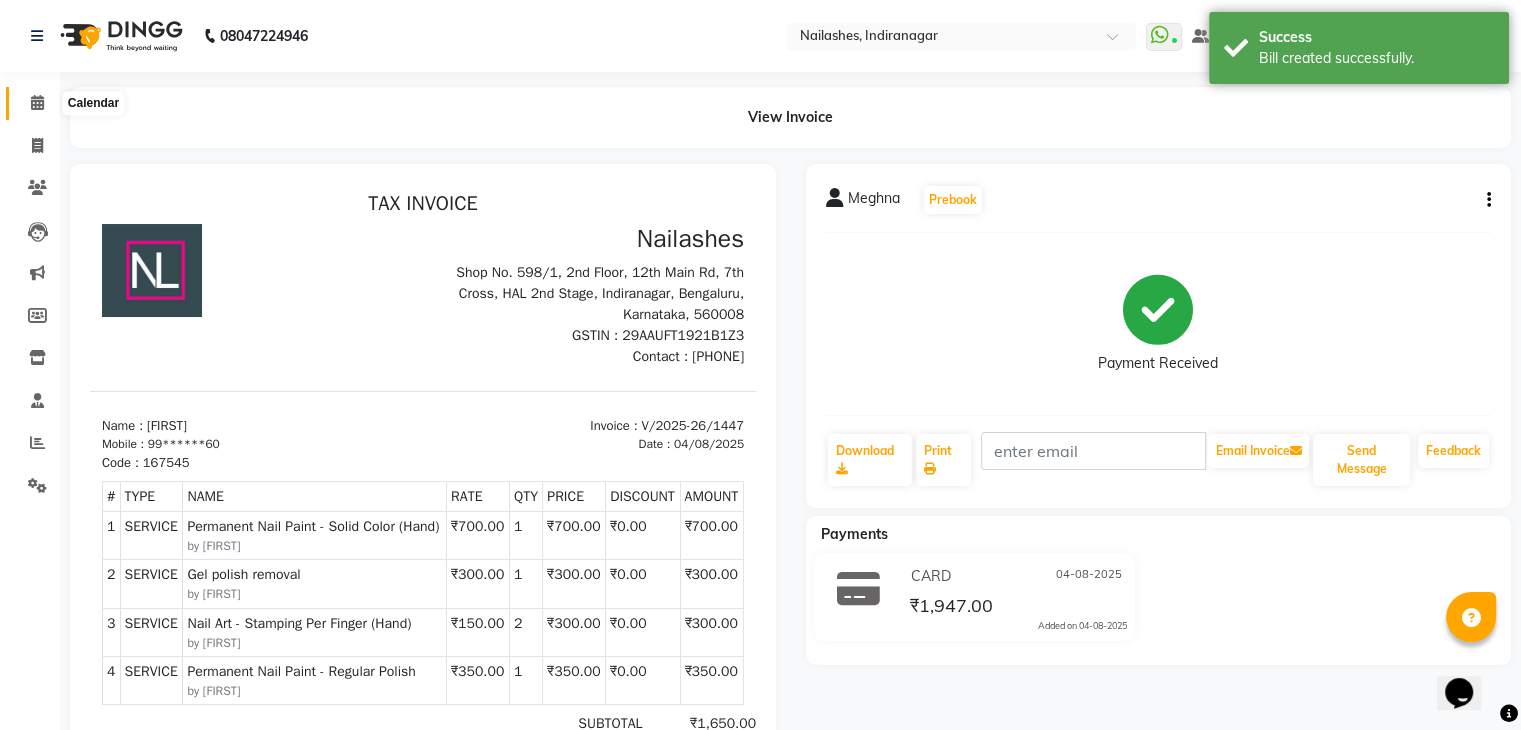 click 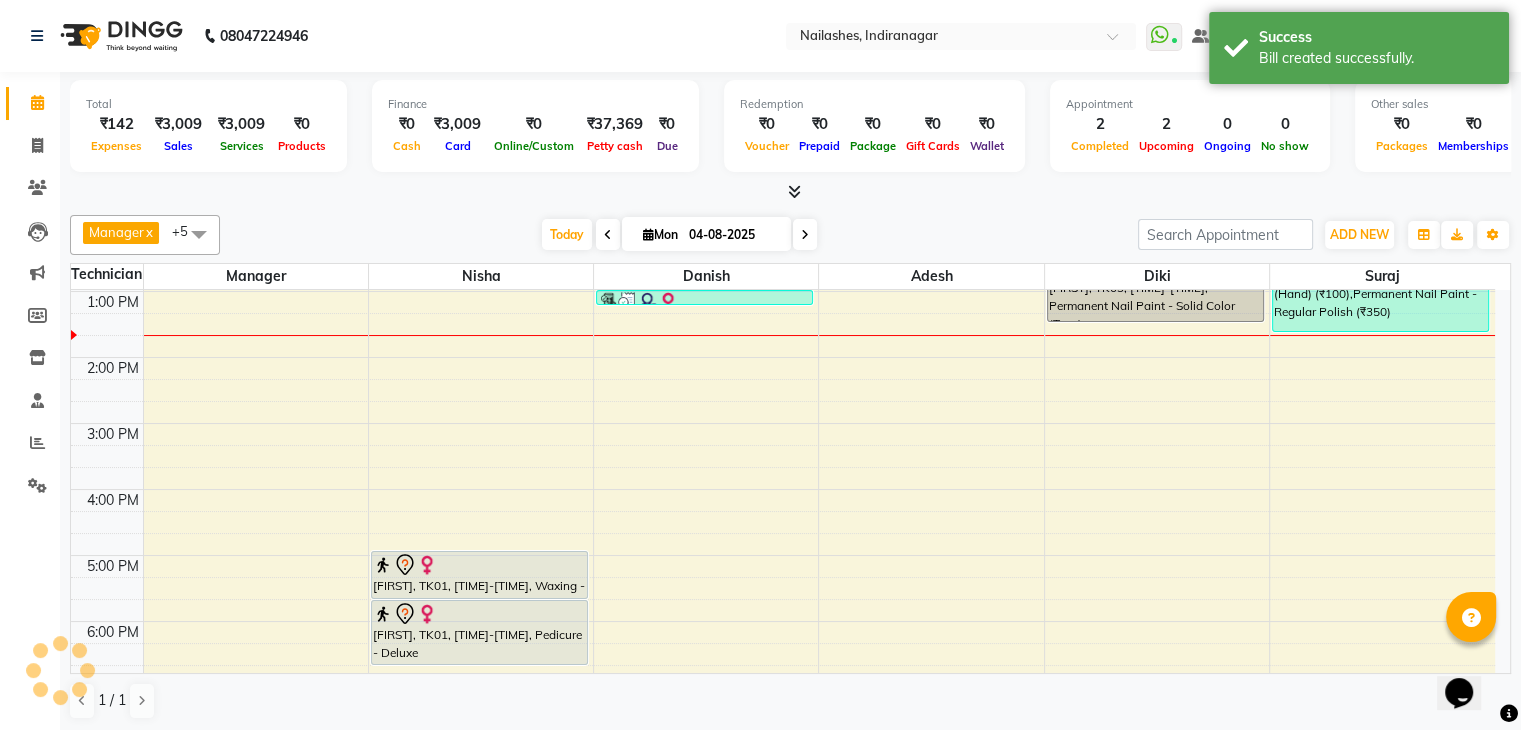 scroll, scrollTop: 0, scrollLeft: 0, axis: both 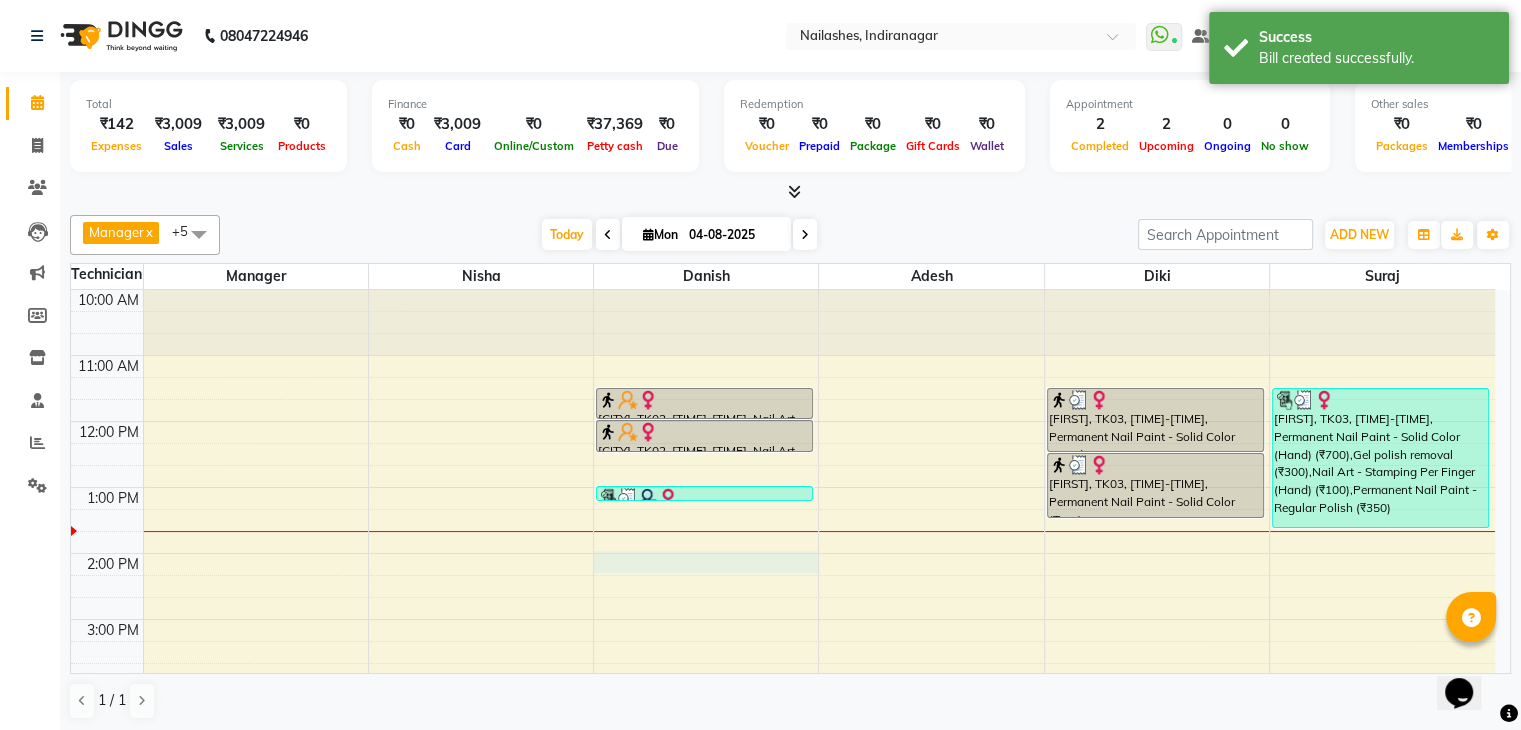 click on "[TIME] [TIME] [TIME] [TIME] [TIME] [TIME] [TIME] [TIME] [TIME] [TIME] [TIME] [TIME] [TIME] [FIRST], TK01, [TIME]-[TIME], Waxing - Full Legs [FIRST], TK01, [TIME]-[TIME], Pedicure - Deluxe [CITY], TK02, [TIME]-[TIME], Nail Art - Marble Art (Hand) [CITY], TK02, [TIME]-[TIME], Nail Art - 3d Art (Hand) [FIRST], TK04, [TIME]-[TIME], Nail Art - Stamping Per Finger (Hand) (₹100) [FIRST], TK03, [TIME]-[TIME], Permanent Nail Paint - Solid Color (Hand) [FIRST], TK03, [TIME]-[TIME], Permanent Nail Paint - Solid Color (Toes) [FIRST], TK03, [TIME]-[TIME], Permanent Nail Paint - Solid Color (Hand) (₹700),Gel polish removal (₹300),Nail Art - Stamping Per Finger (Hand) (₹100),Permanent Nail Paint - Regular Polish (₹350)" at bounding box center (783, 718) 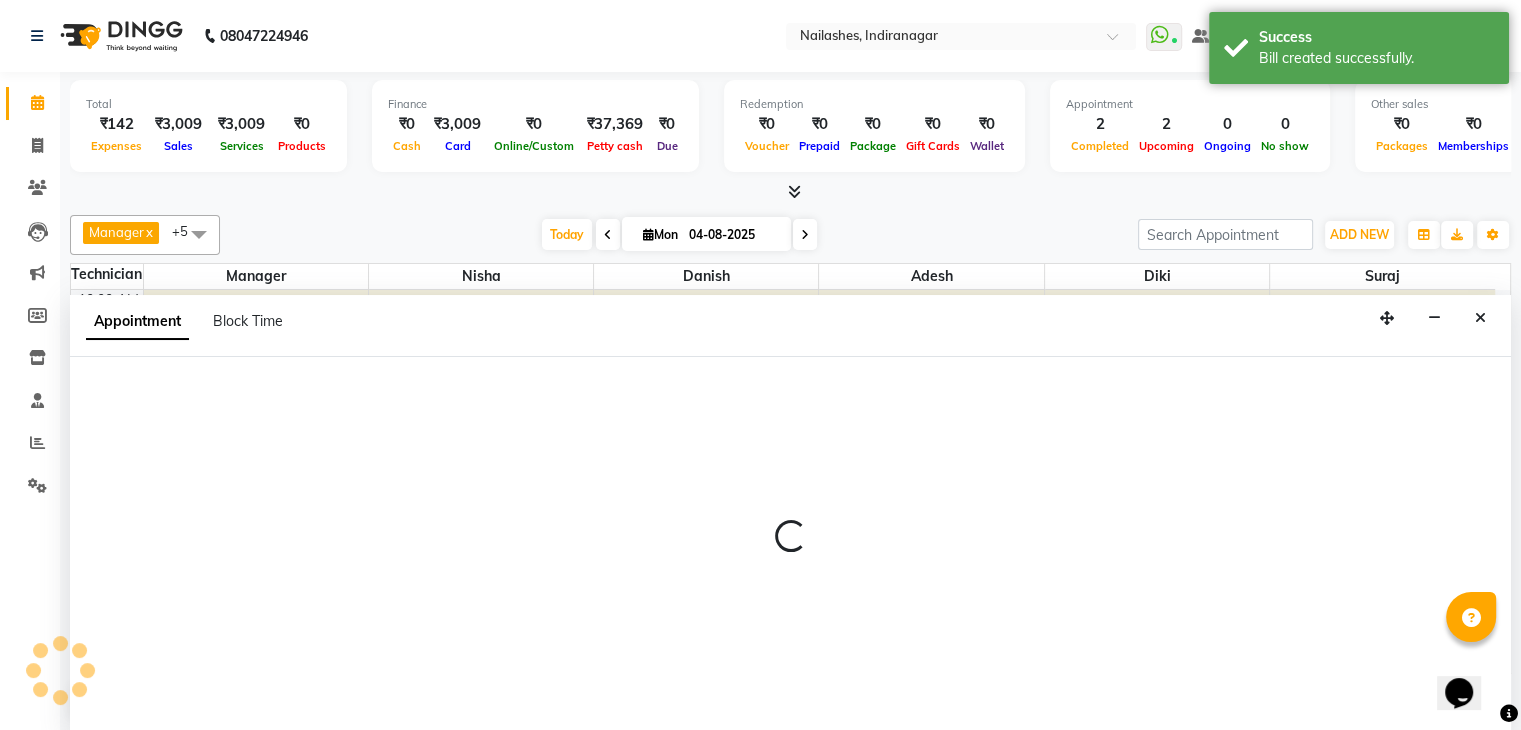 scroll, scrollTop: 1, scrollLeft: 0, axis: vertical 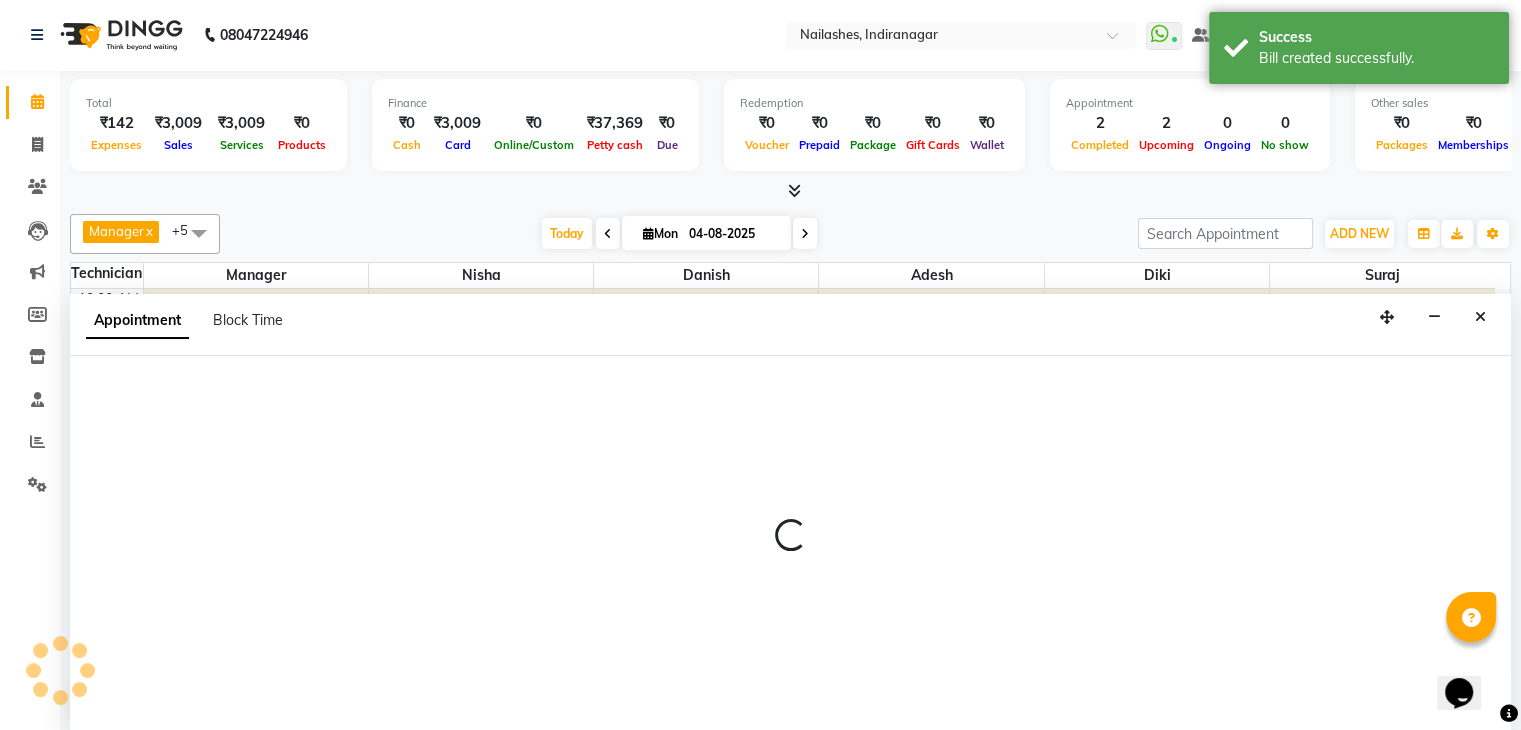 select on "20822" 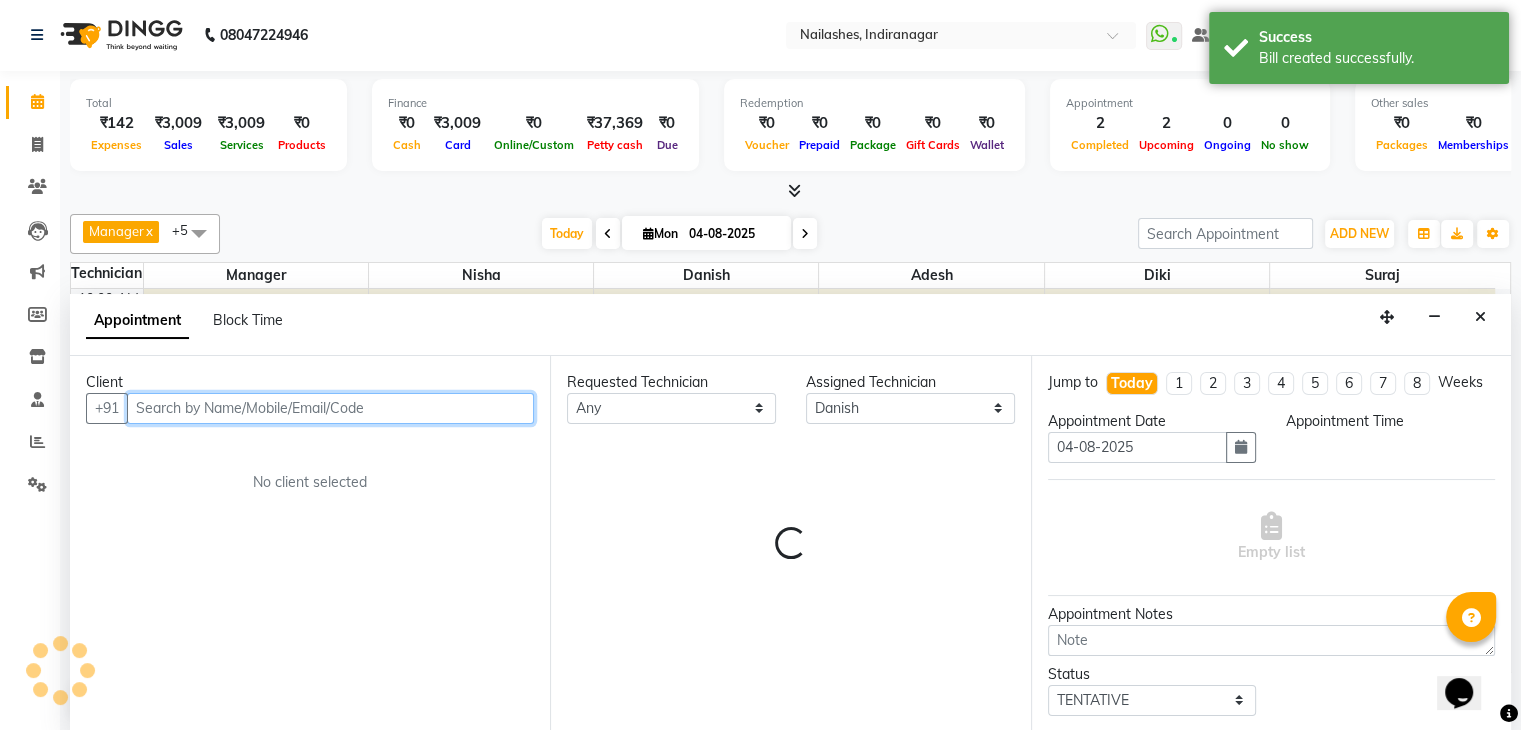 select on "840" 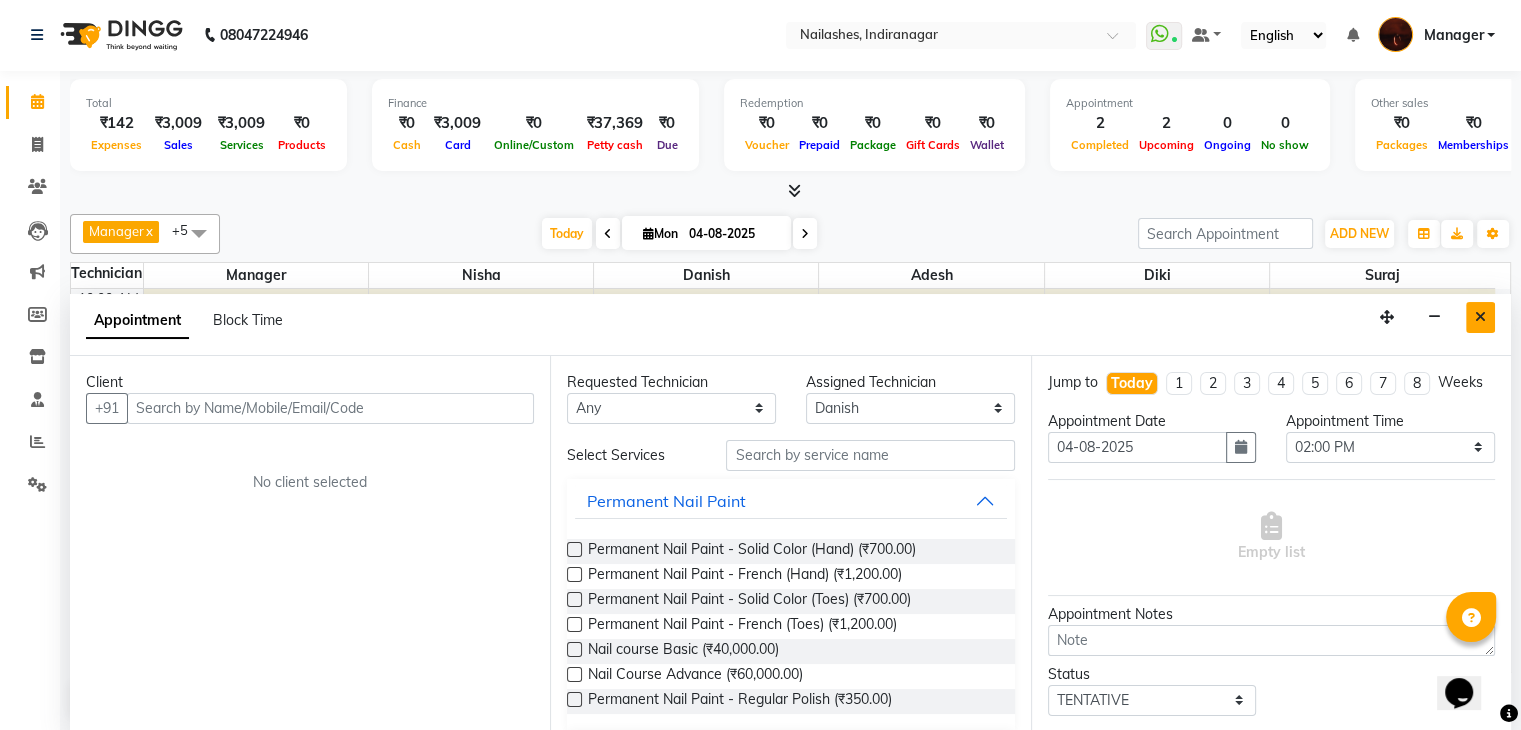 click at bounding box center [1480, 317] 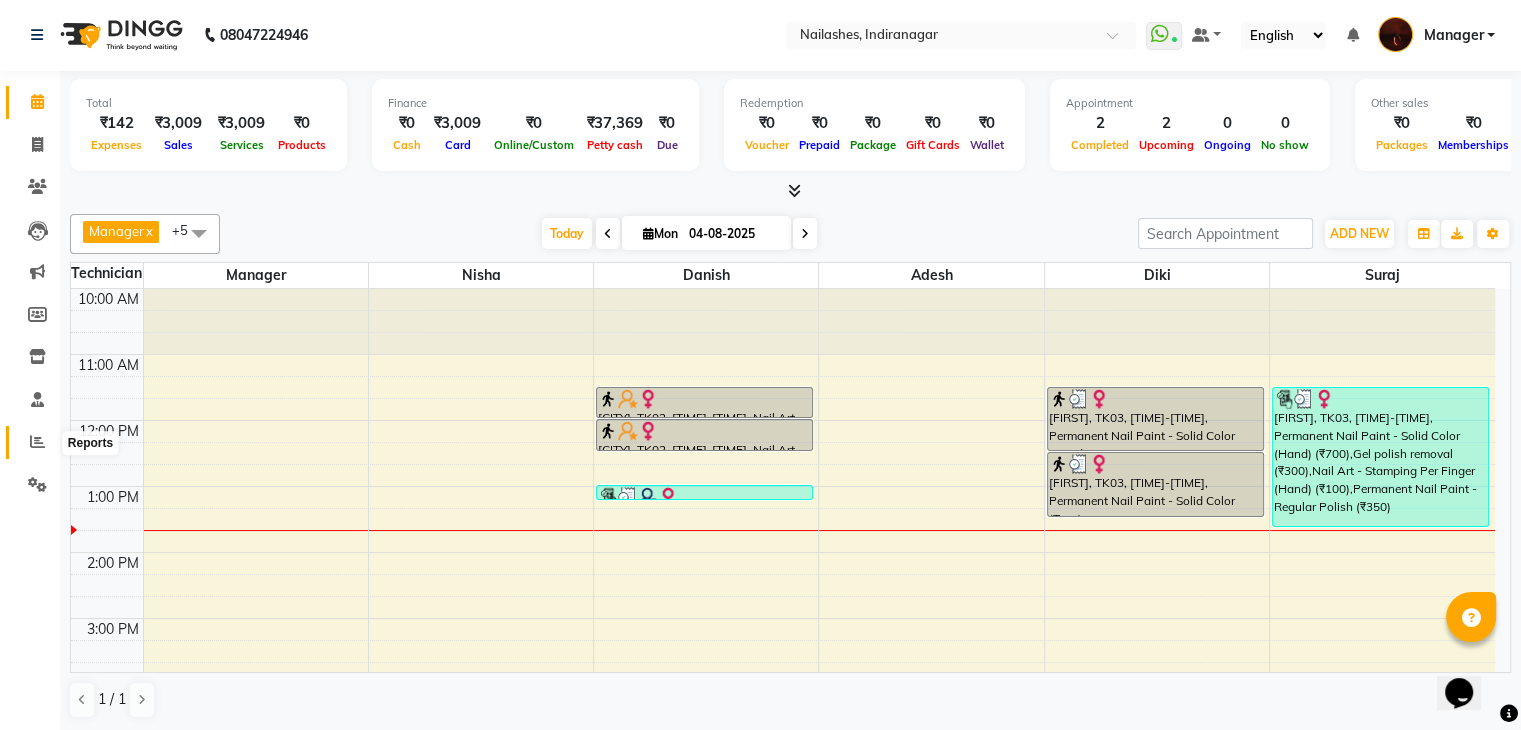 click 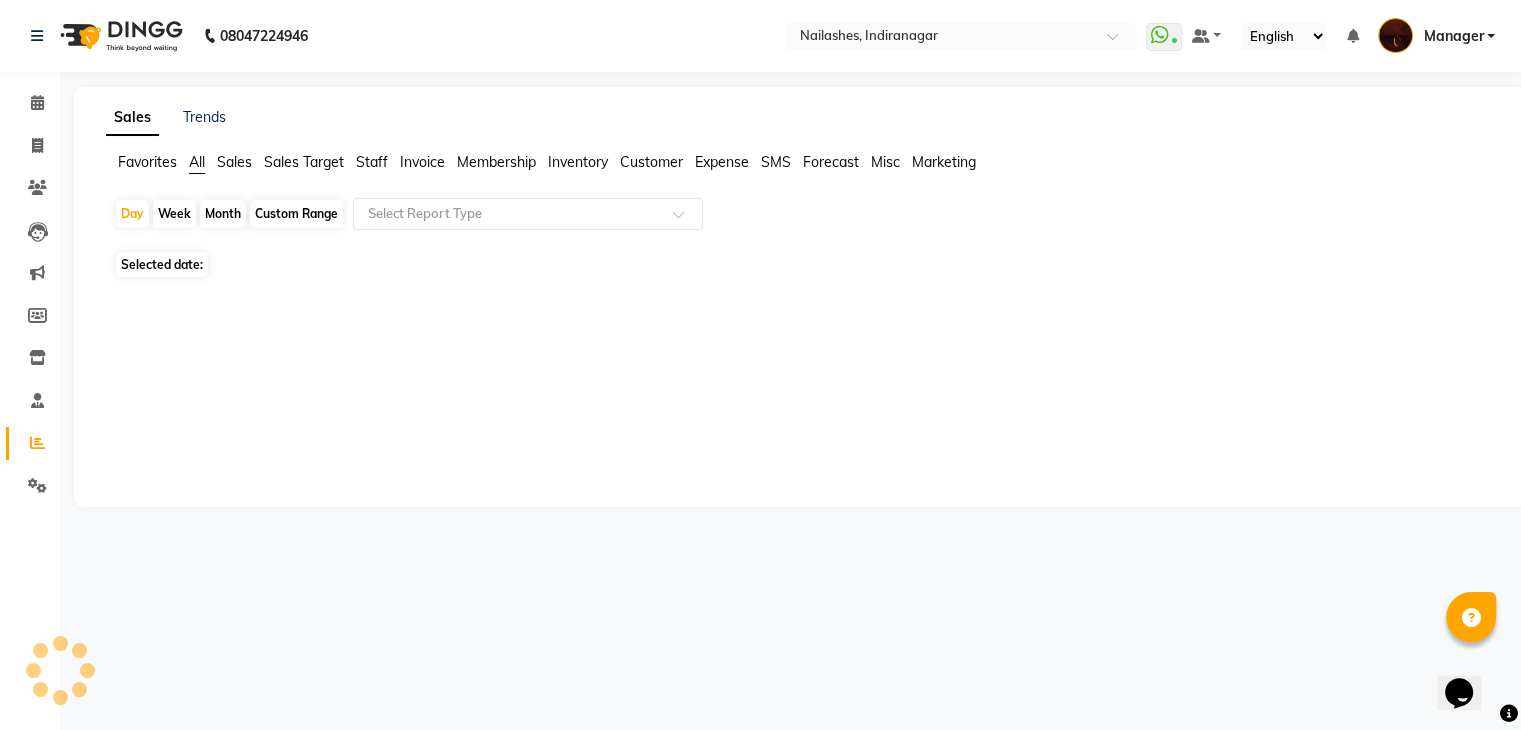 scroll, scrollTop: 0, scrollLeft: 0, axis: both 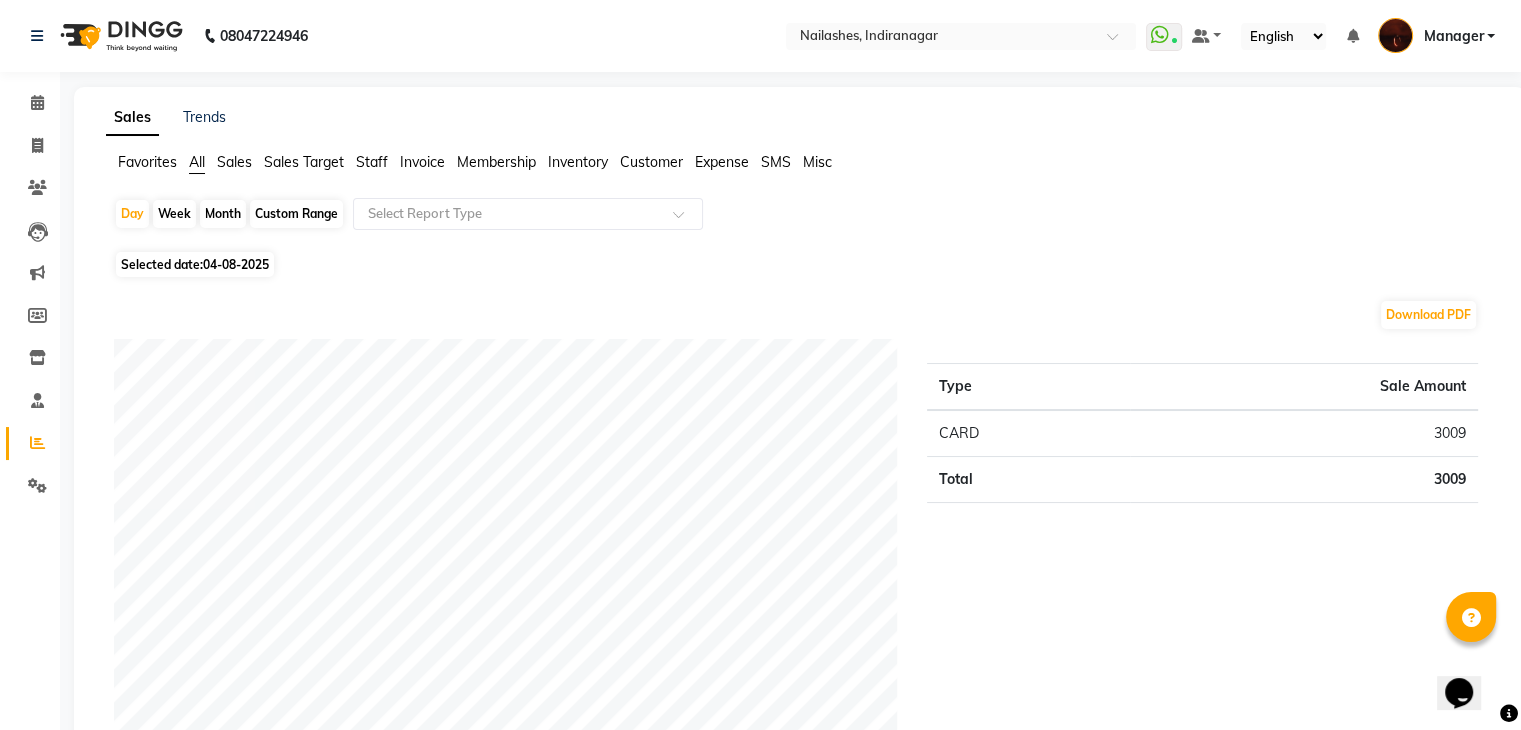 click on "Staff" 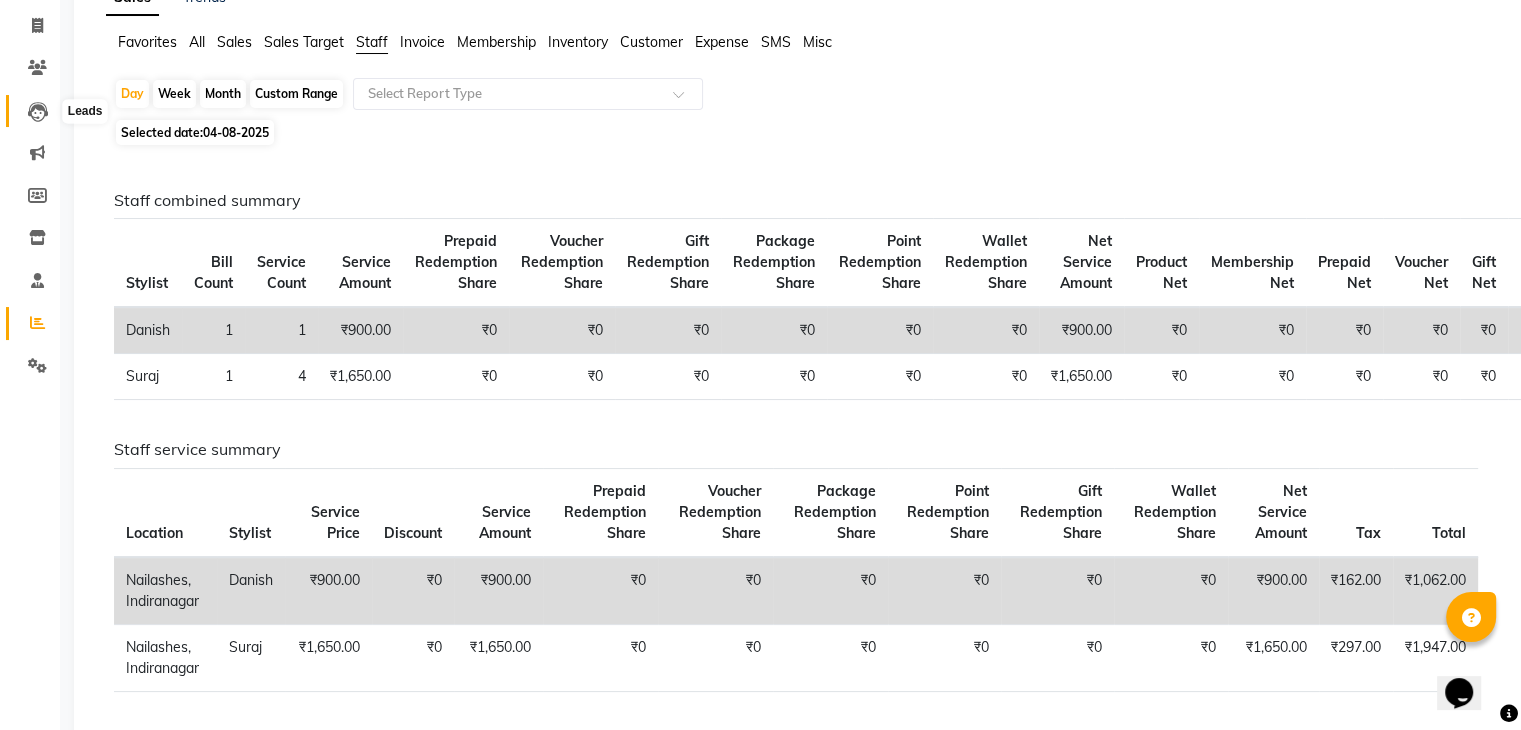 scroll, scrollTop: 54, scrollLeft: 0, axis: vertical 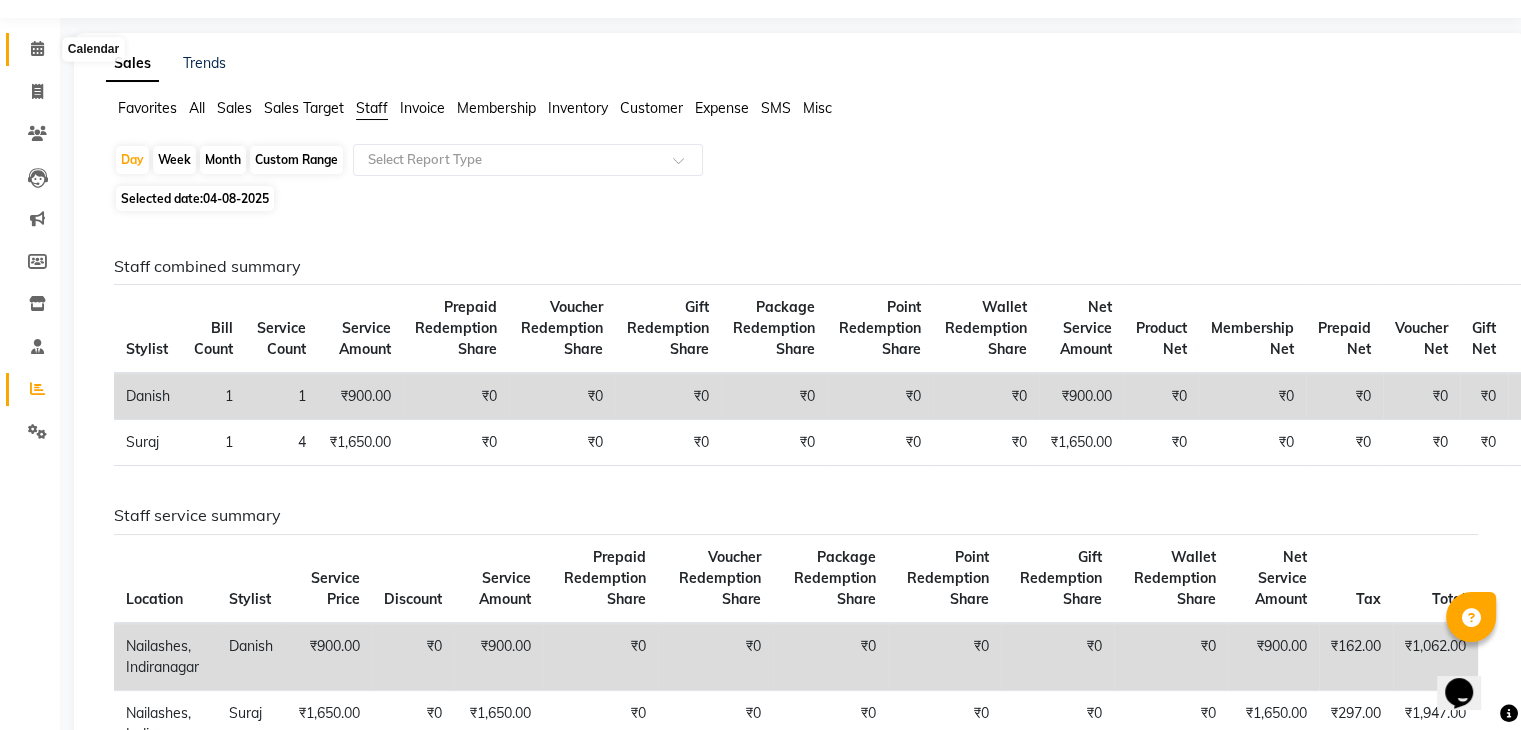 click 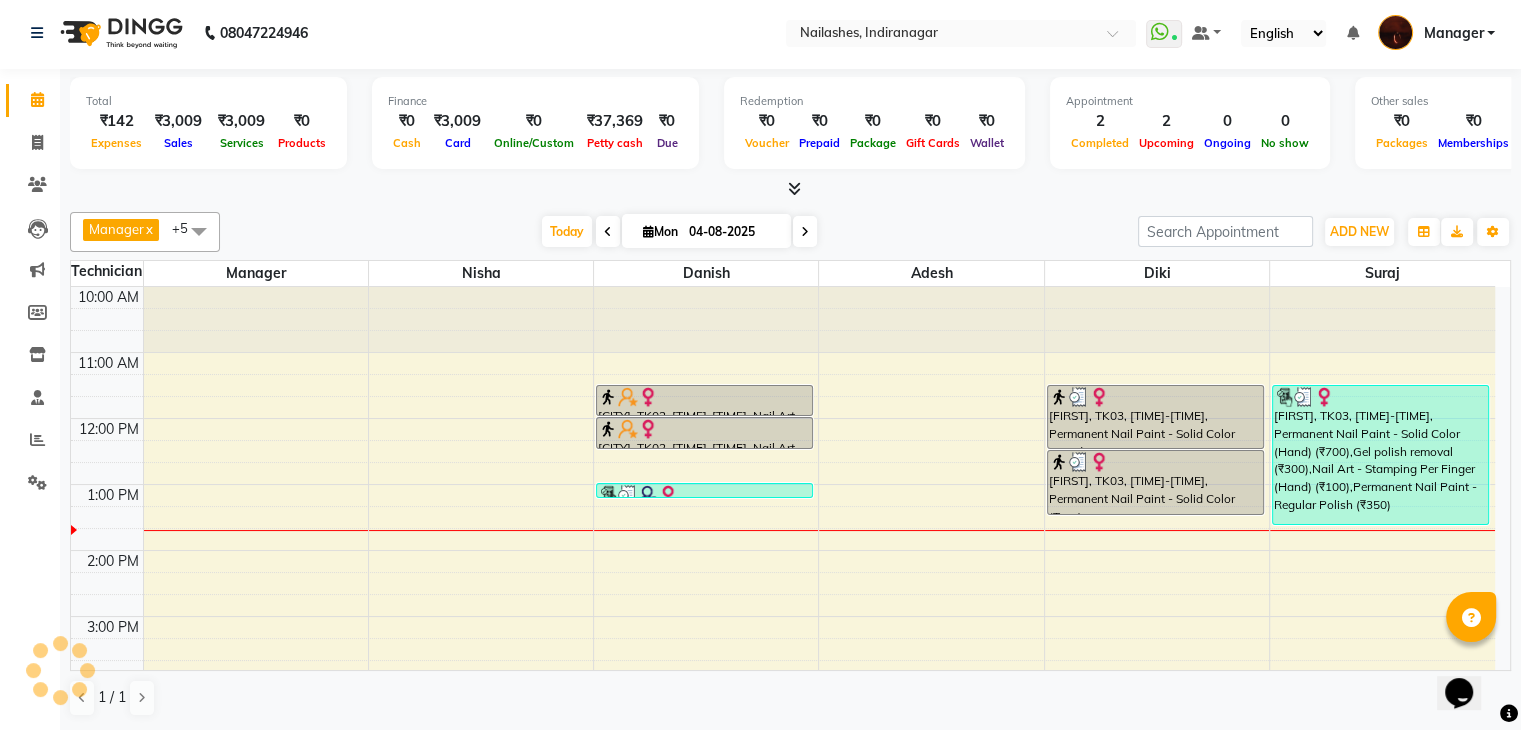 scroll, scrollTop: 0, scrollLeft: 0, axis: both 